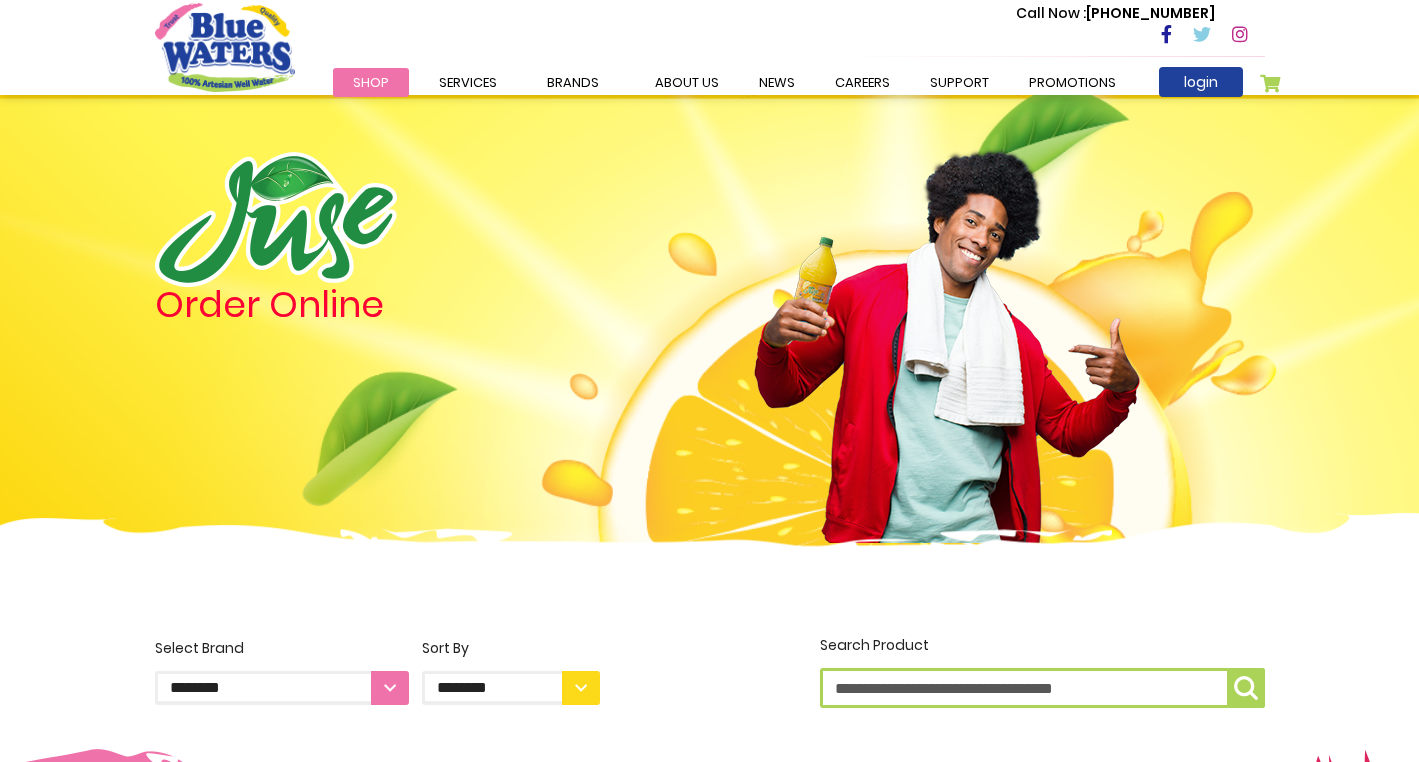 scroll, scrollTop: 0, scrollLeft: 0, axis: both 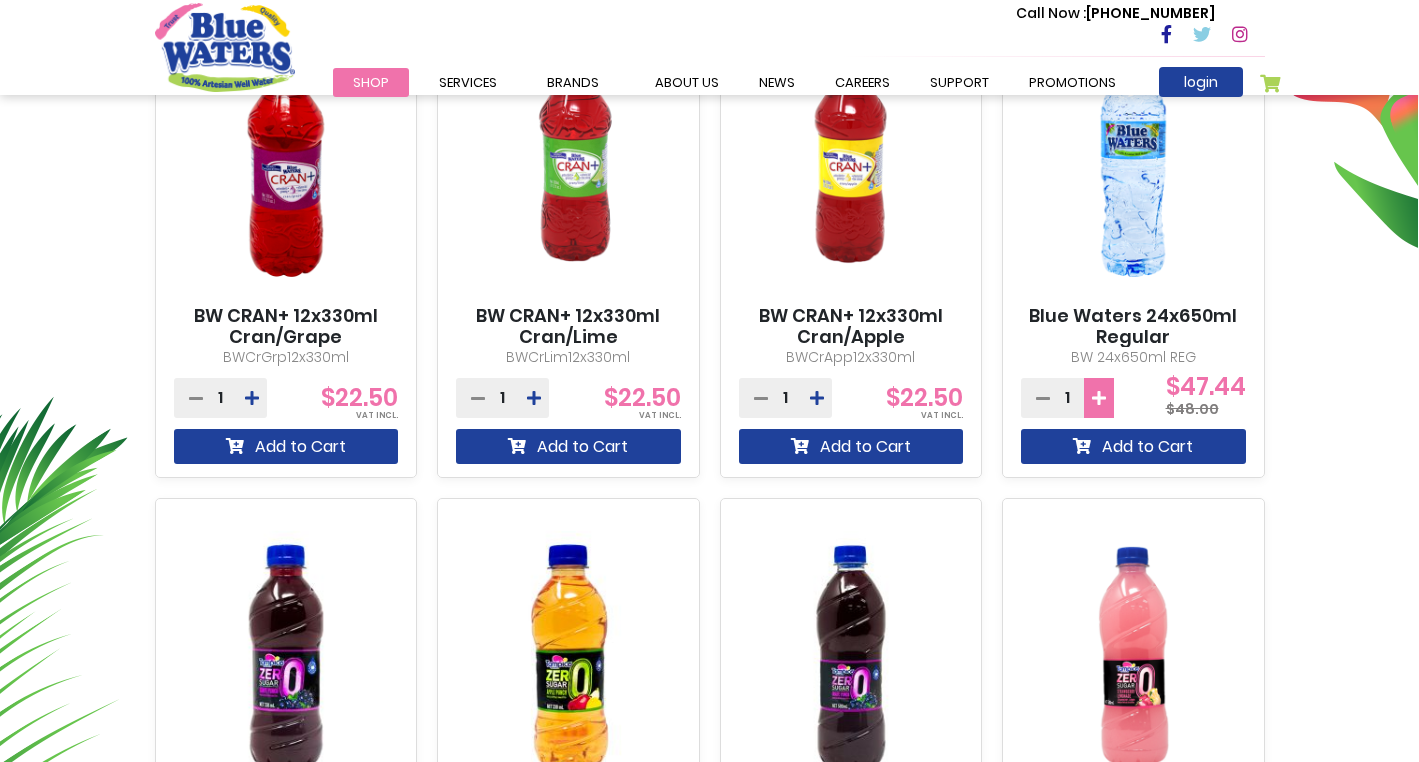 click at bounding box center (1099, 398) 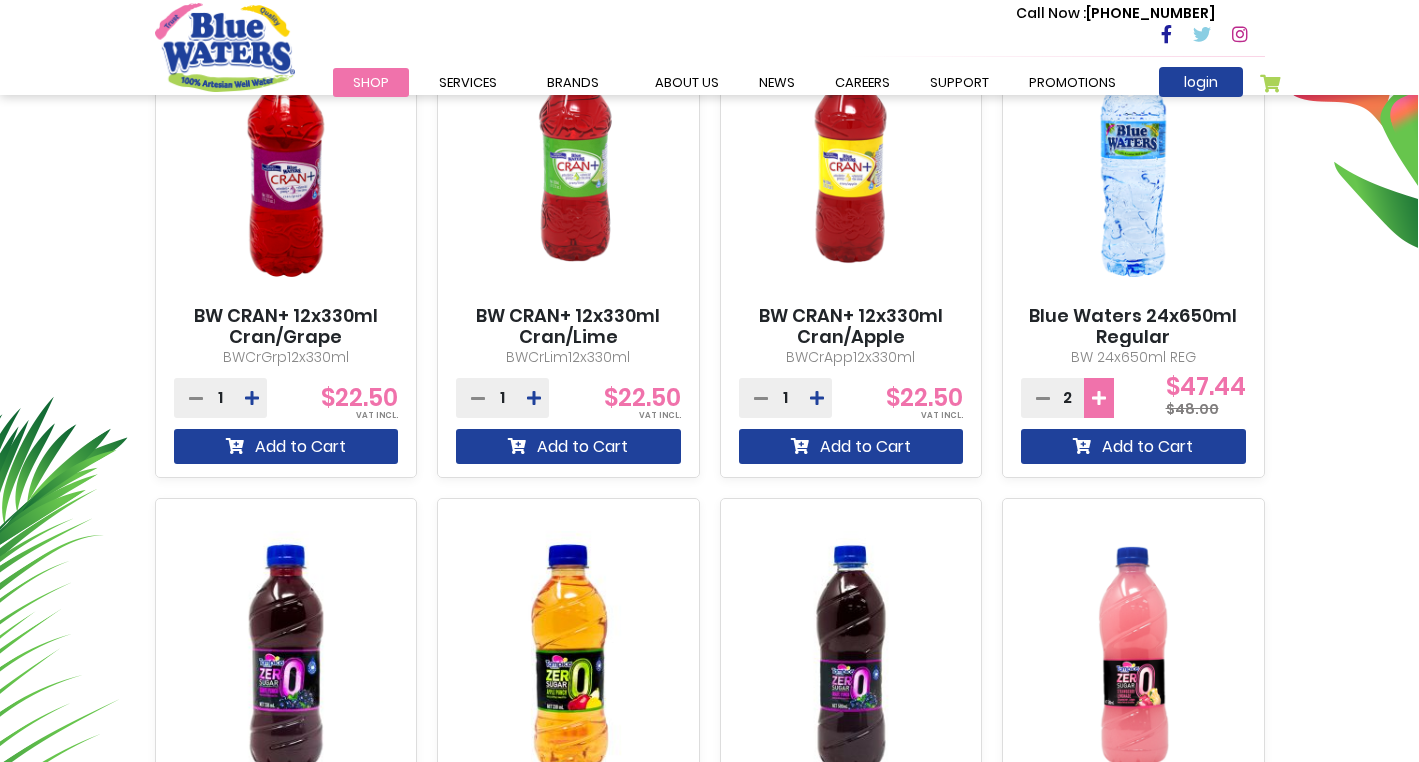 click at bounding box center [1099, 398] 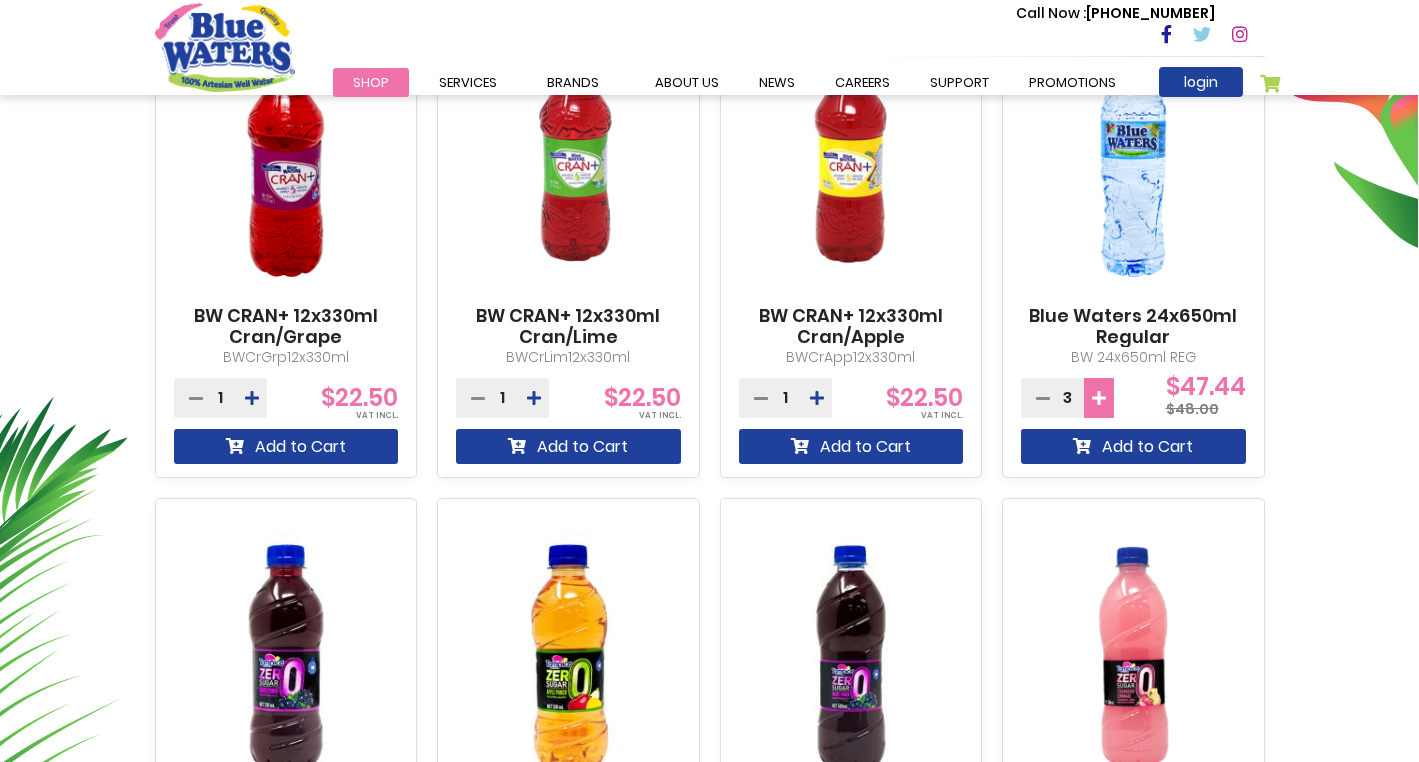 click at bounding box center (1099, 398) 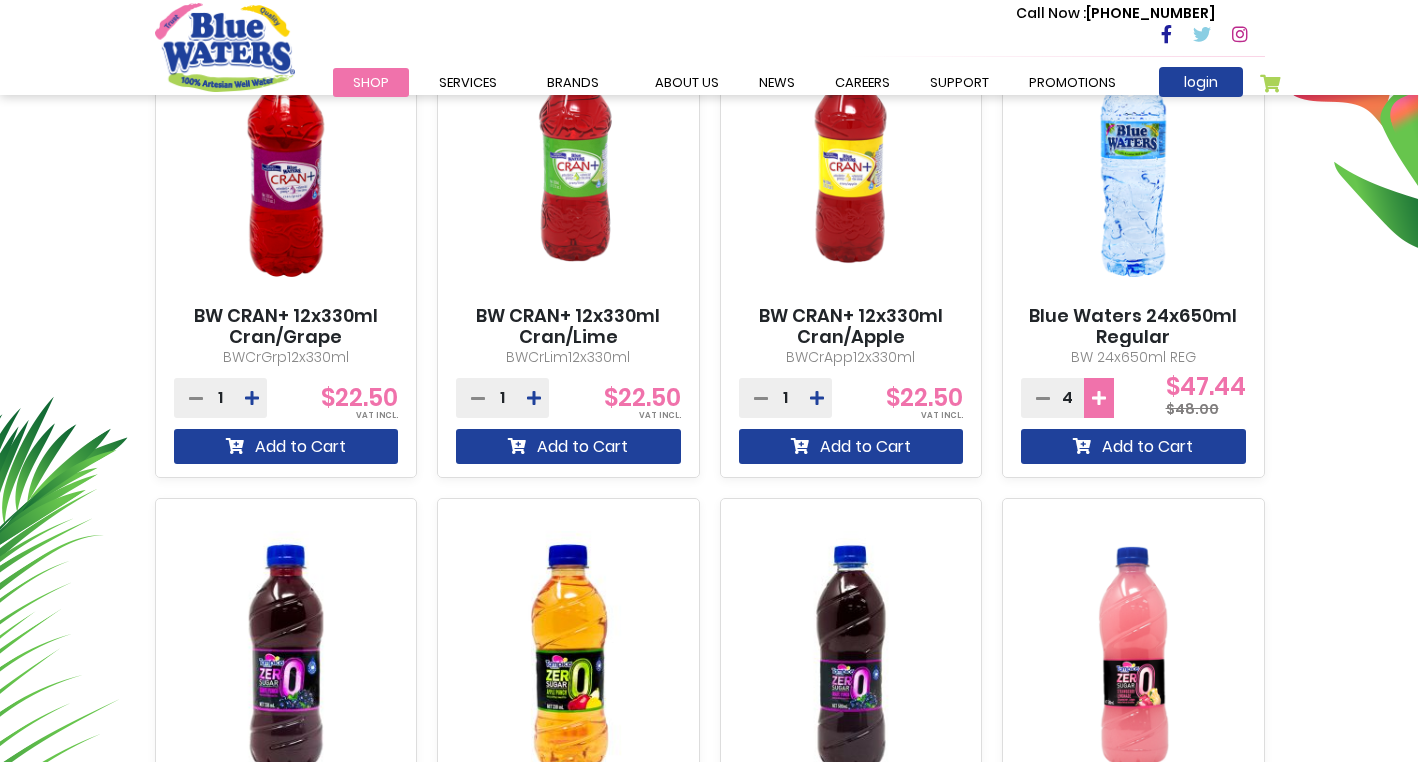 click at bounding box center (1099, 398) 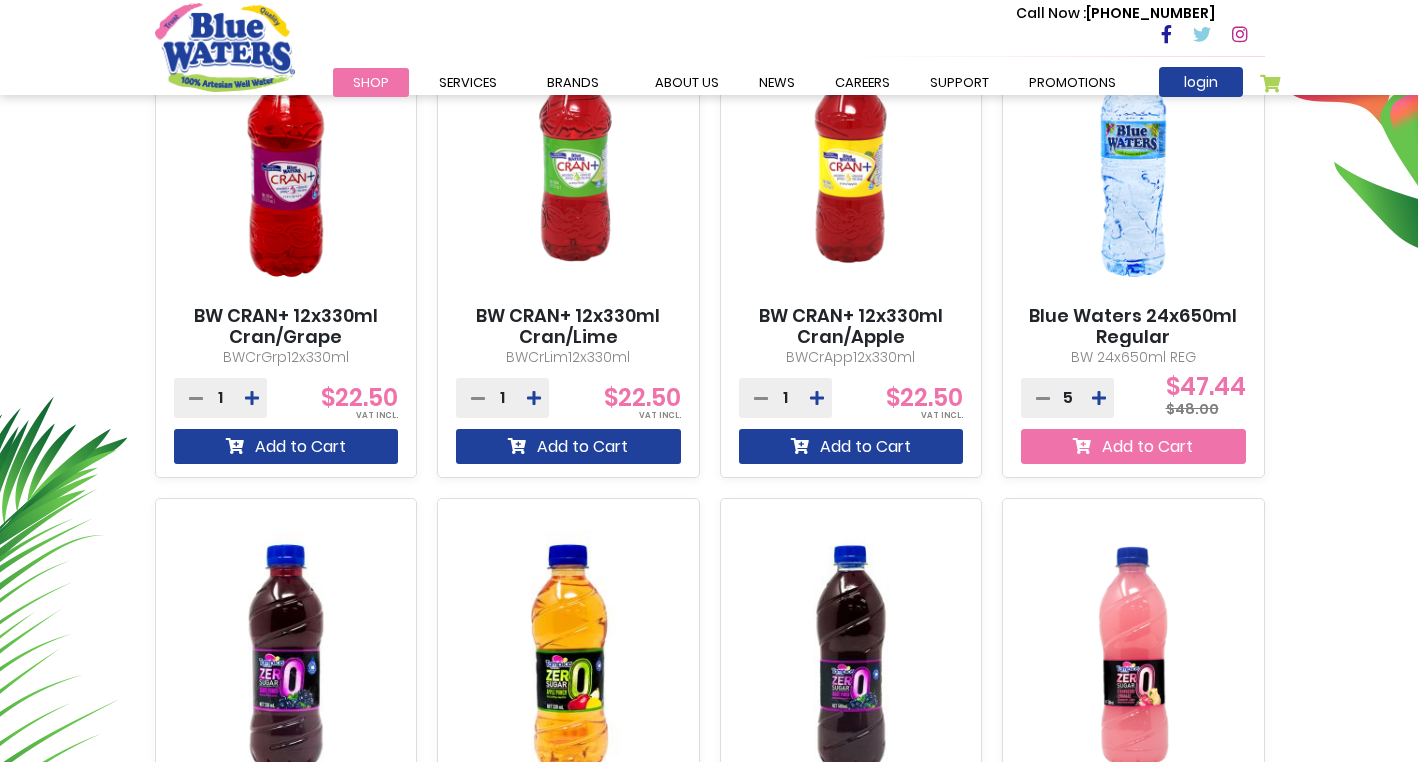 click on "Add to Cart" at bounding box center (1133, 446) 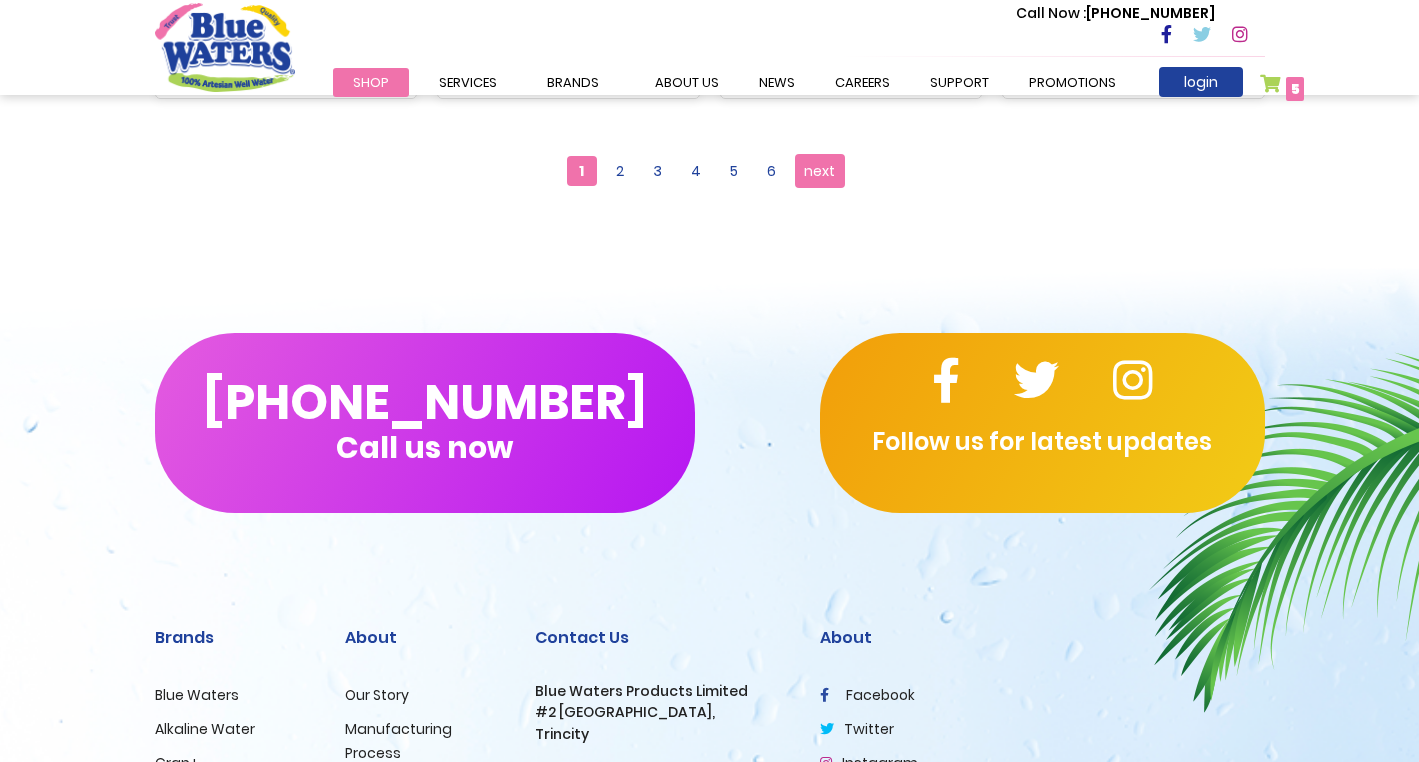 scroll, scrollTop: 2026, scrollLeft: 0, axis: vertical 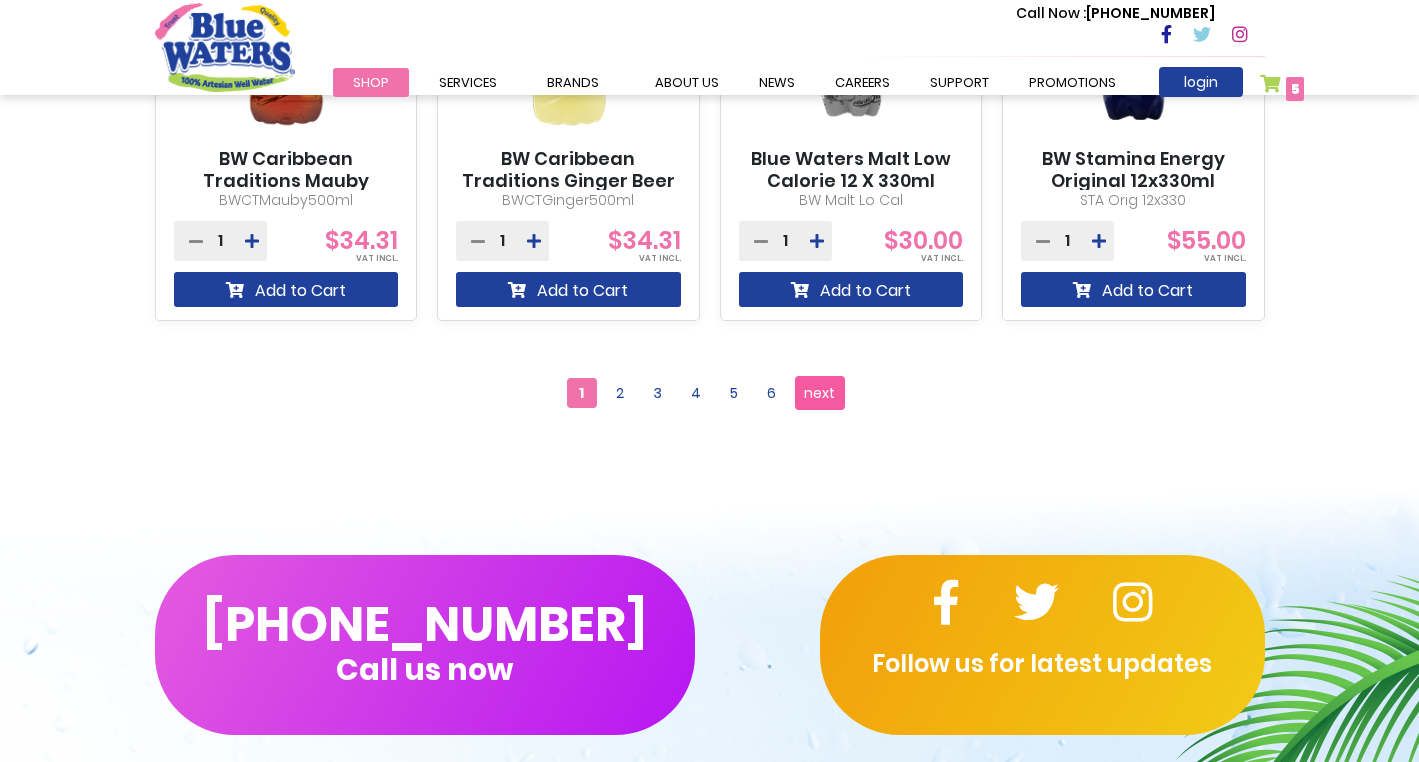 click on "next" at bounding box center [819, 393] 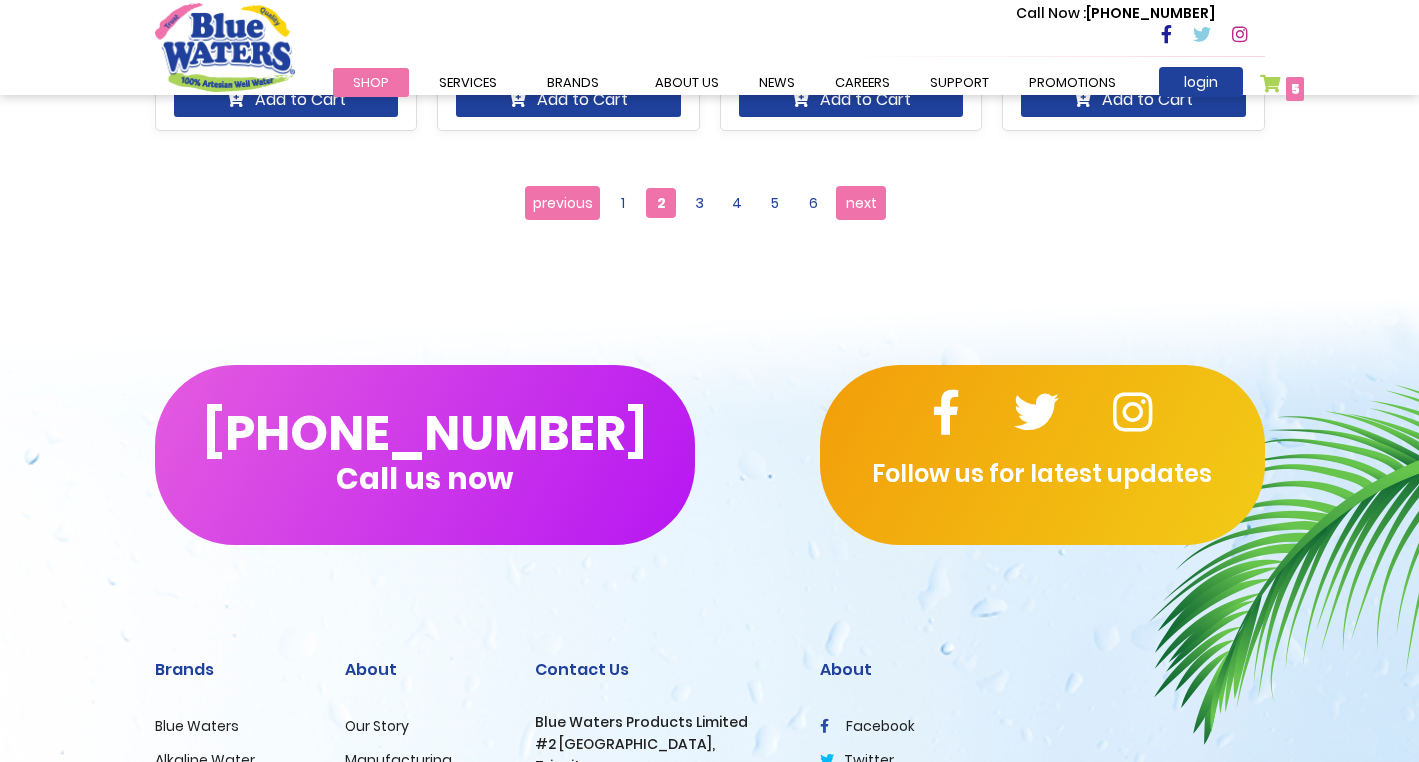 scroll, scrollTop: 2205, scrollLeft: 0, axis: vertical 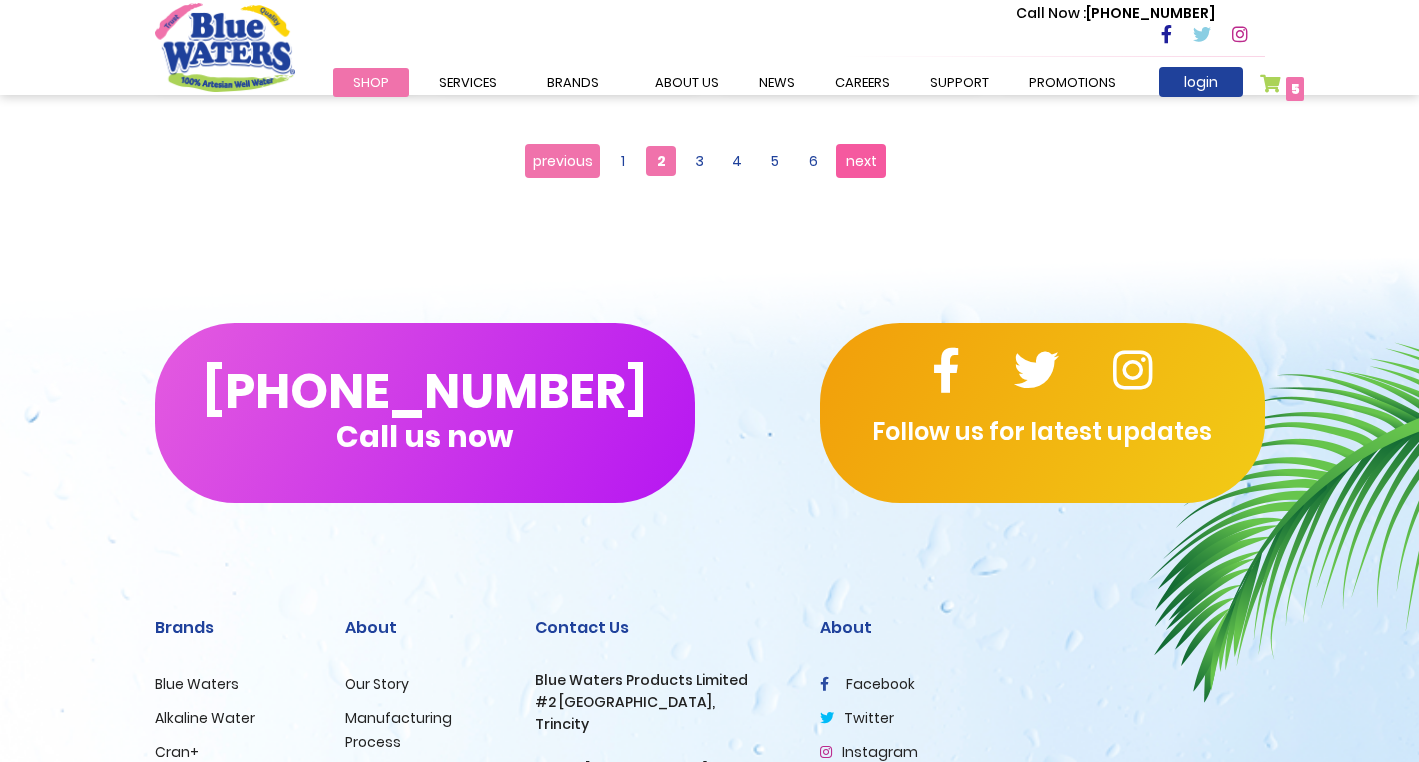 click on "next" at bounding box center (861, 161) 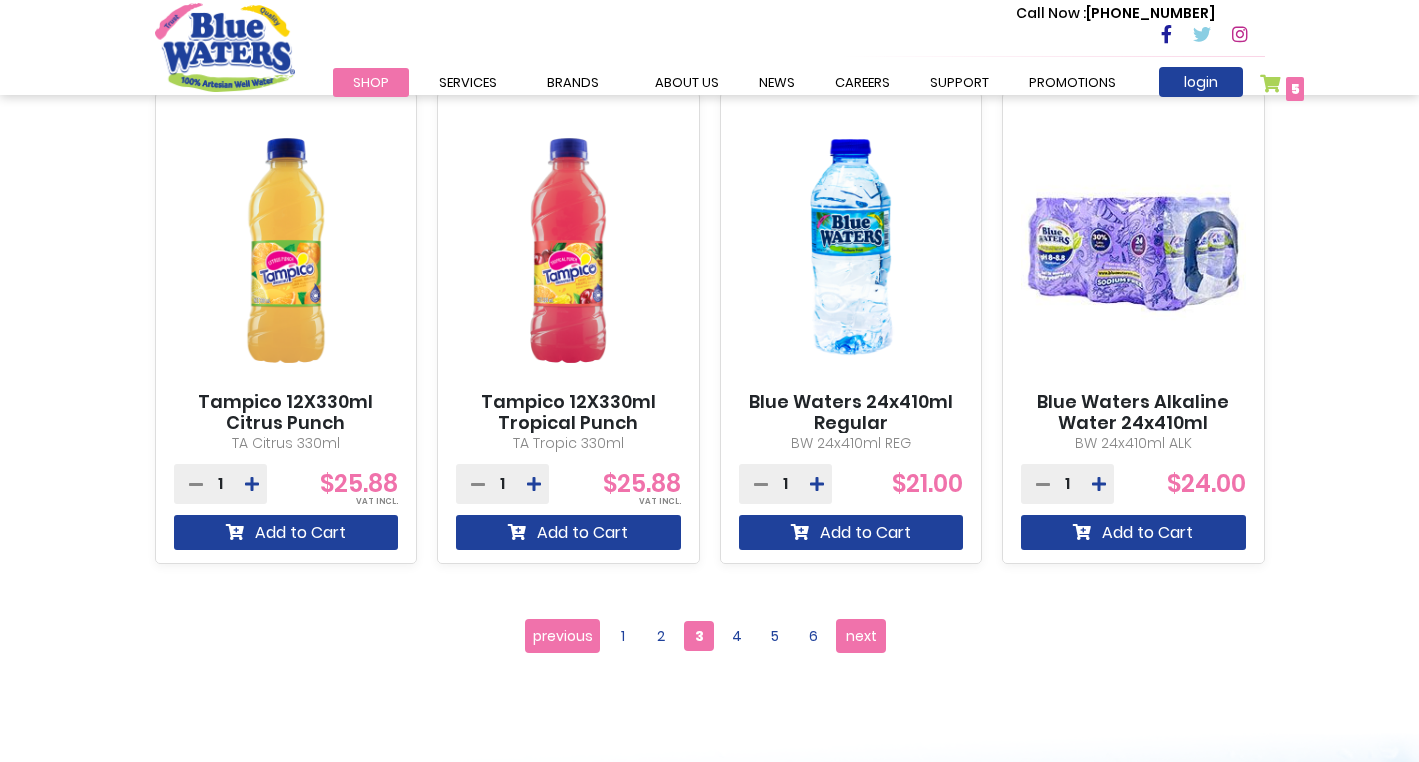 scroll, scrollTop: 1731, scrollLeft: 0, axis: vertical 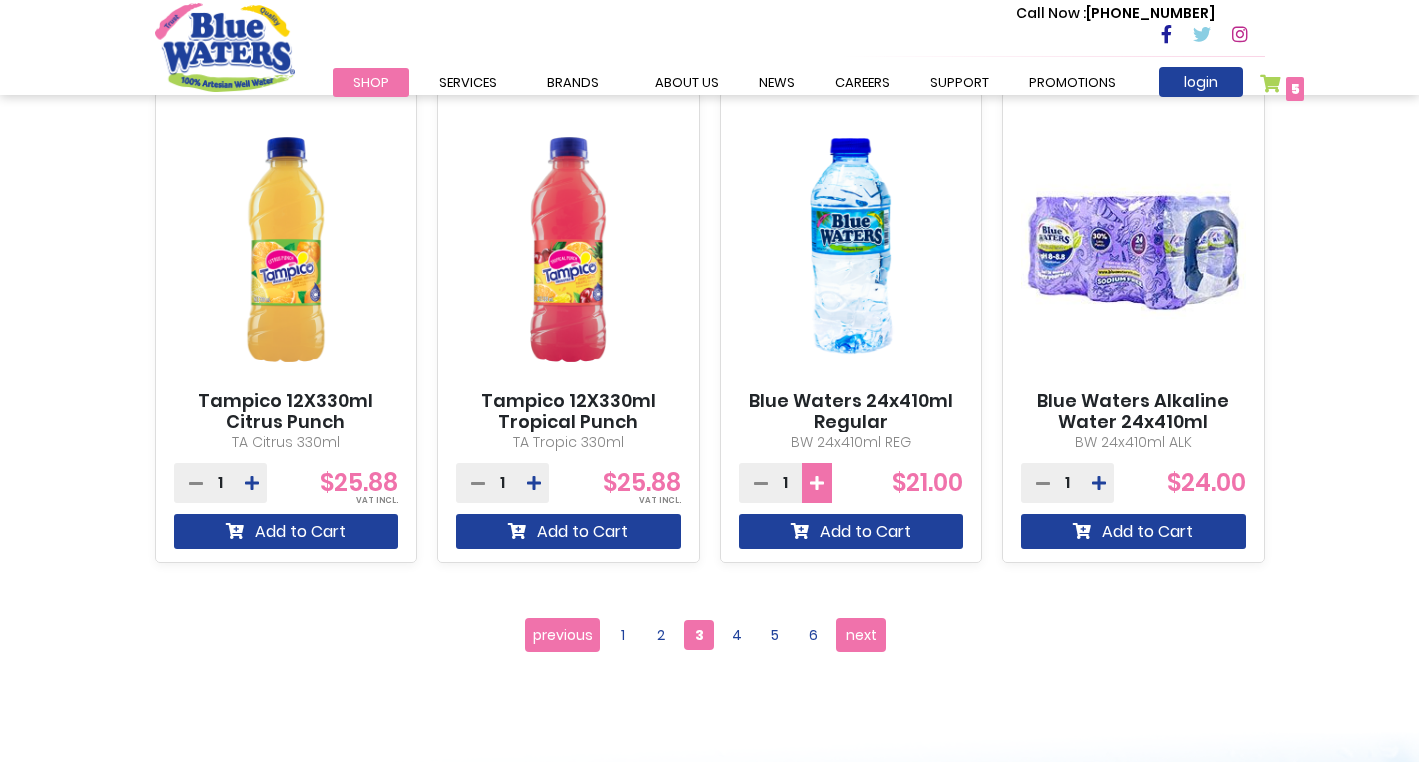 click at bounding box center [817, 483] 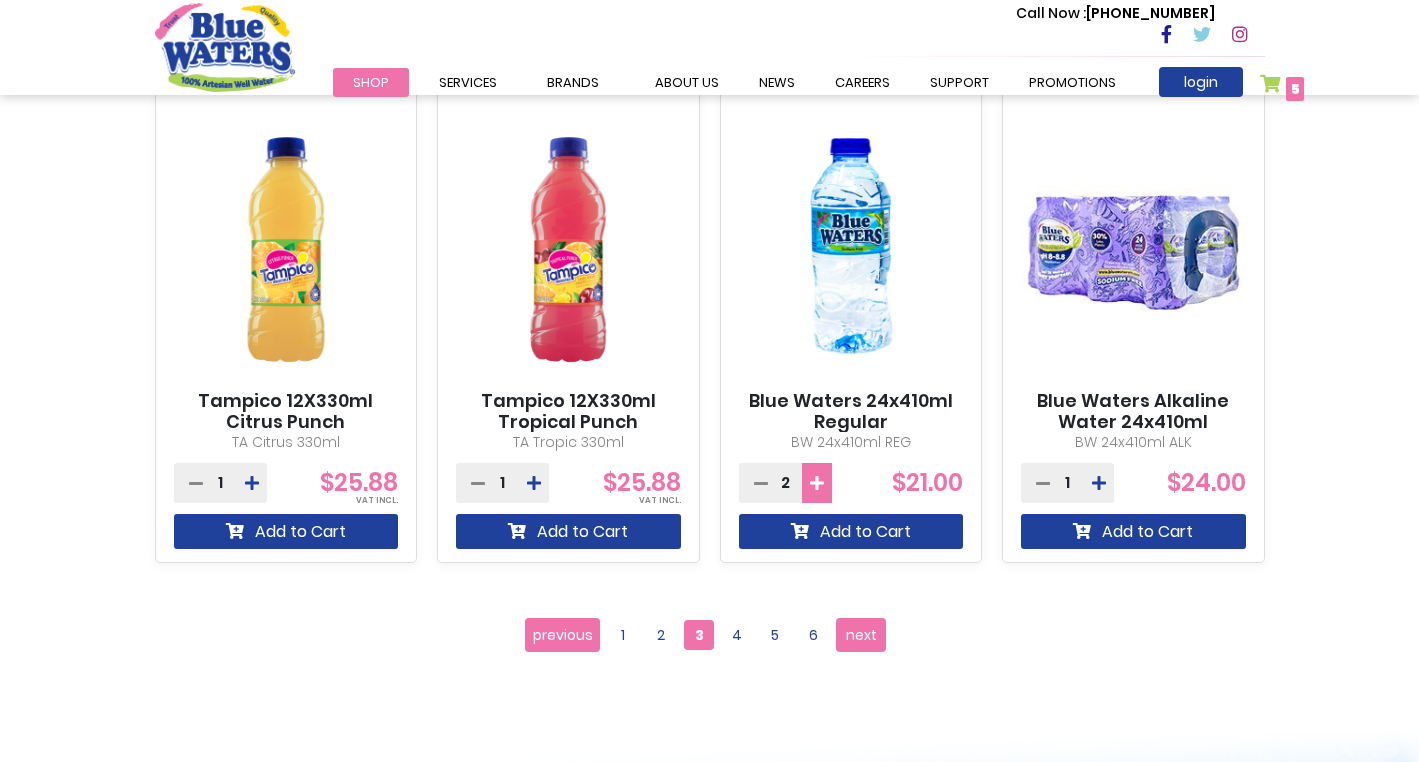 click at bounding box center (817, 483) 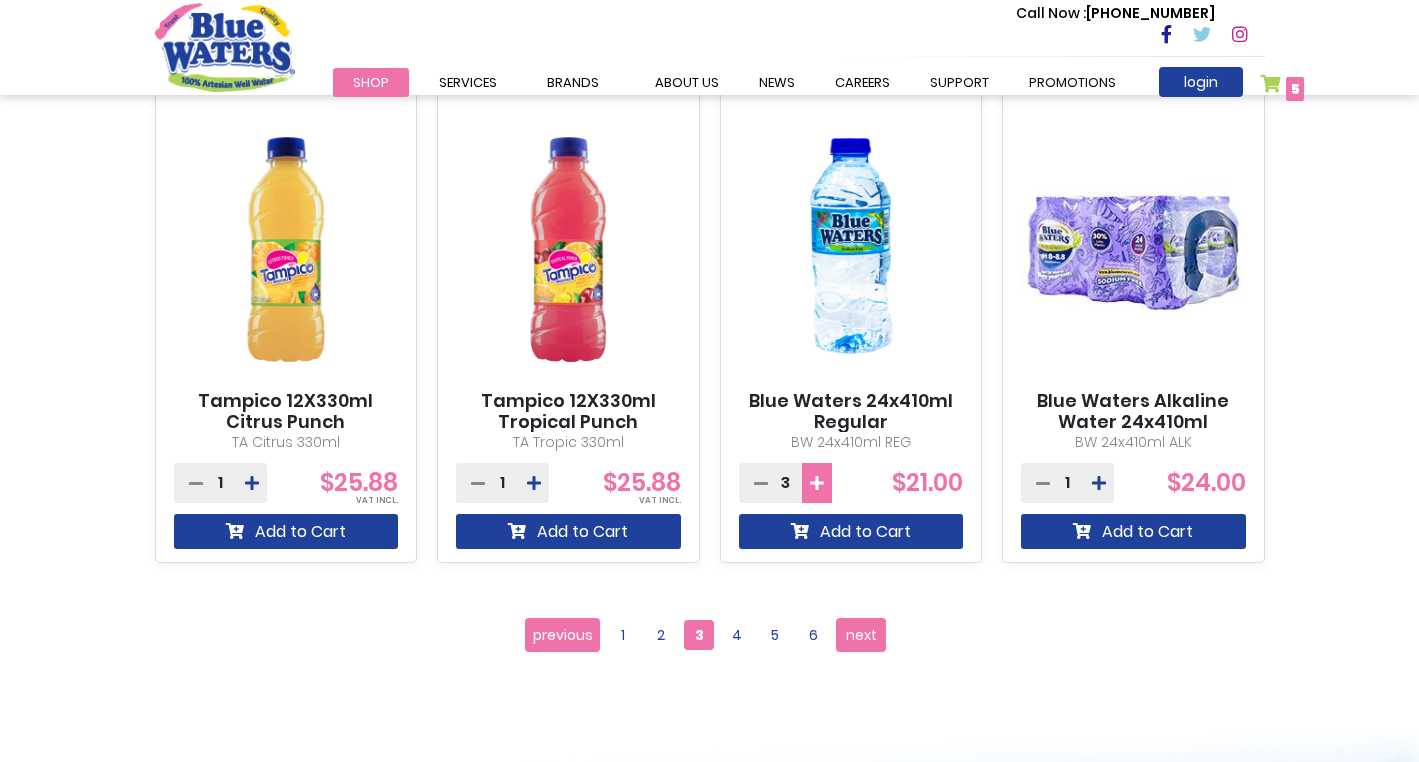 click at bounding box center (817, 483) 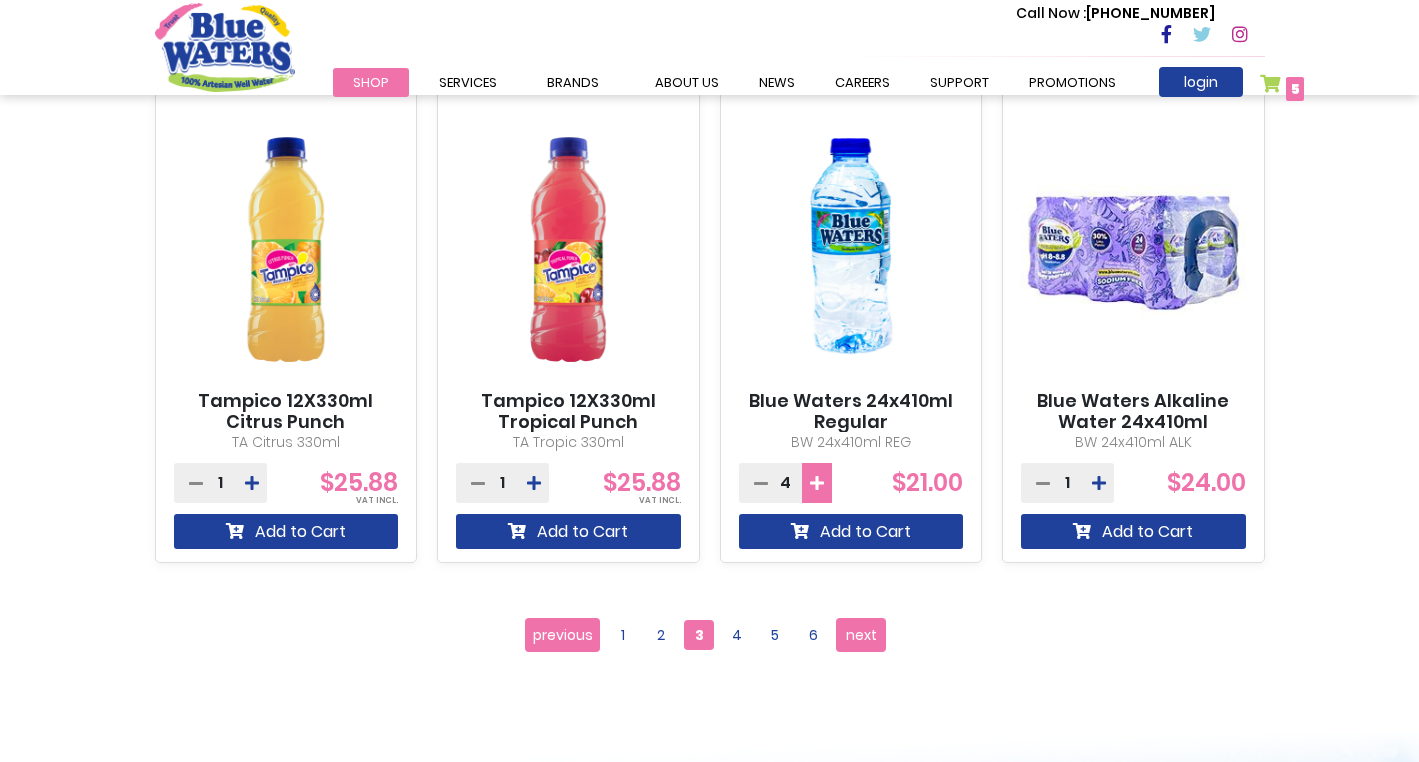 click at bounding box center [817, 483] 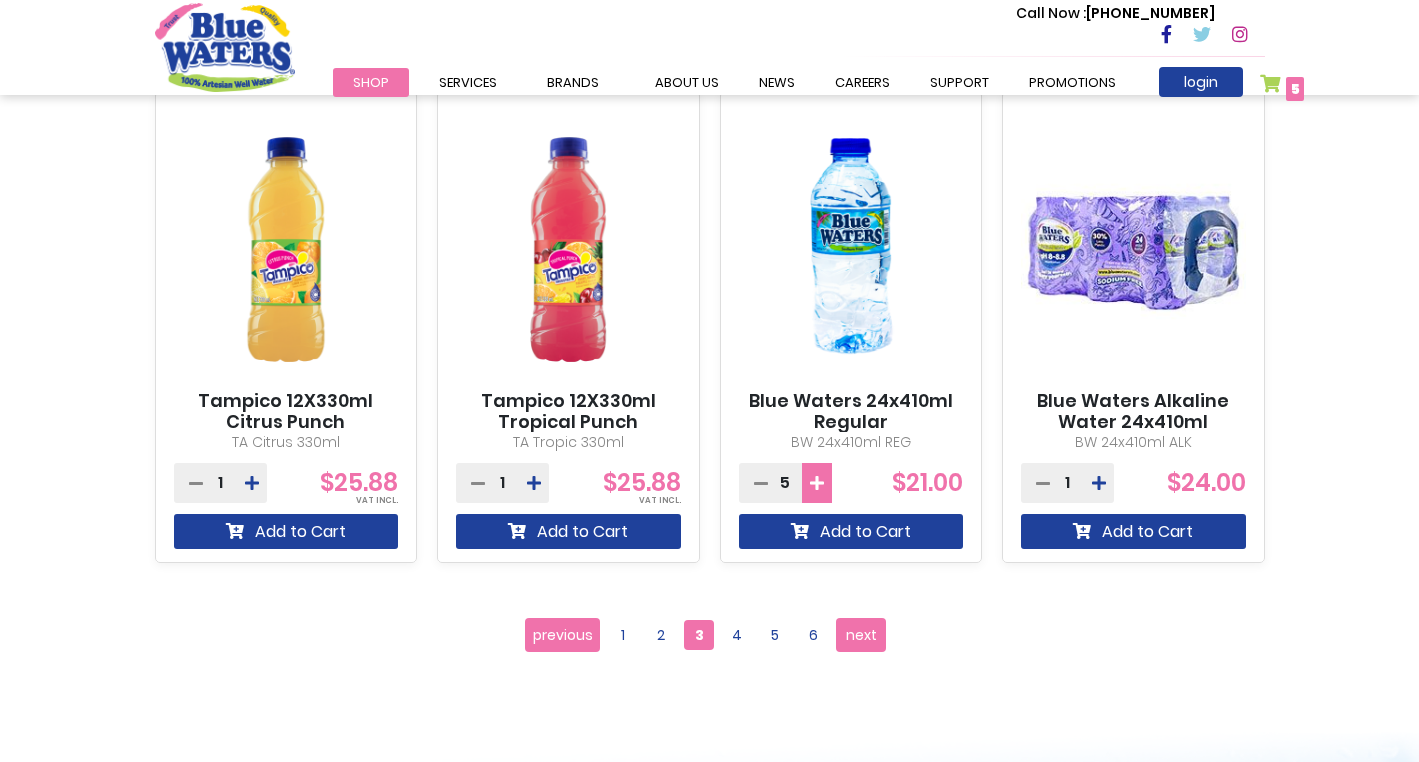 click at bounding box center (817, 483) 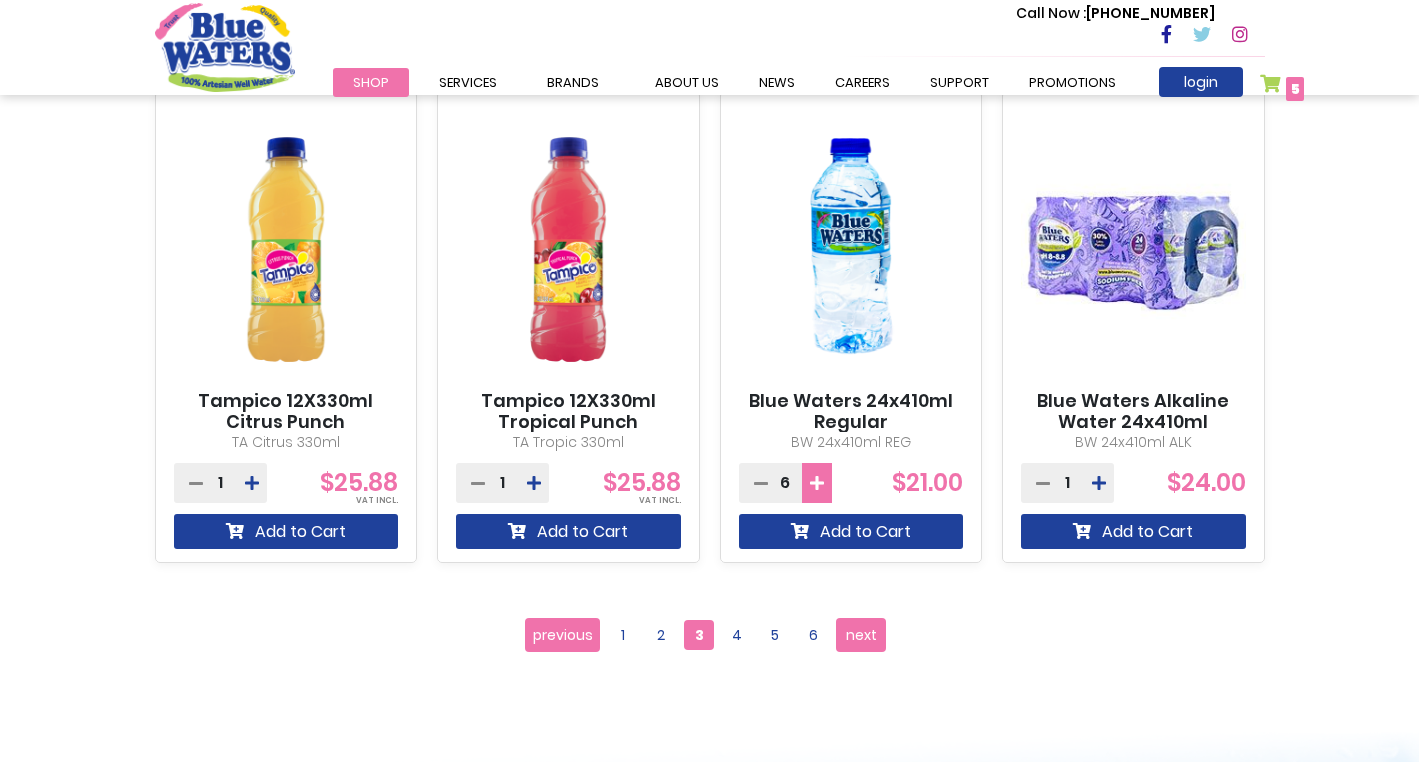 click at bounding box center (817, 483) 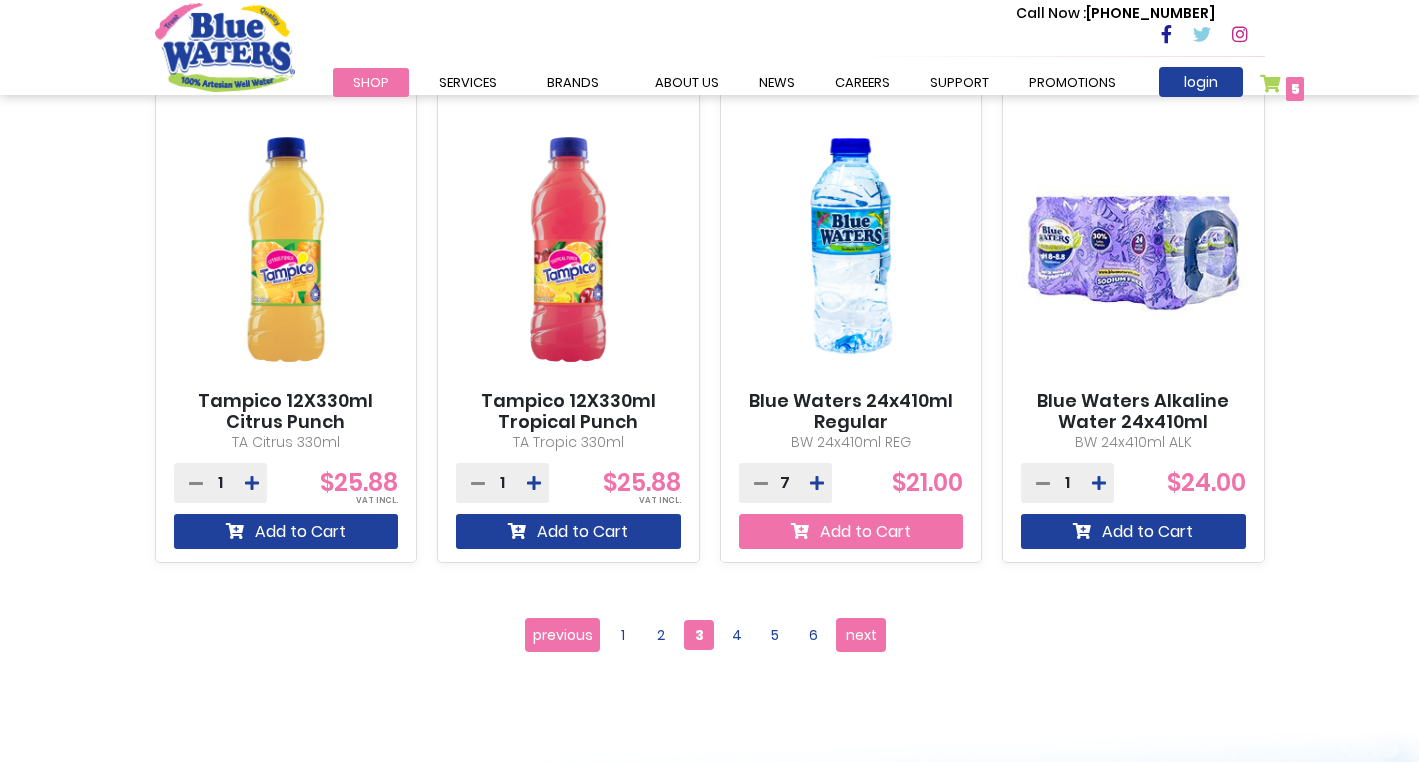 click on "Add to Cart" at bounding box center [851, 531] 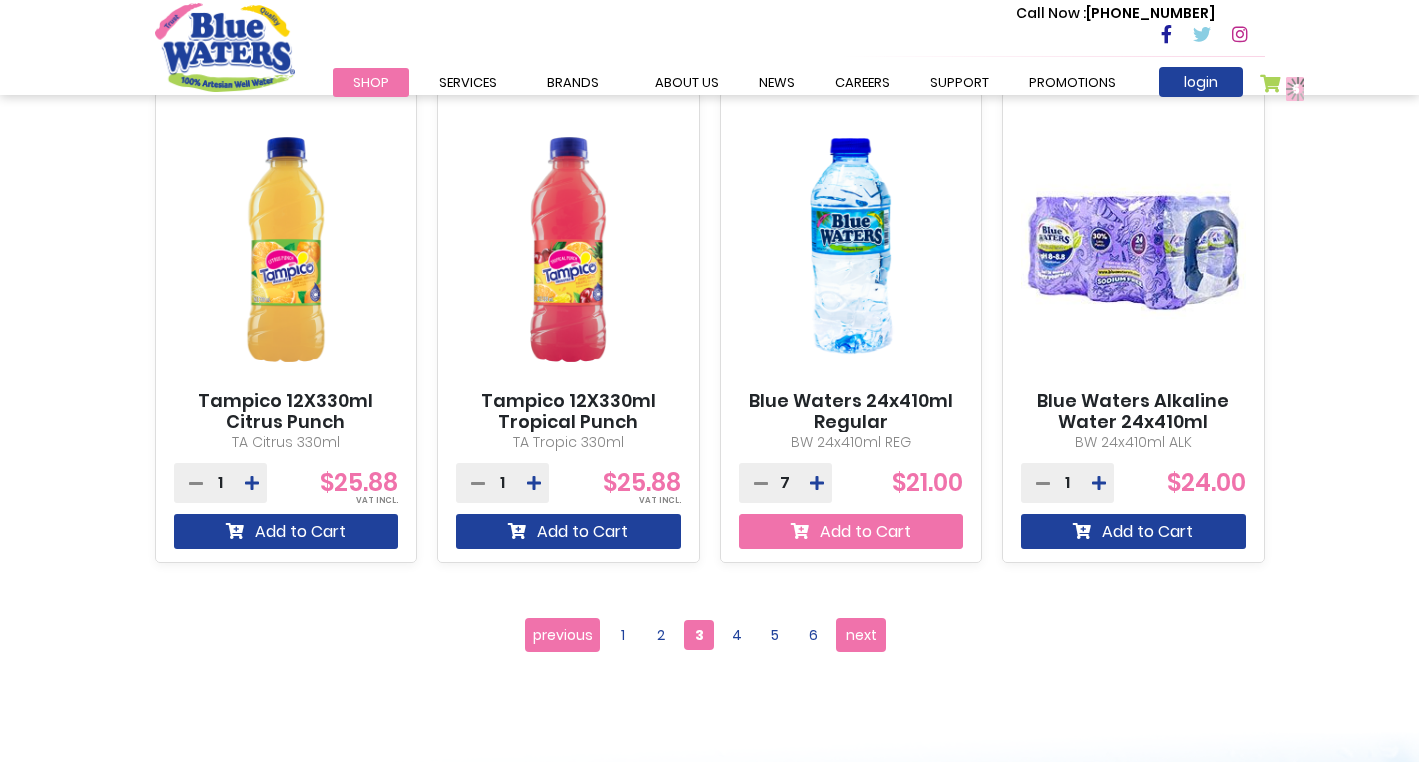 scroll, scrollTop: 1784, scrollLeft: 0, axis: vertical 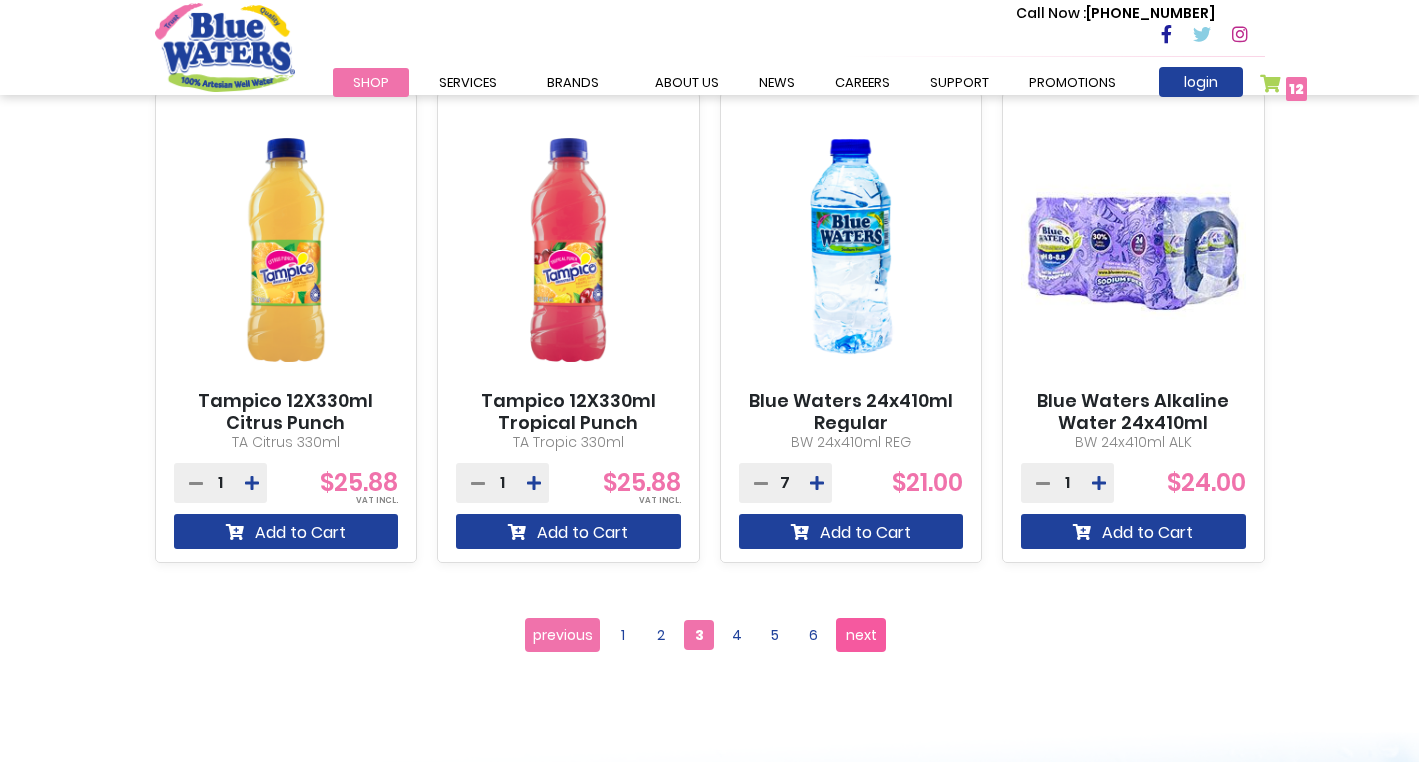 click on "next" at bounding box center (861, 635) 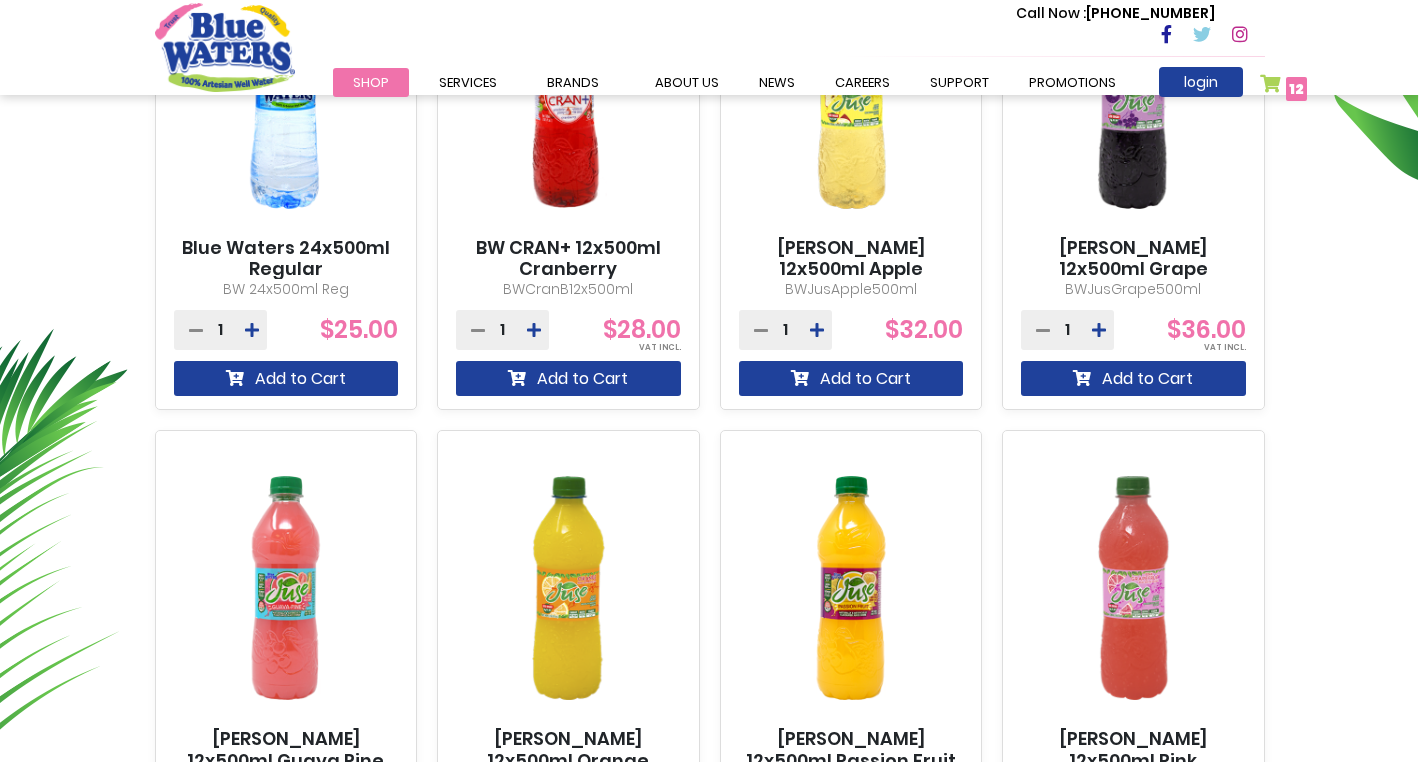 scroll, scrollTop: 801, scrollLeft: 0, axis: vertical 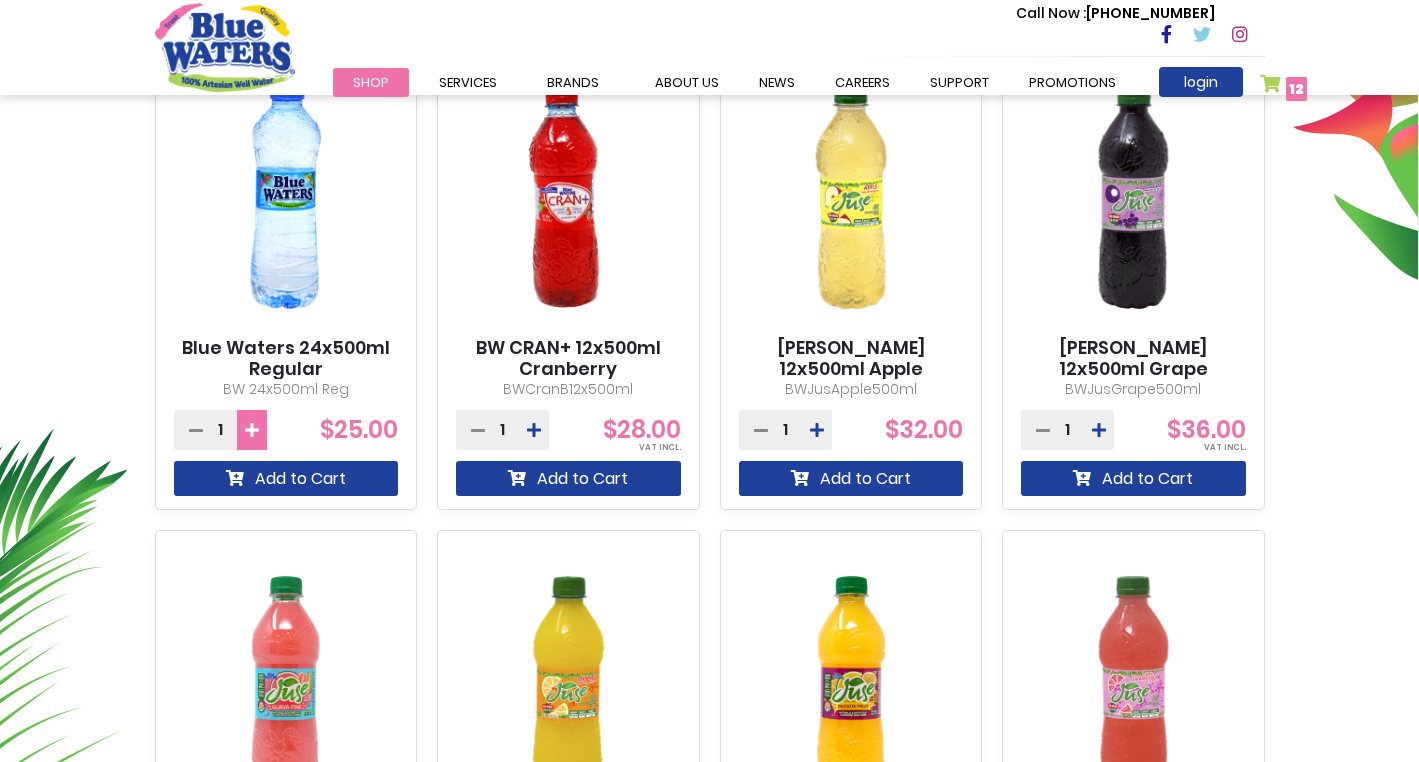 click at bounding box center (252, 430) 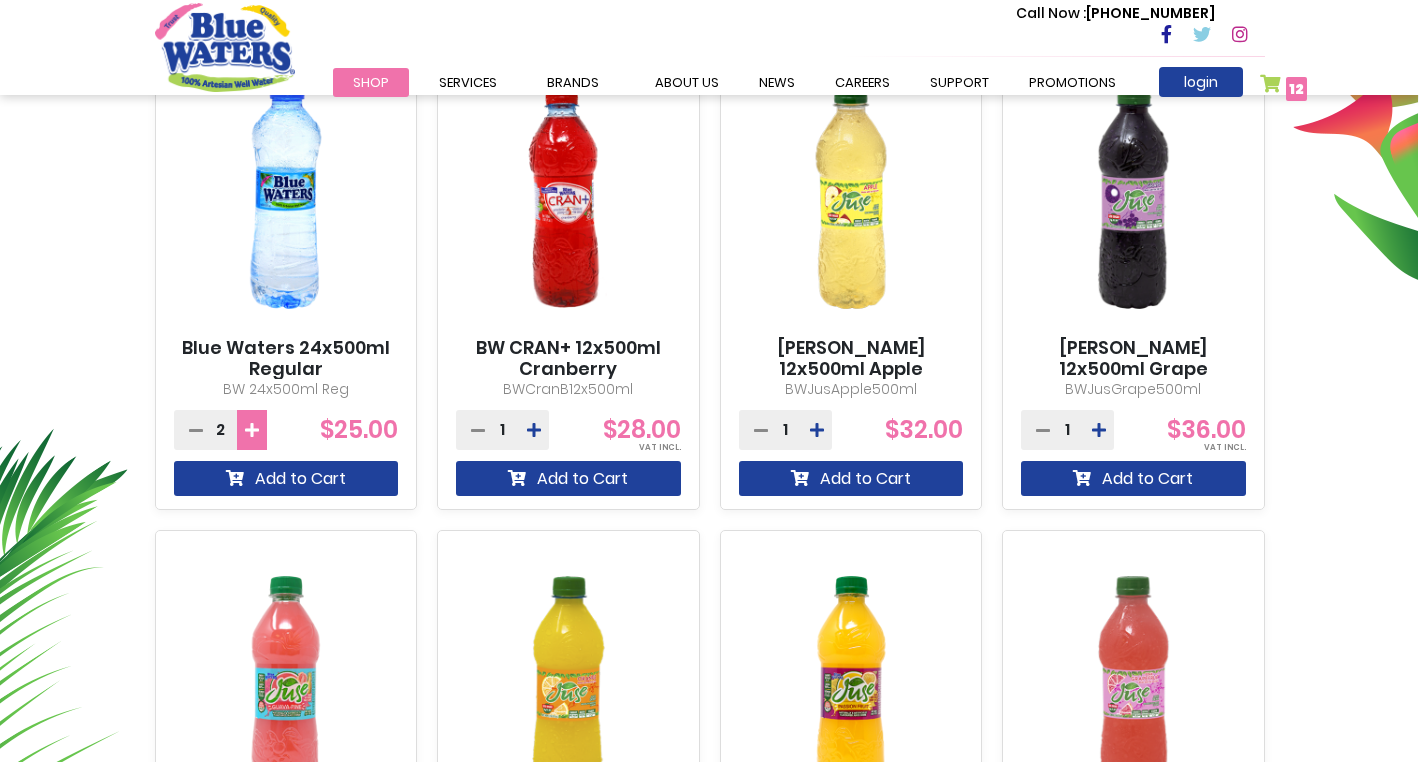 click at bounding box center (252, 430) 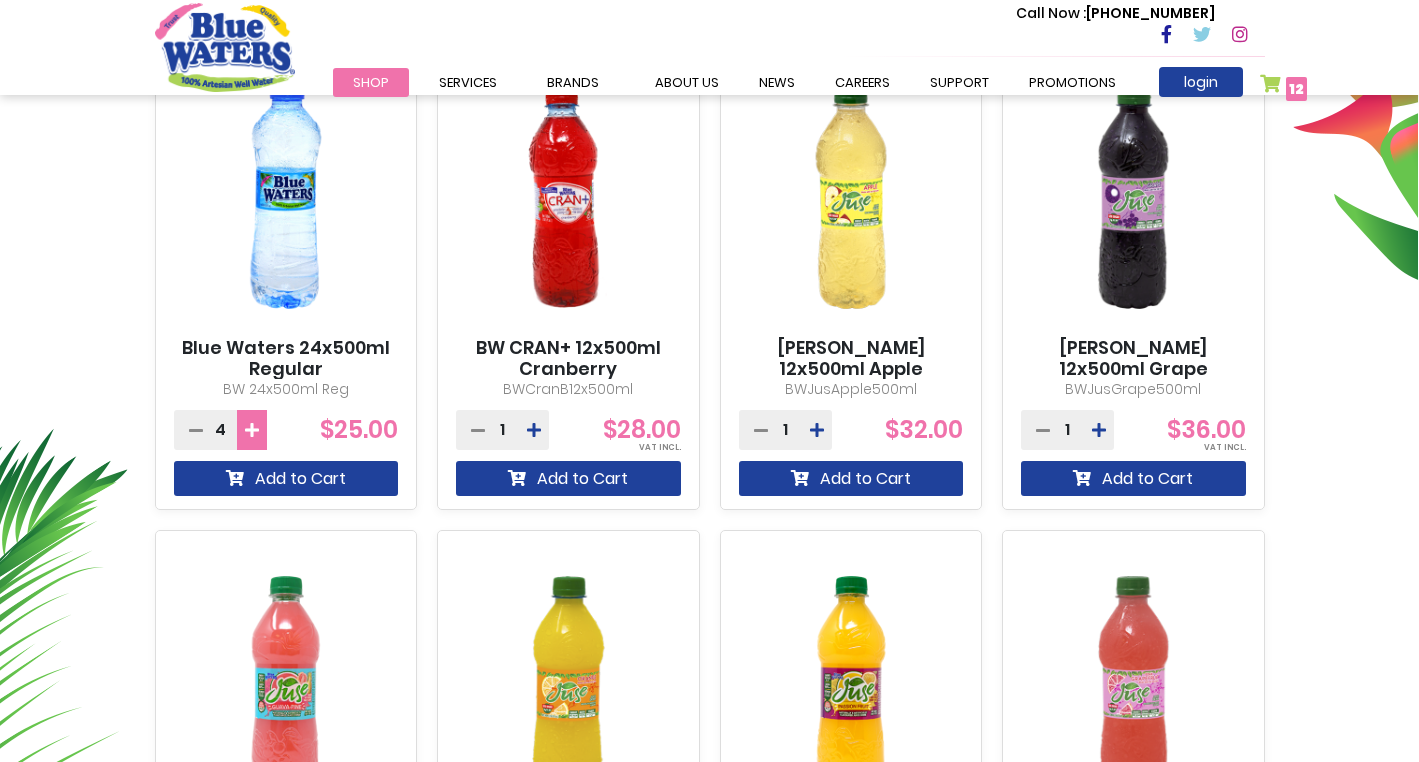 click at bounding box center (252, 430) 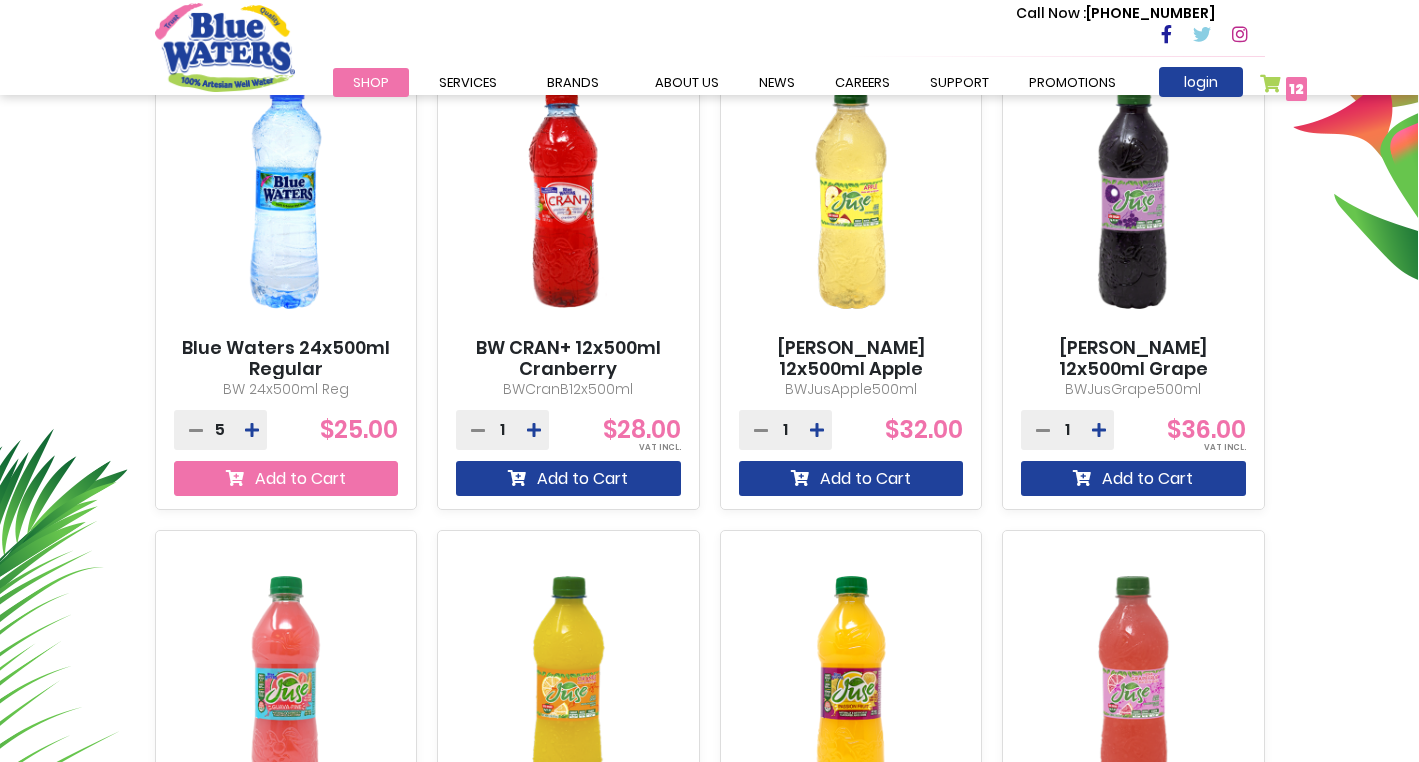 click on "Add to Cart" at bounding box center (286, 478) 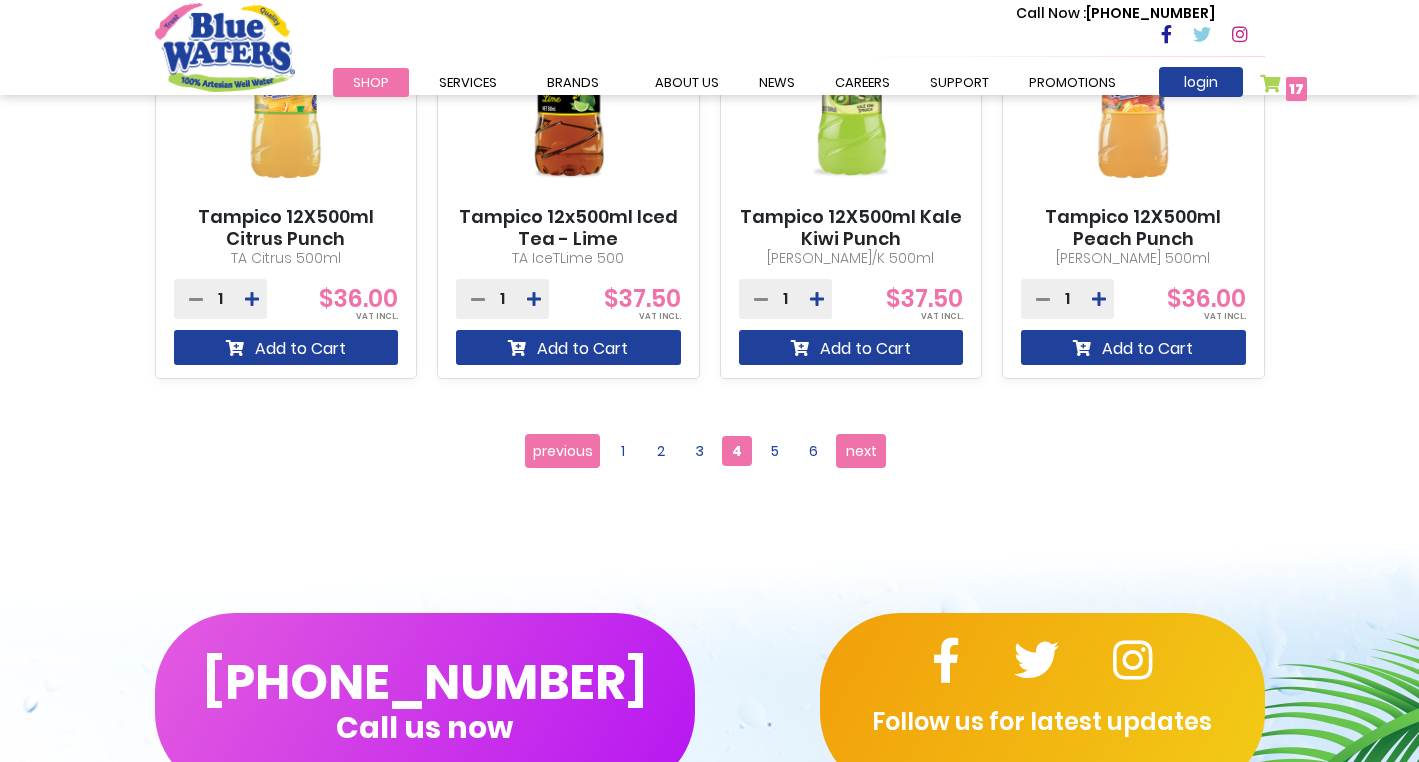 scroll, scrollTop: 1975, scrollLeft: 0, axis: vertical 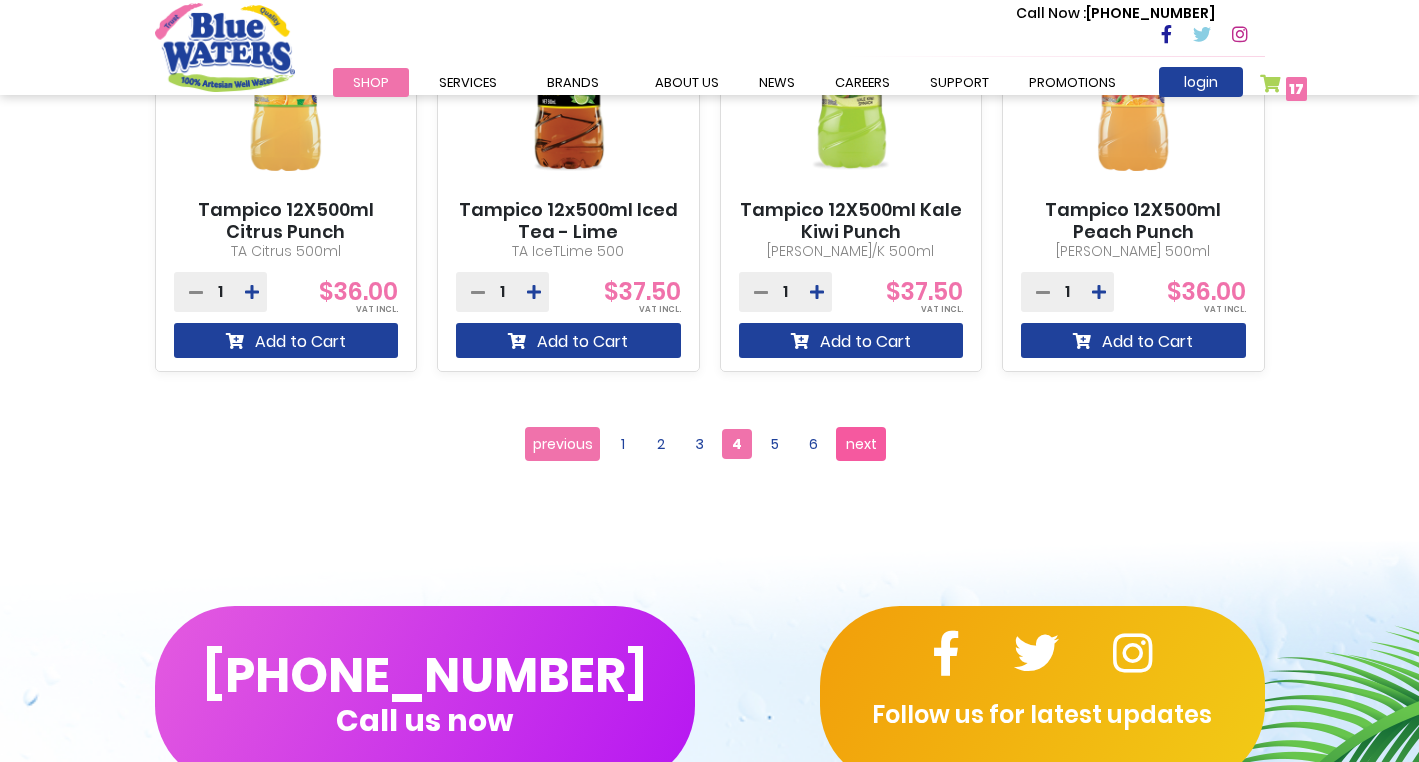 click on "next" at bounding box center (861, 444) 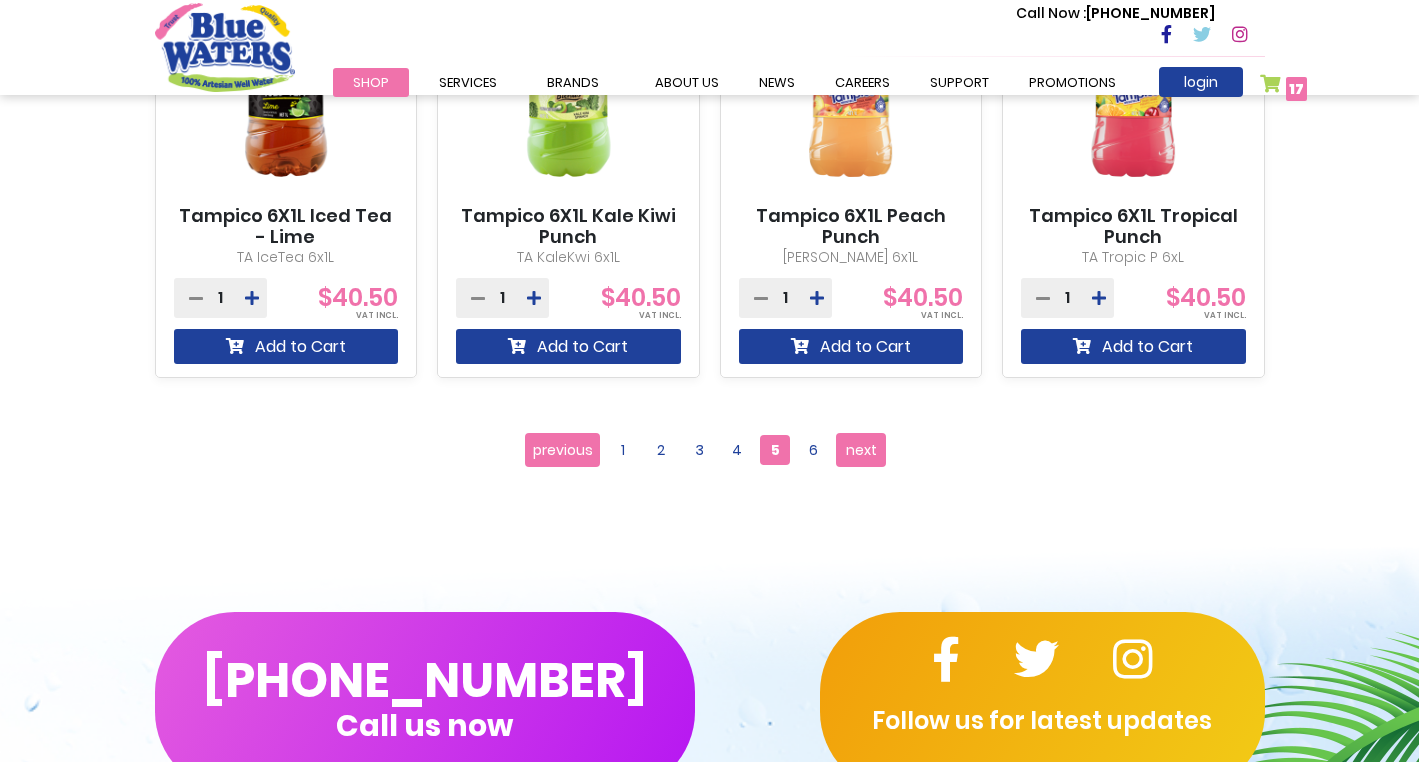 scroll, scrollTop: 1975, scrollLeft: 0, axis: vertical 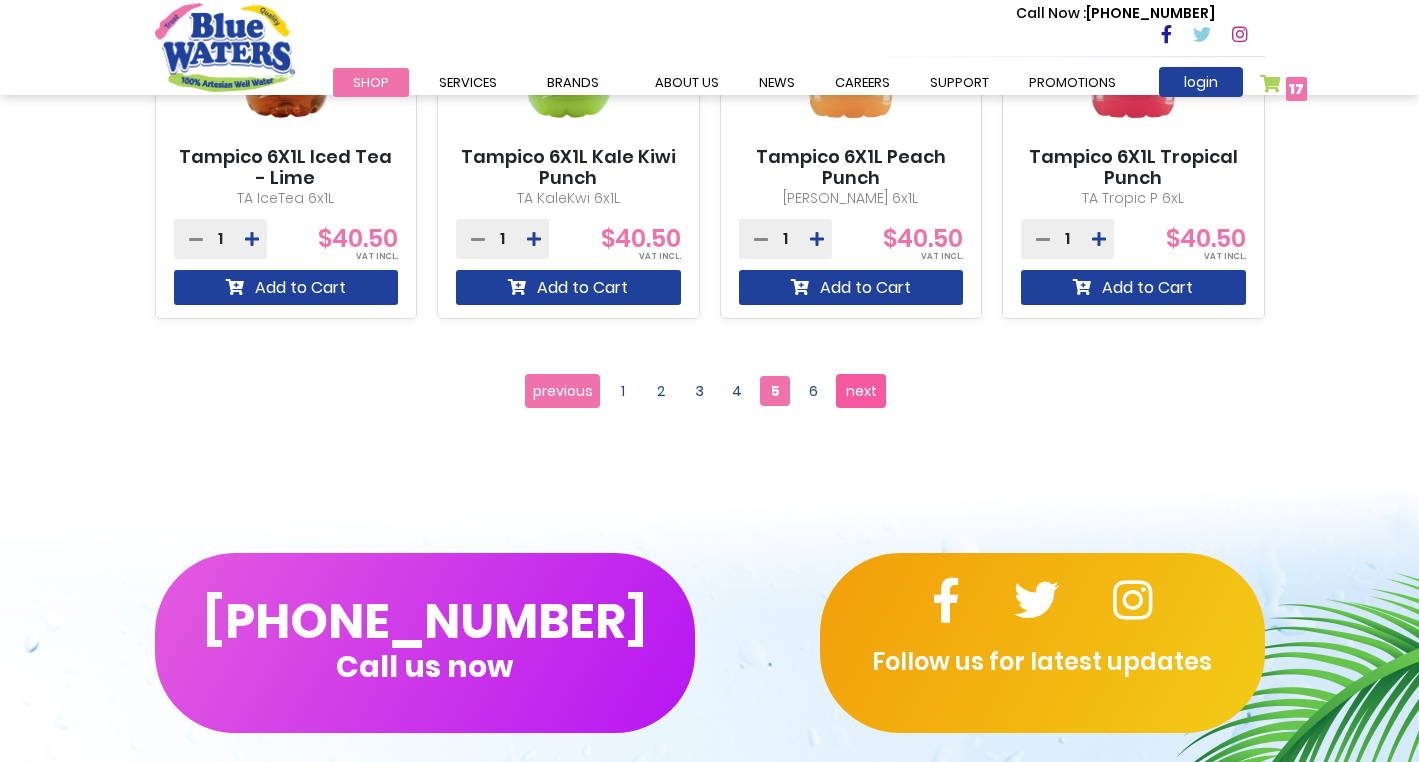 click on "next" at bounding box center [861, 391] 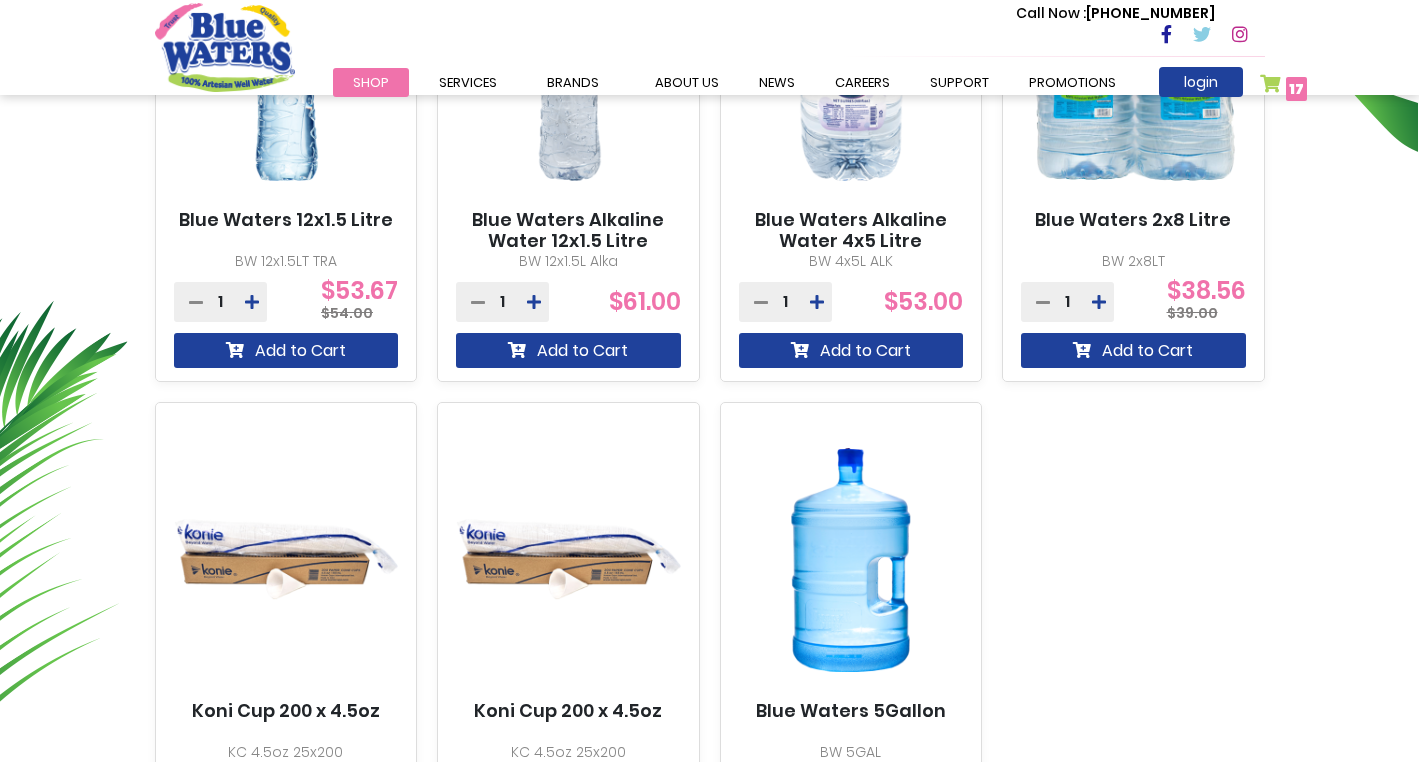 scroll, scrollTop: 934, scrollLeft: 0, axis: vertical 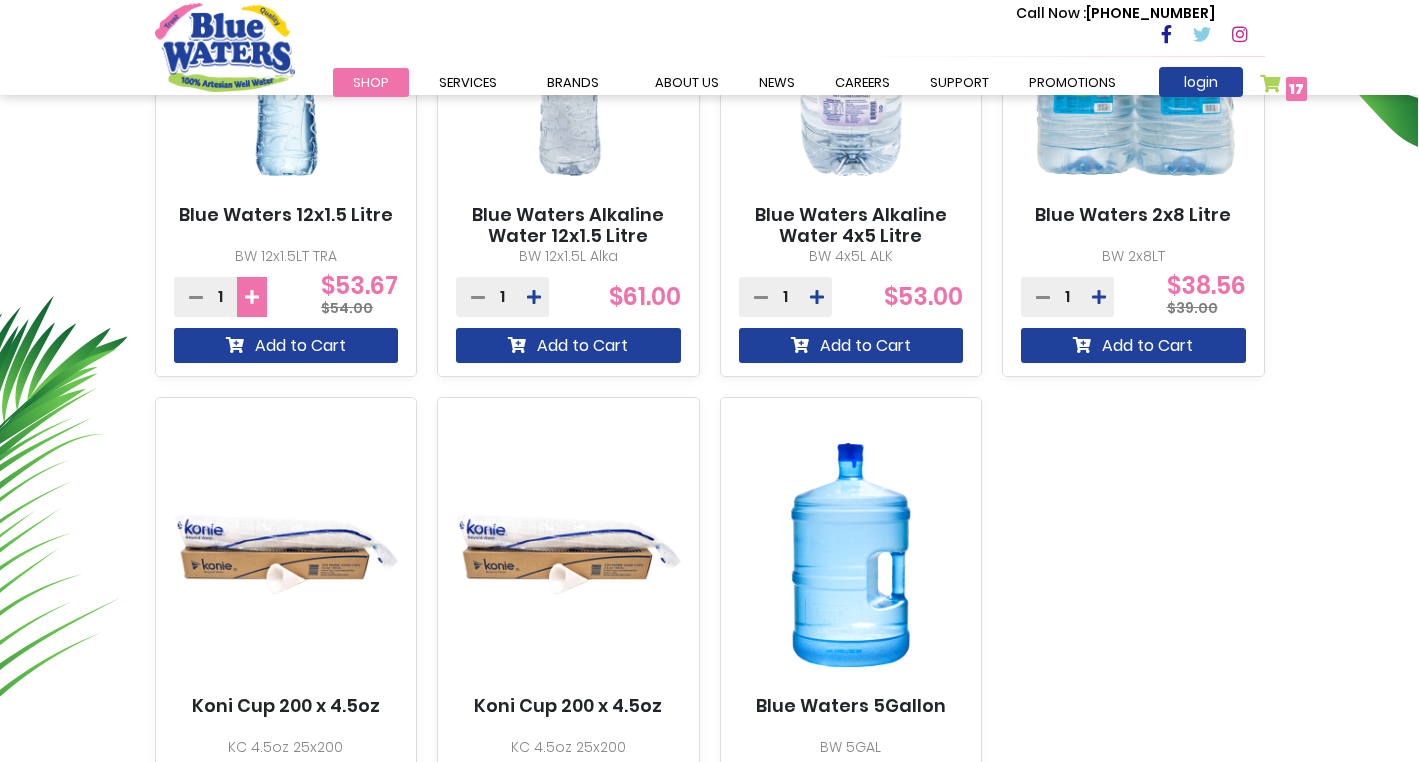 click at bounding box center [252, 297] 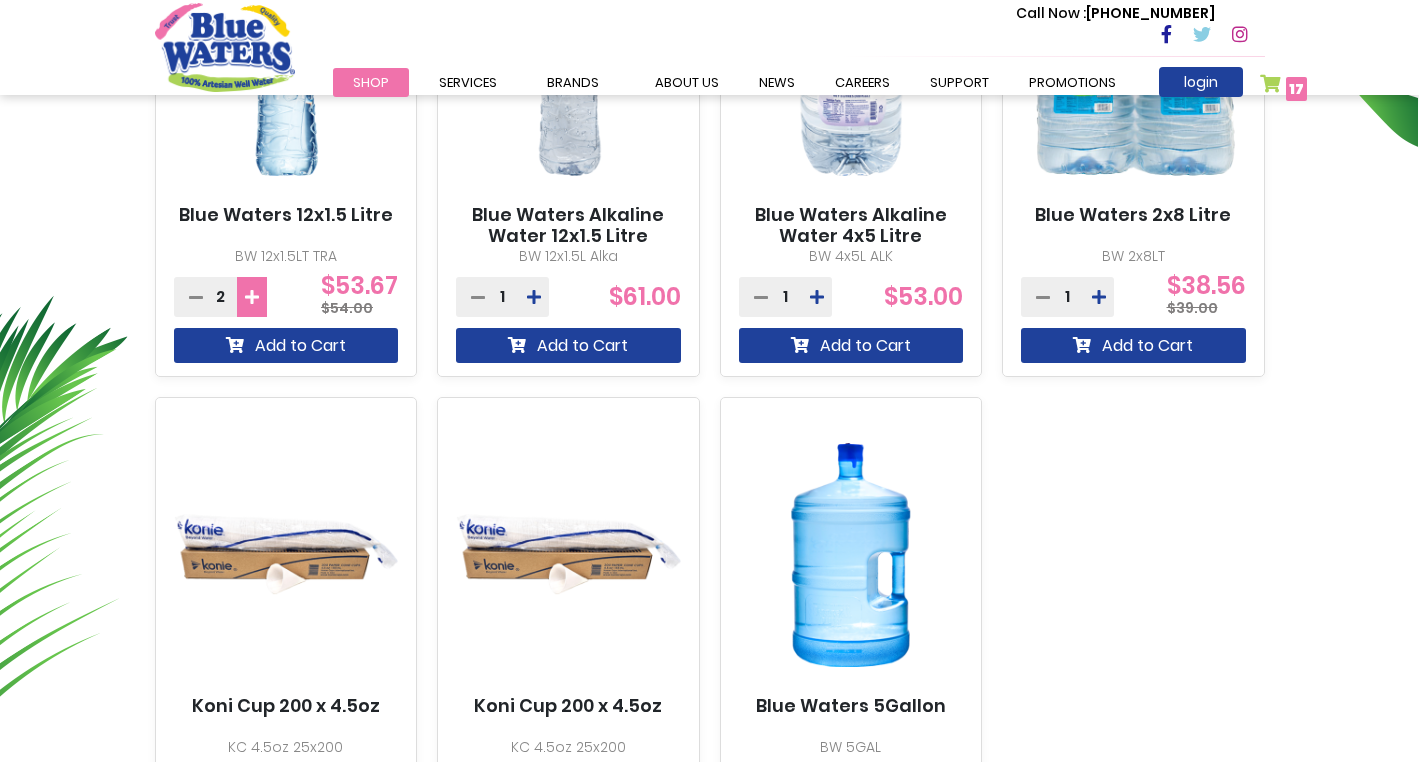 click at bounding box center [252, 297] 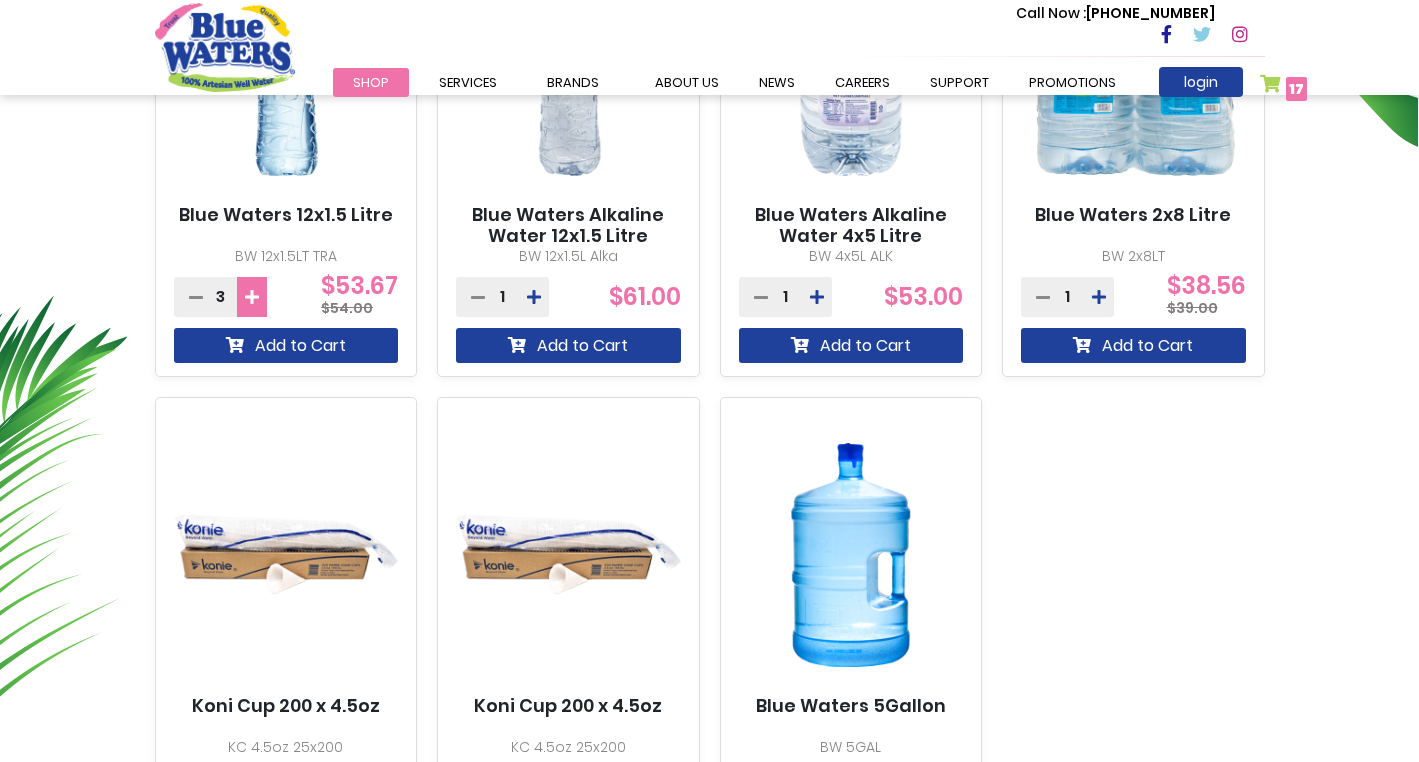 click at bounding box center (252, 297) 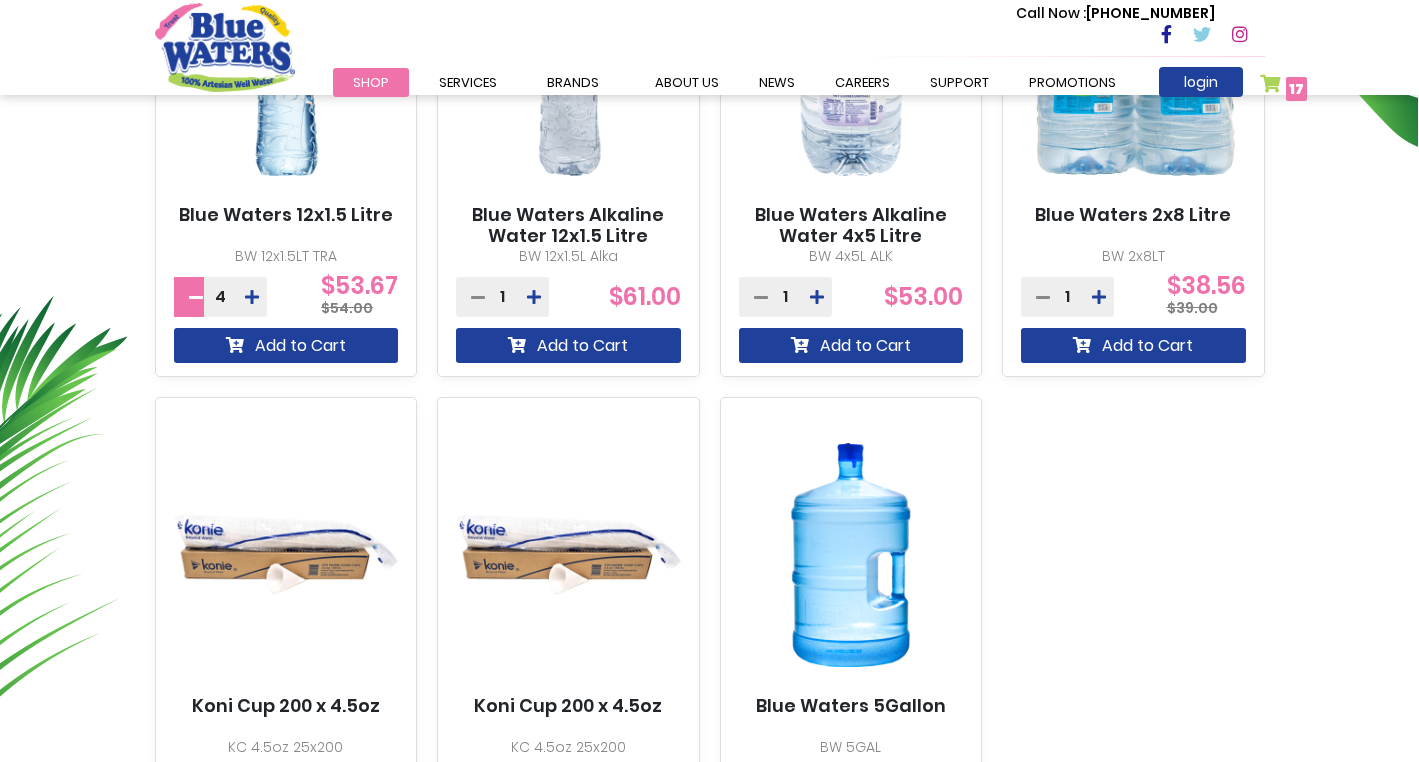 click at bounding box center [196, 297] 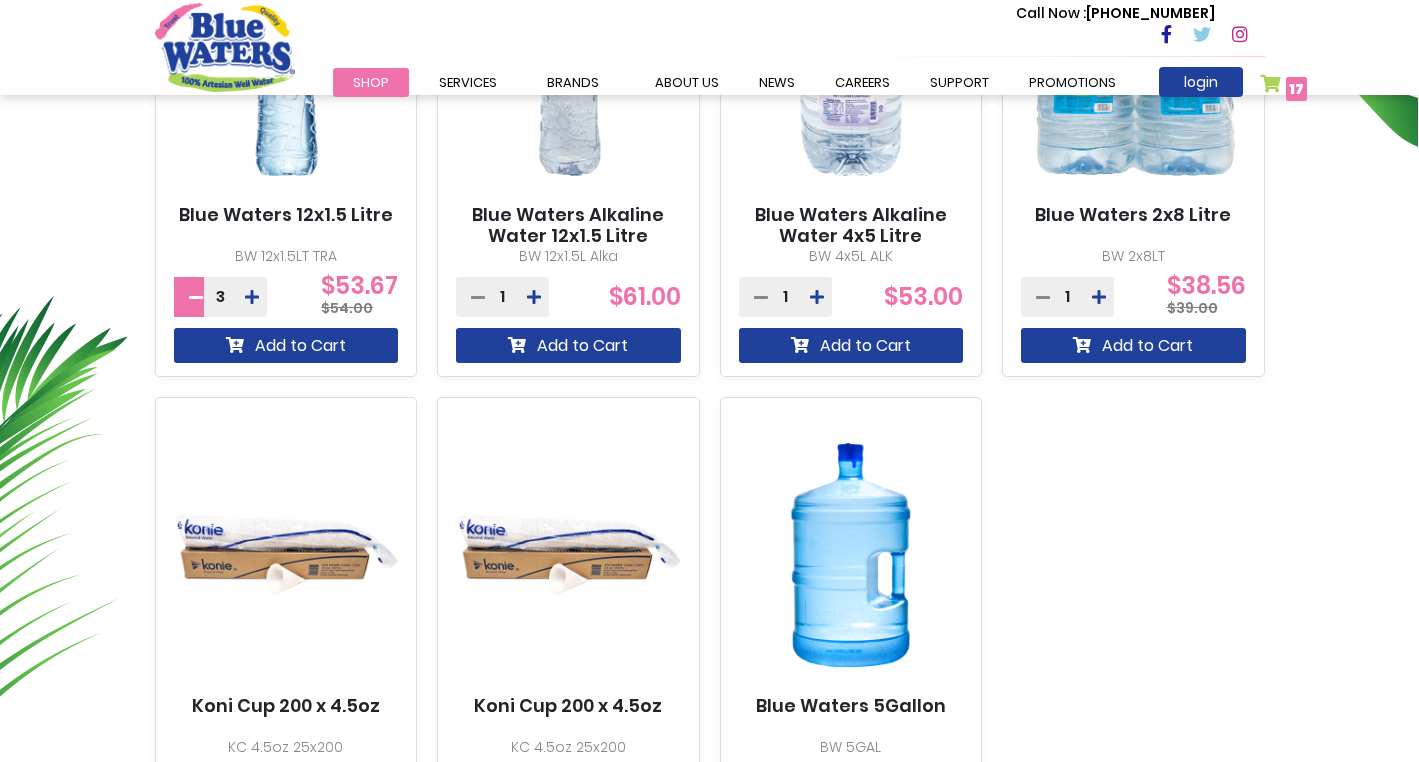 click at bounding box center [196, 297] 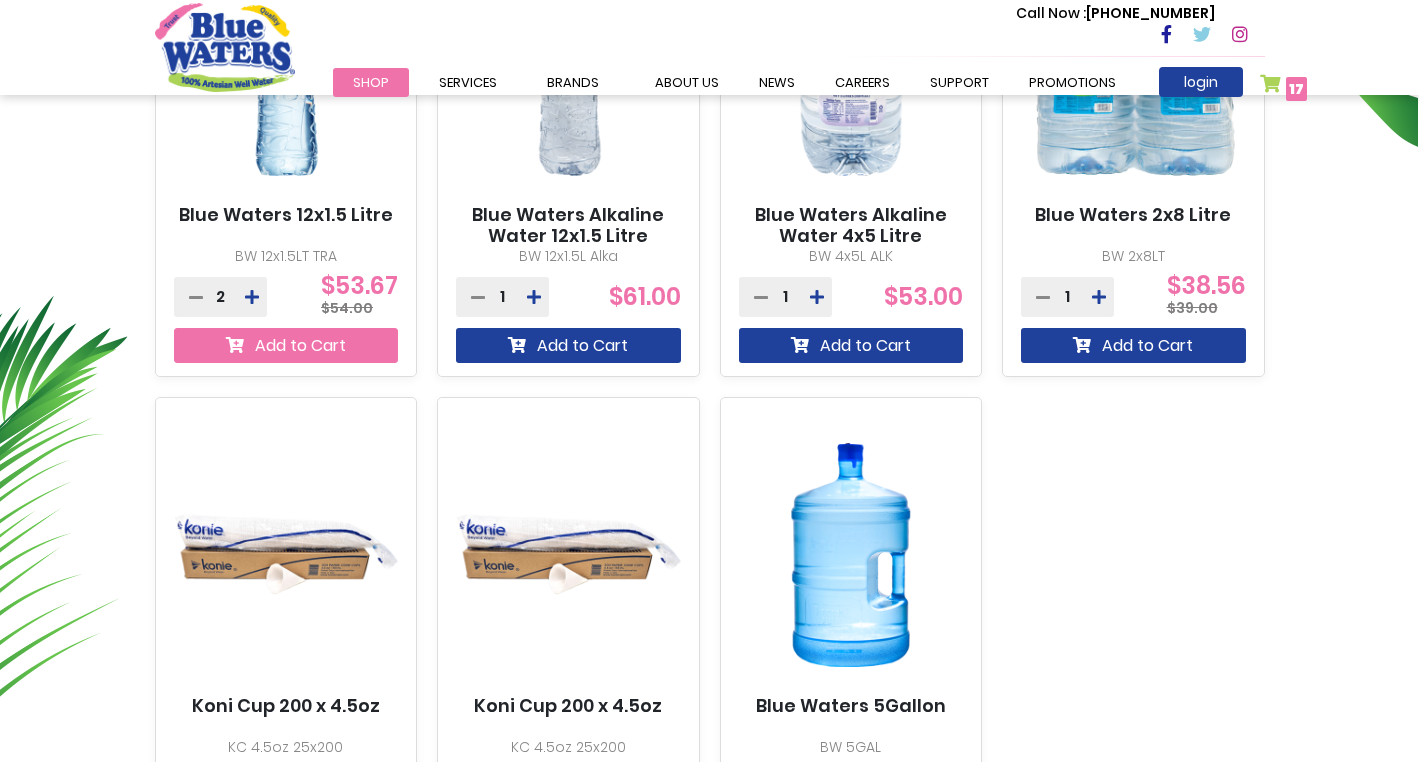 click on "Add to Cart" at bounding box center [286, 345] 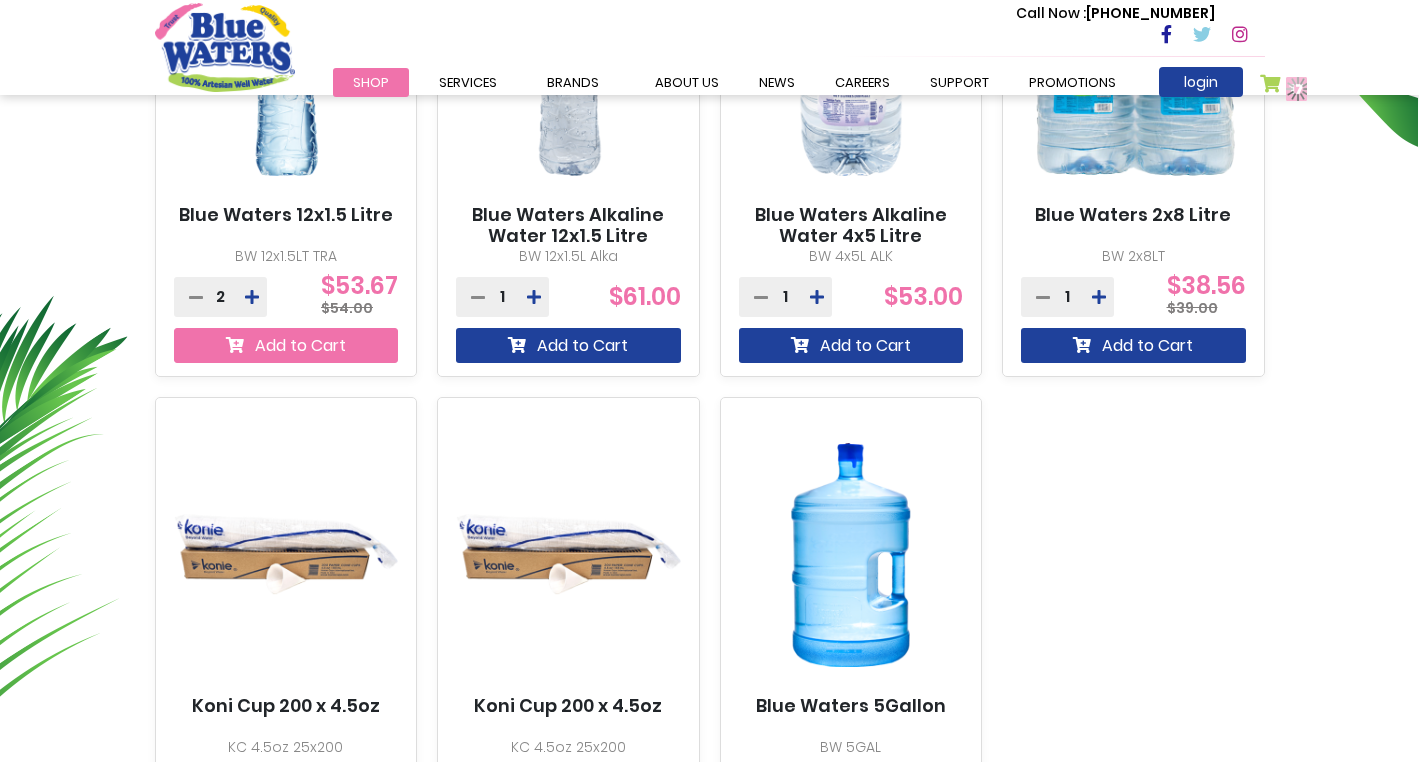 scroll, scrollTop: 987, scrollLeft: 0, axis: vertical 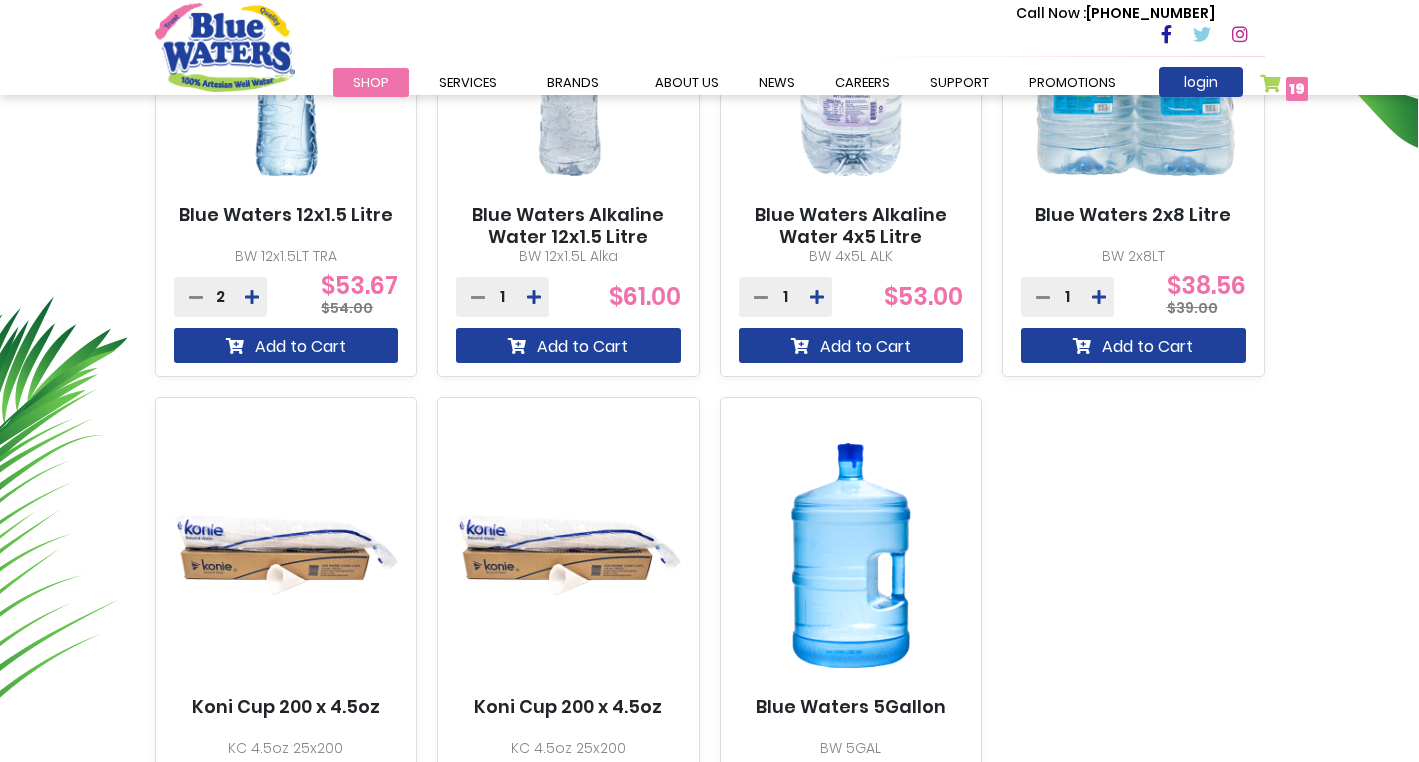 click on "My Cart
19
19
items" at bounding box center [1284, 88] 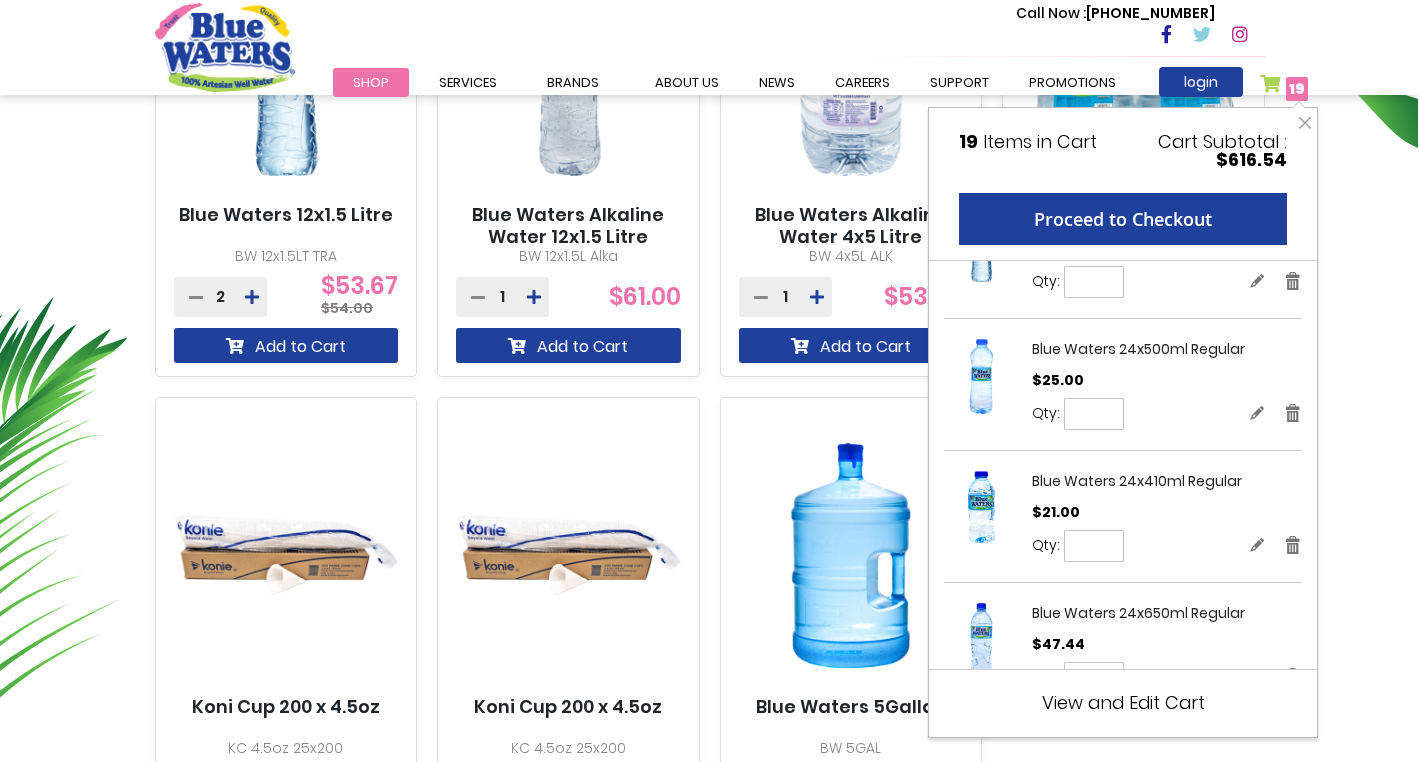 scroll, scrollTop: 130, scrollLeft: 0, axis: vertical 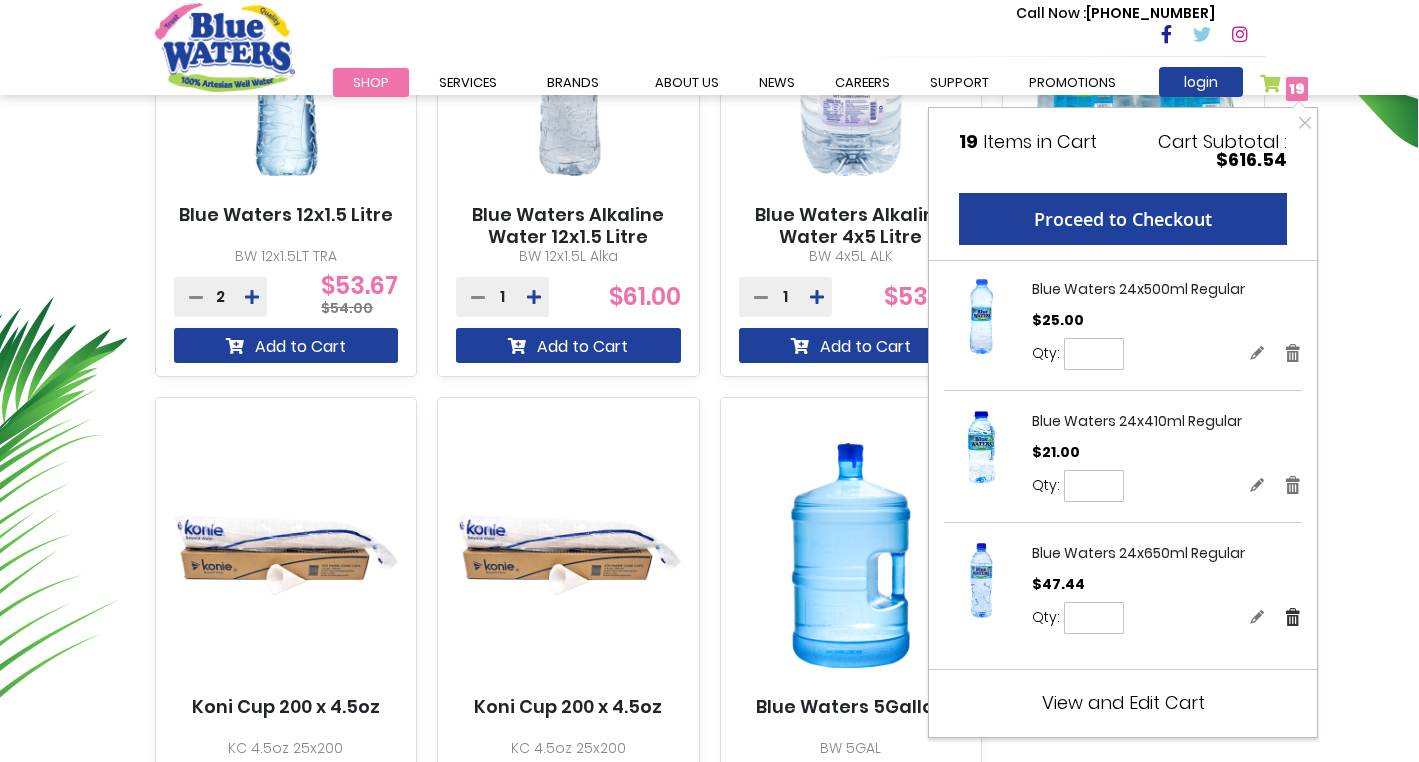 click on "Remove" at bounding box center (1293, 616) 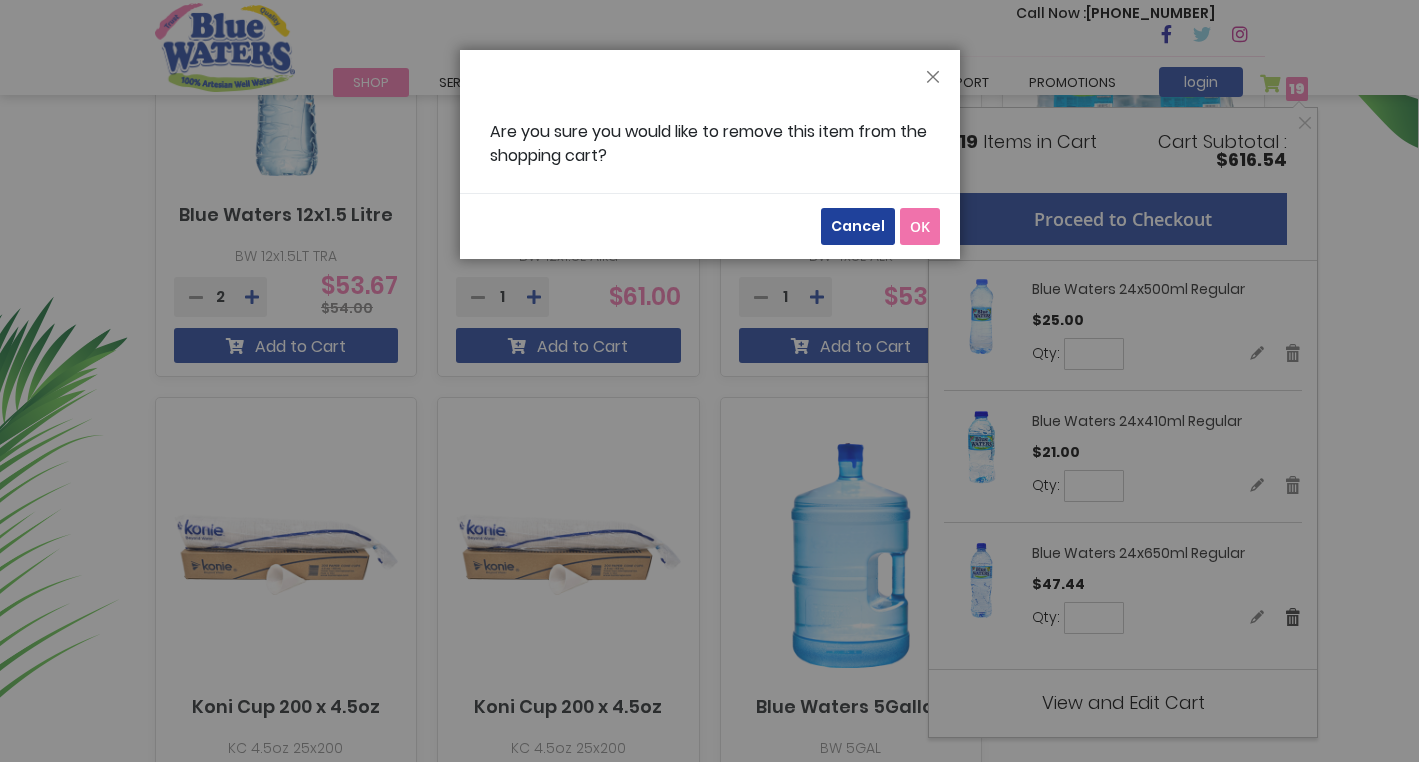 scroll, scrollTop: 0, scrollLeft: 0, axis: both 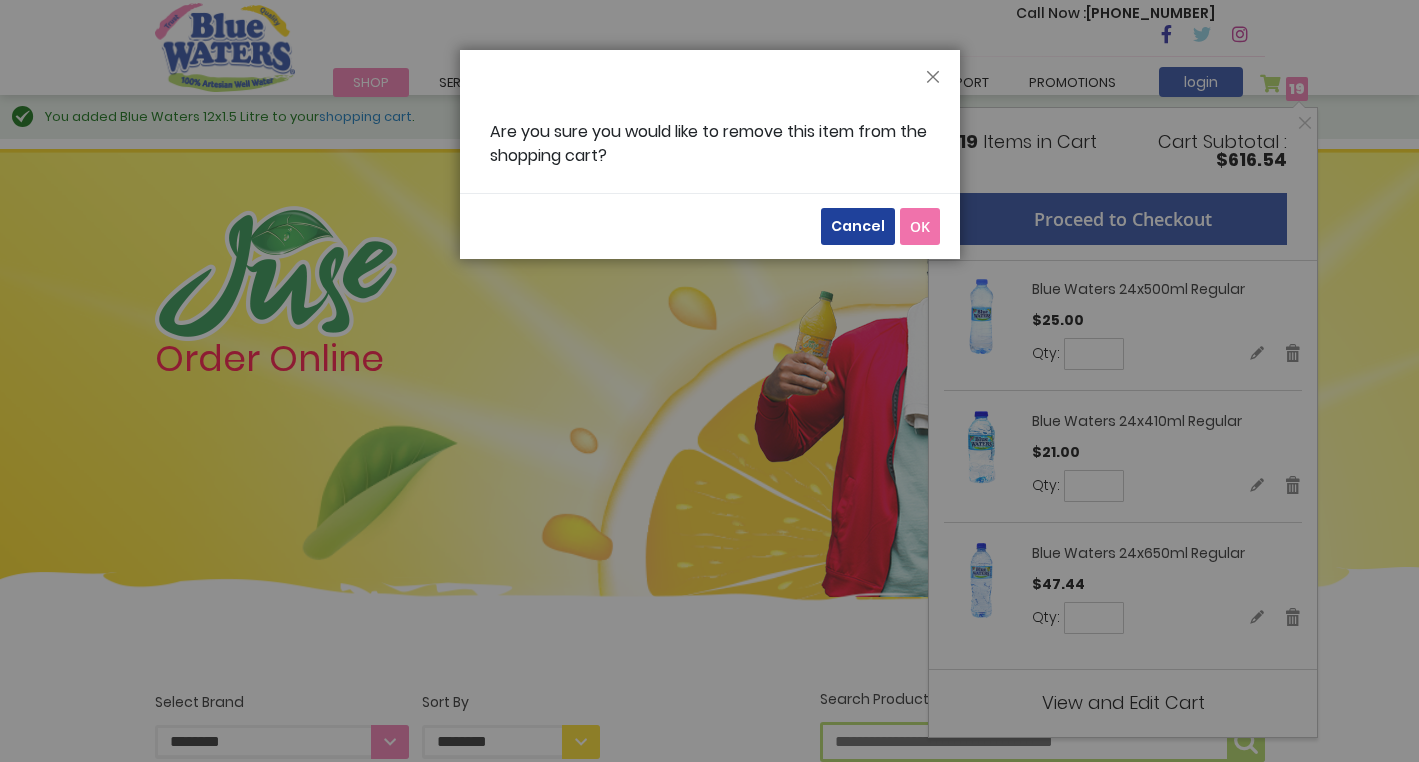 click on "OK" at bounding box center (920, 226) 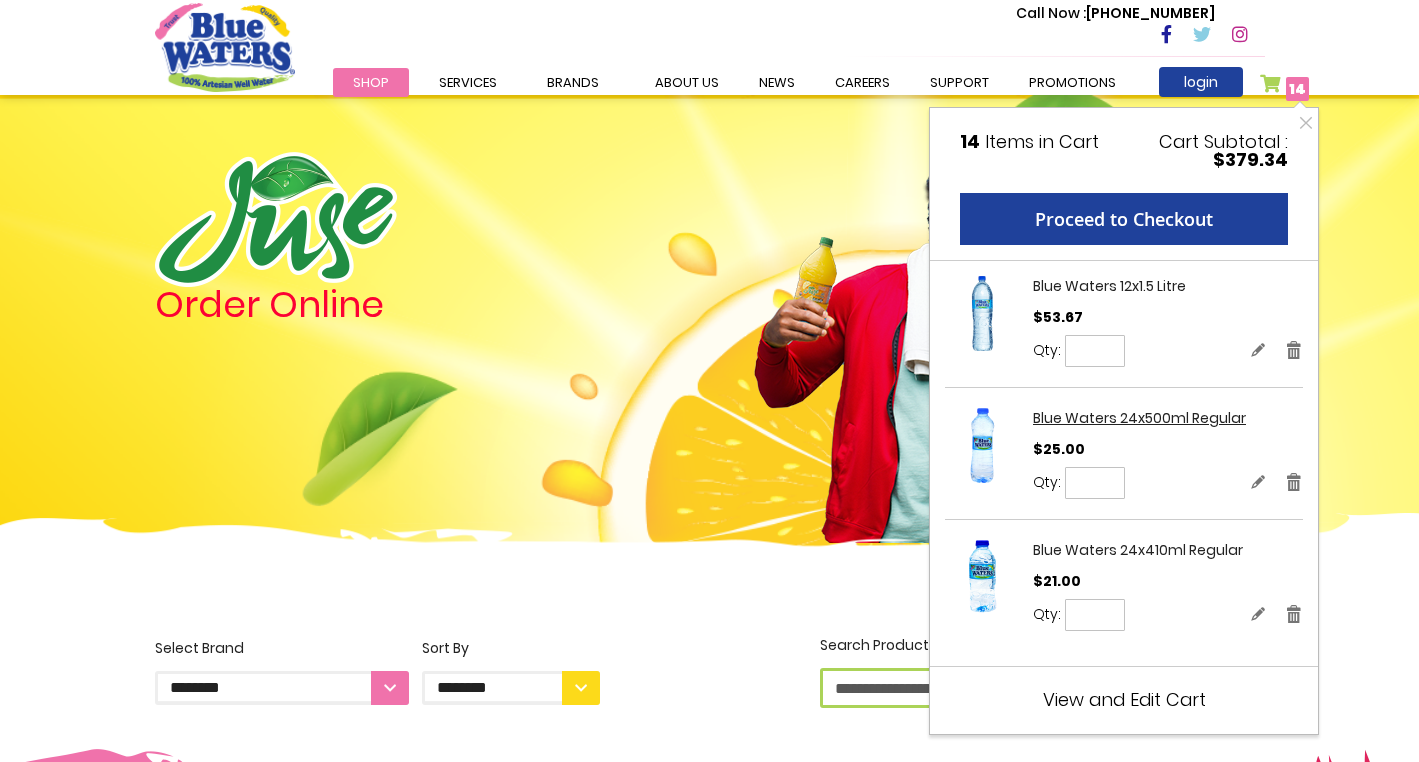 scroll, scrollTop: 0, scrollLeft: 0, axis: both 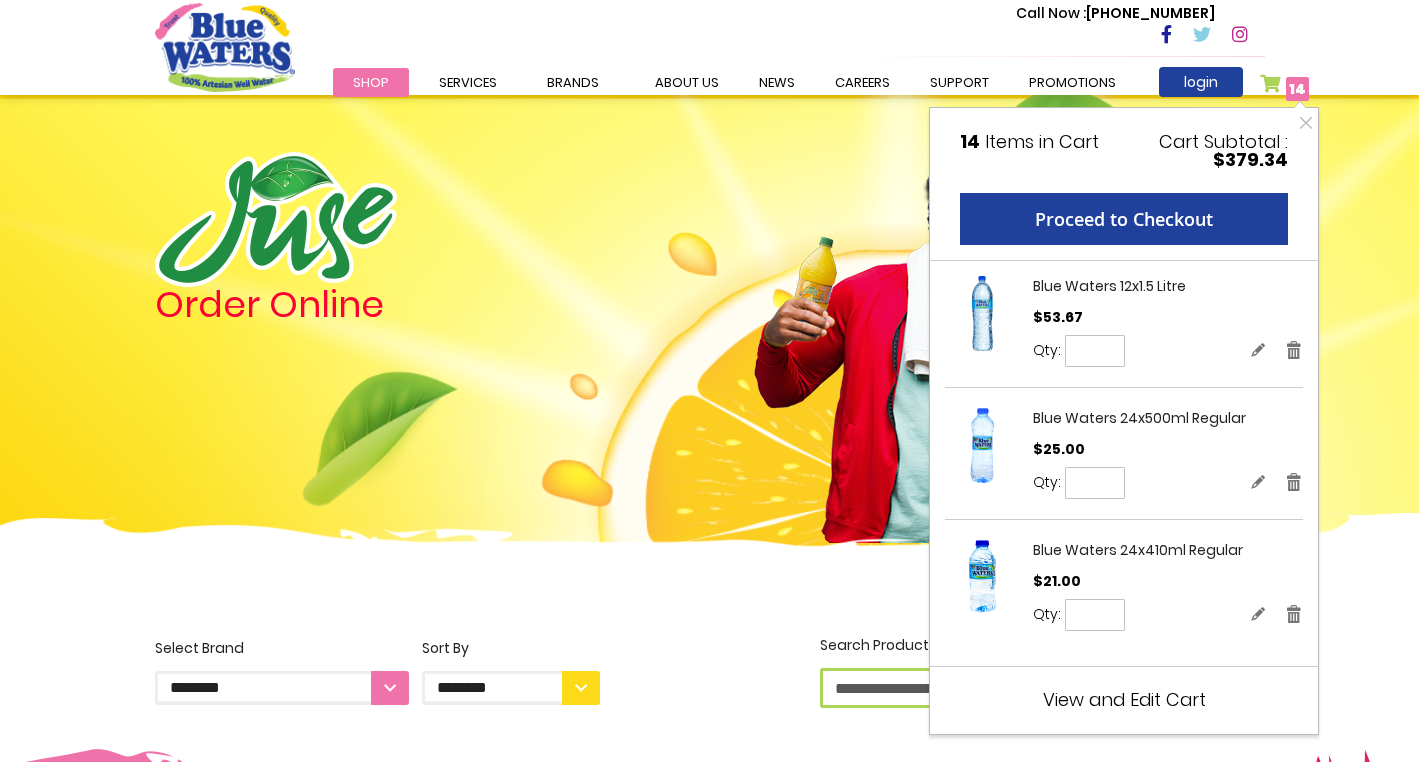 click on "*" at bounding box center [1095, 351] 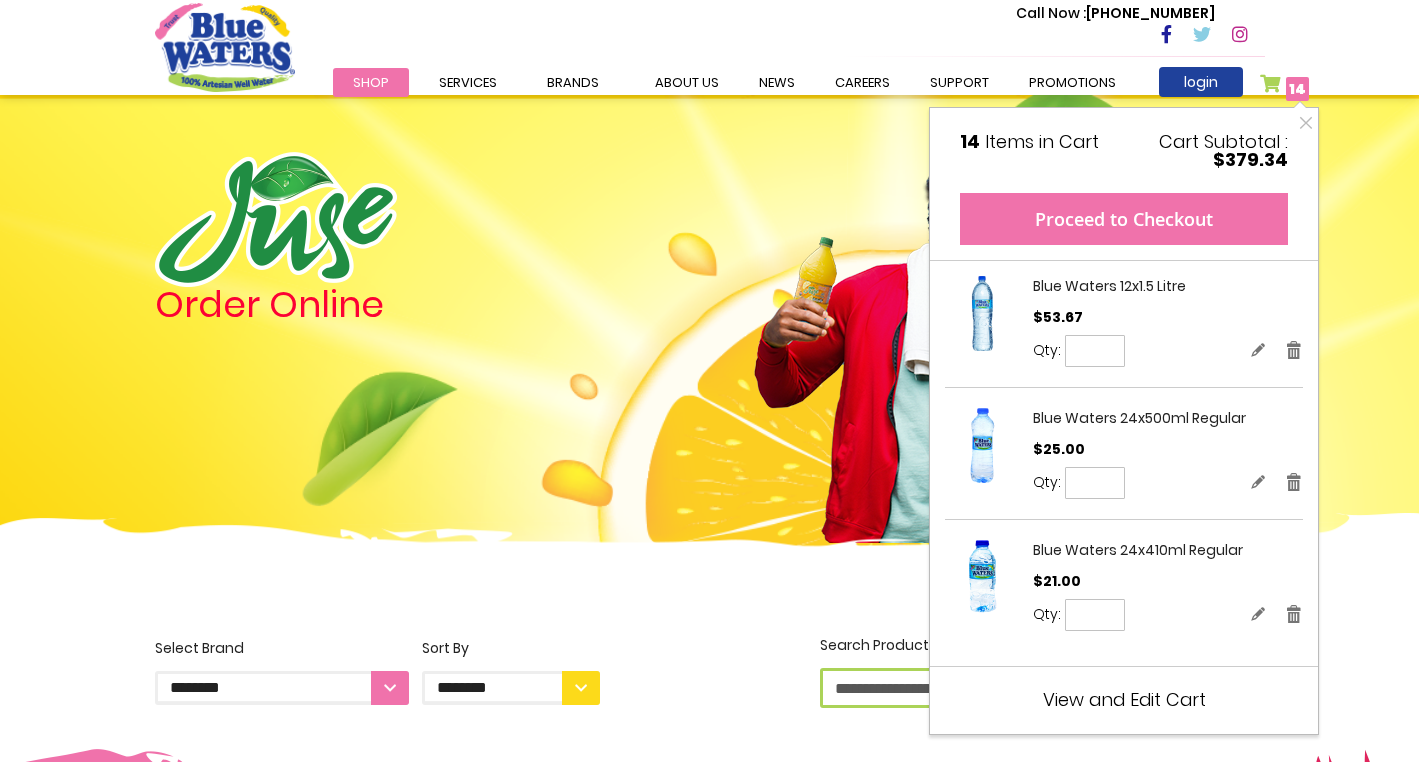 click on "Proceed to Checkout" at bounding box center [1124, 219] 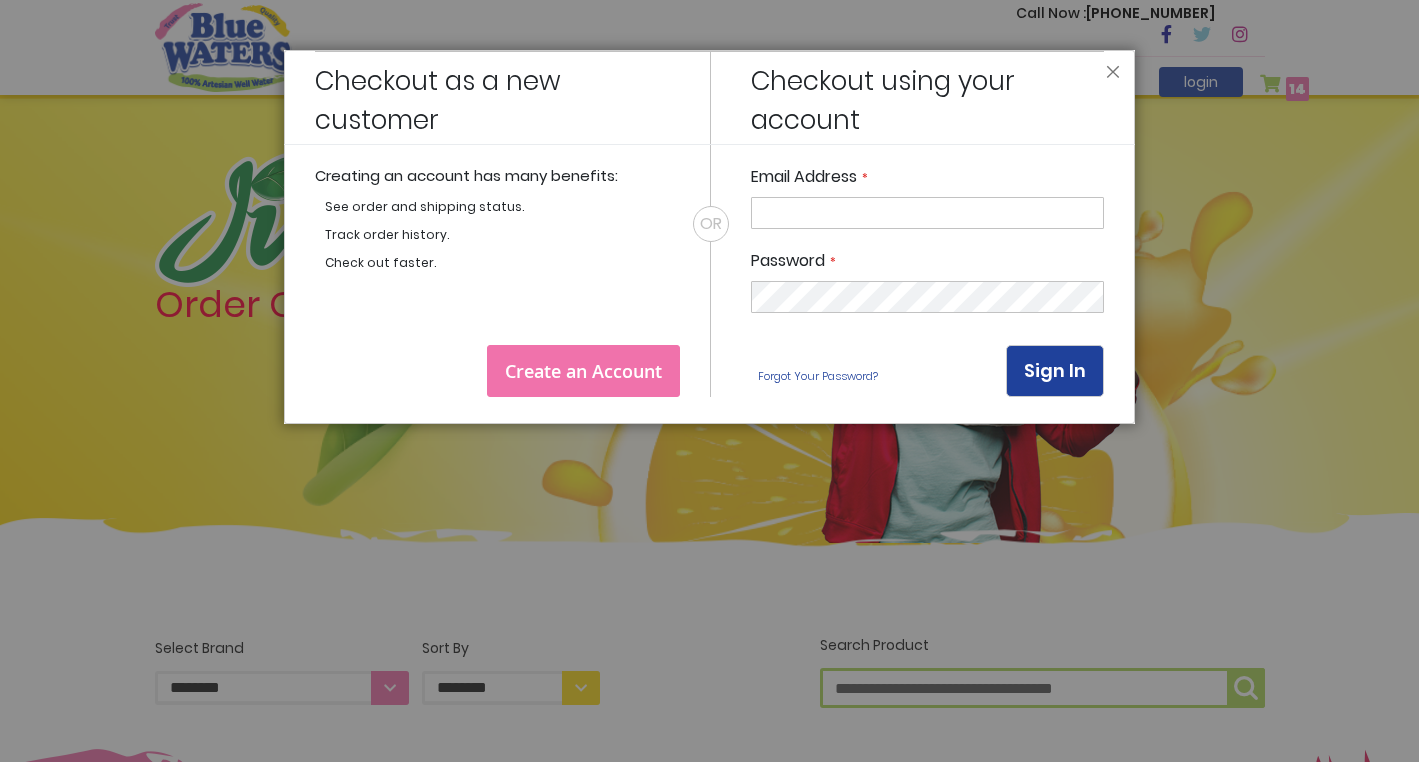 click on "Create an Account" at bounding box center (583, 371) 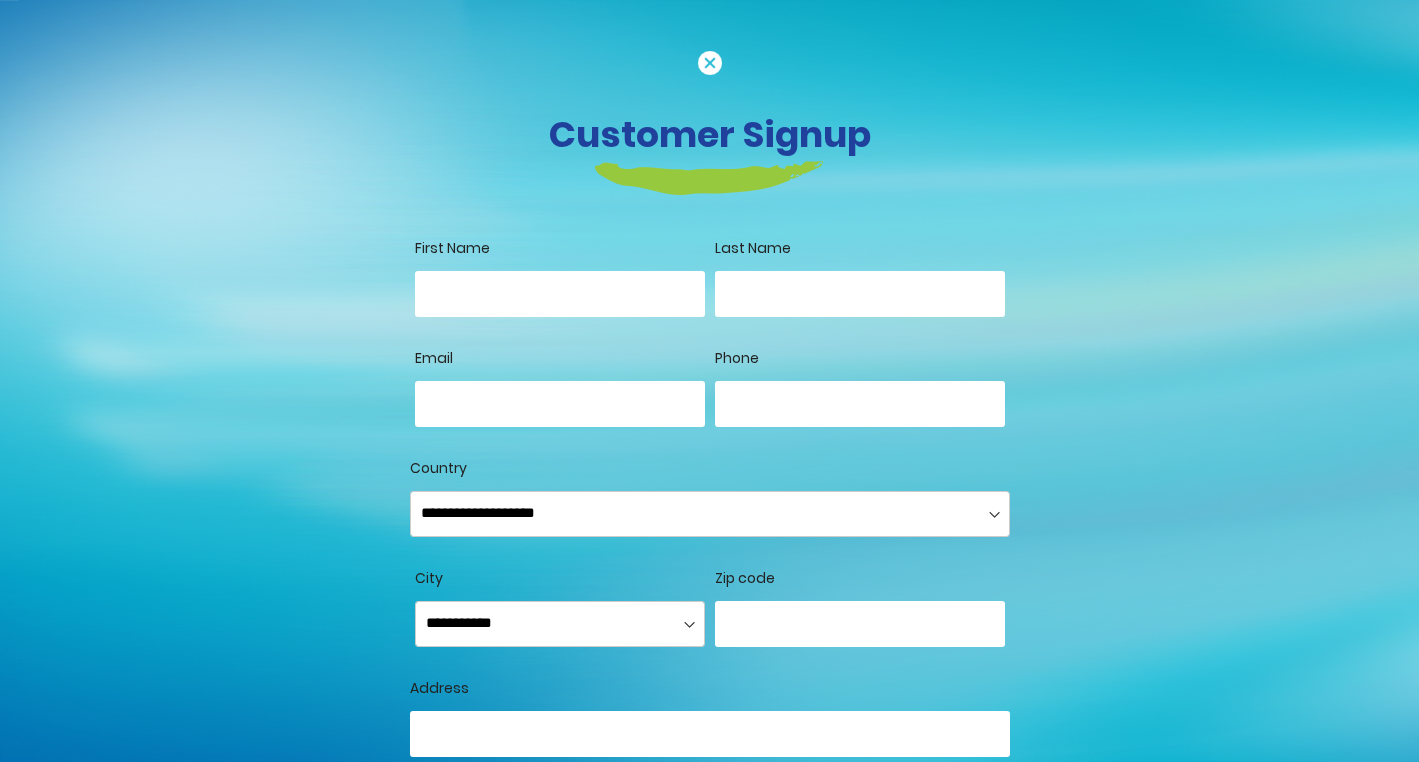 scroll, scrollTop: 0, scrollLeft: 0, axis: both 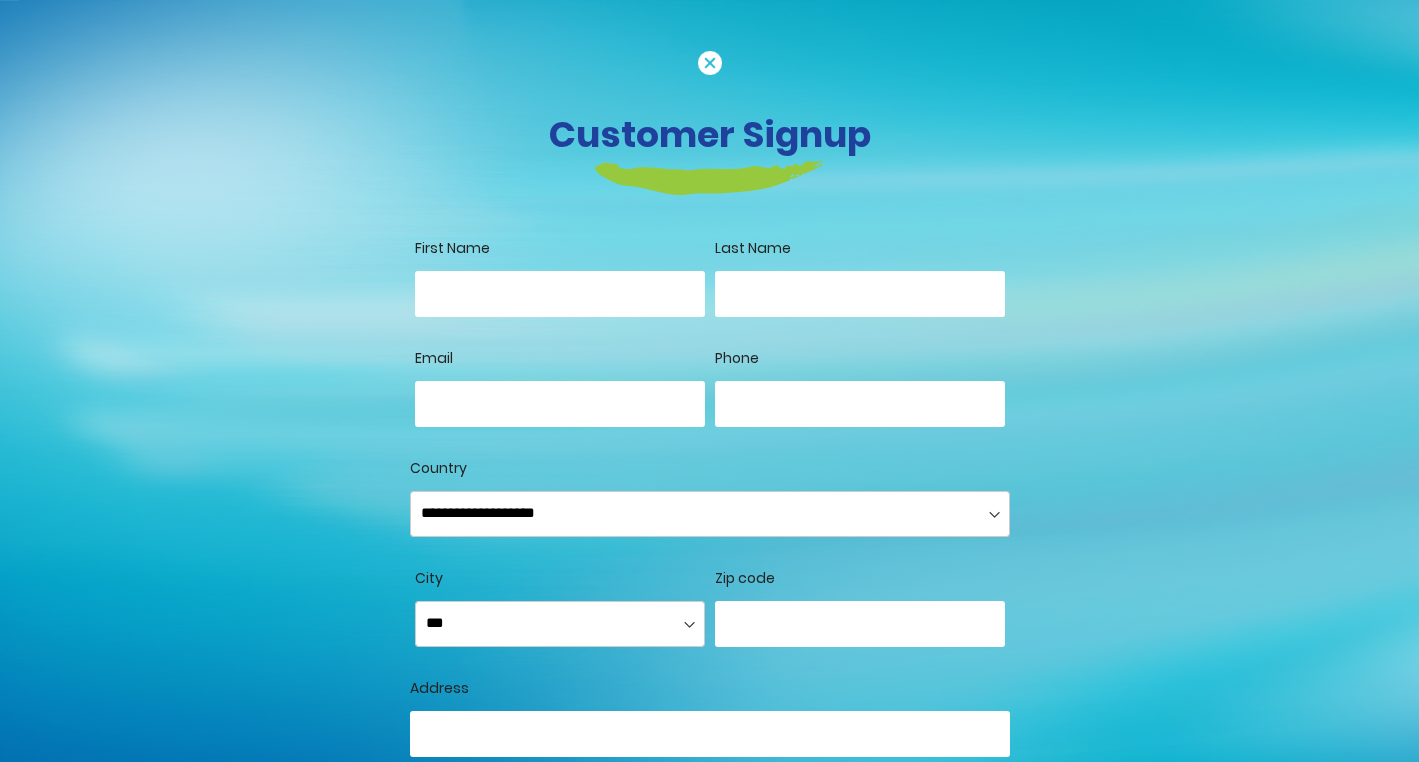 click on "First Name" at bounding box center [560, 294] 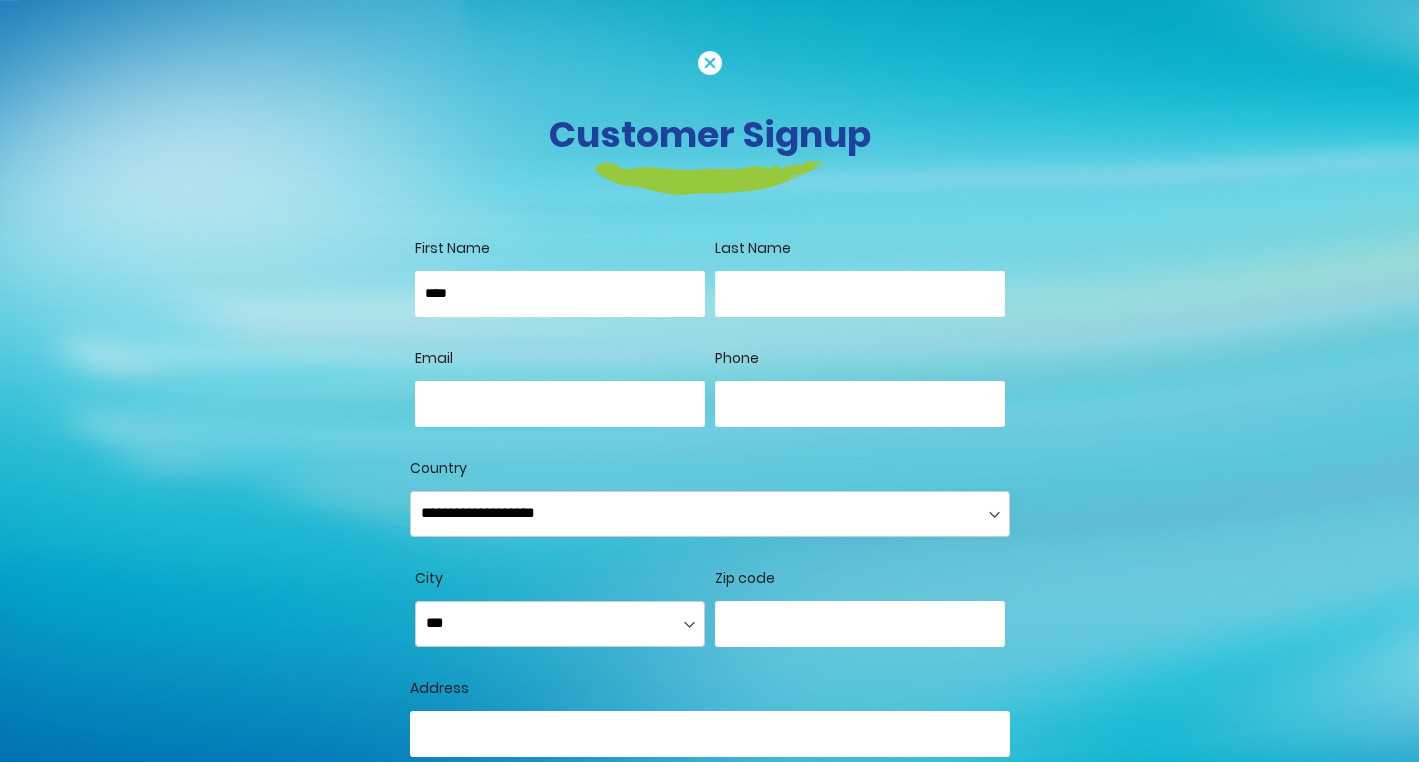 type on "****" 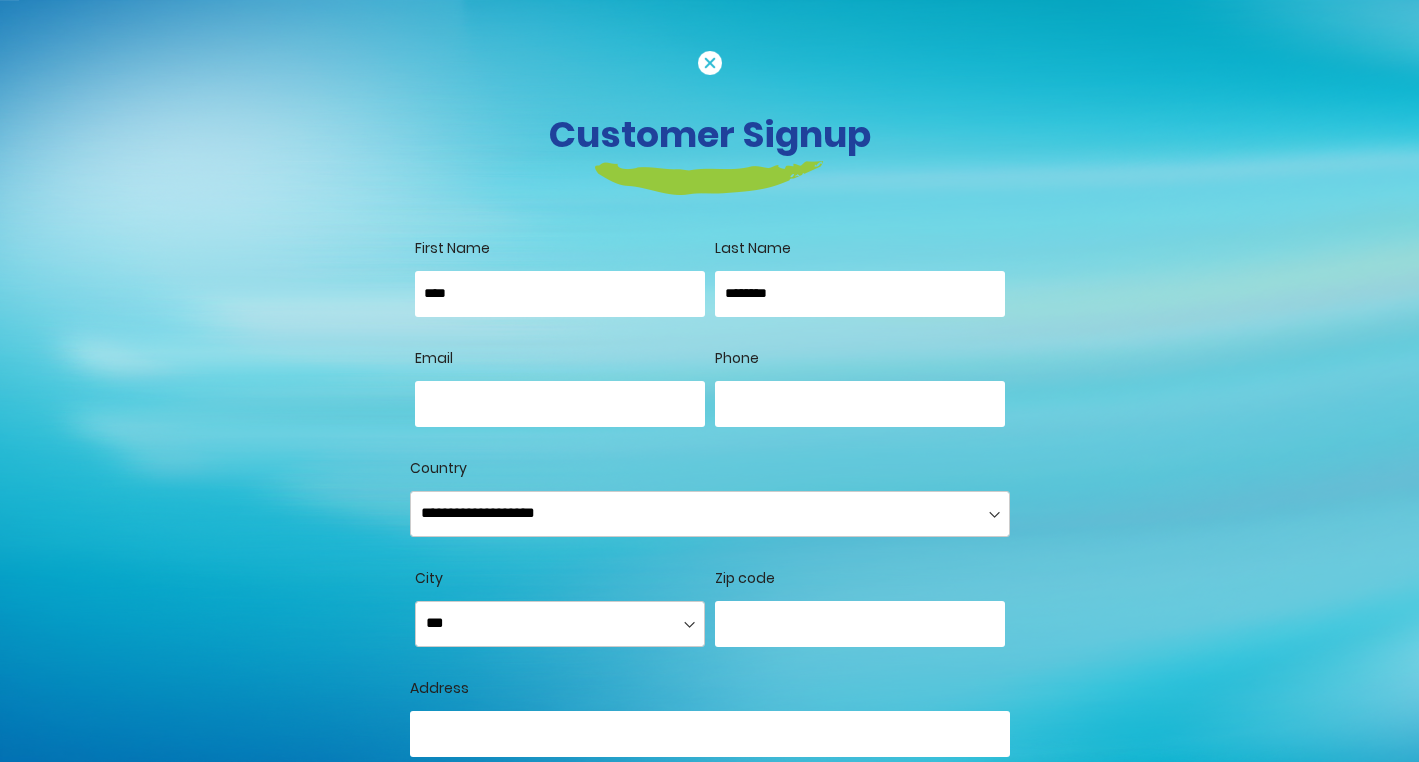 type on "********" 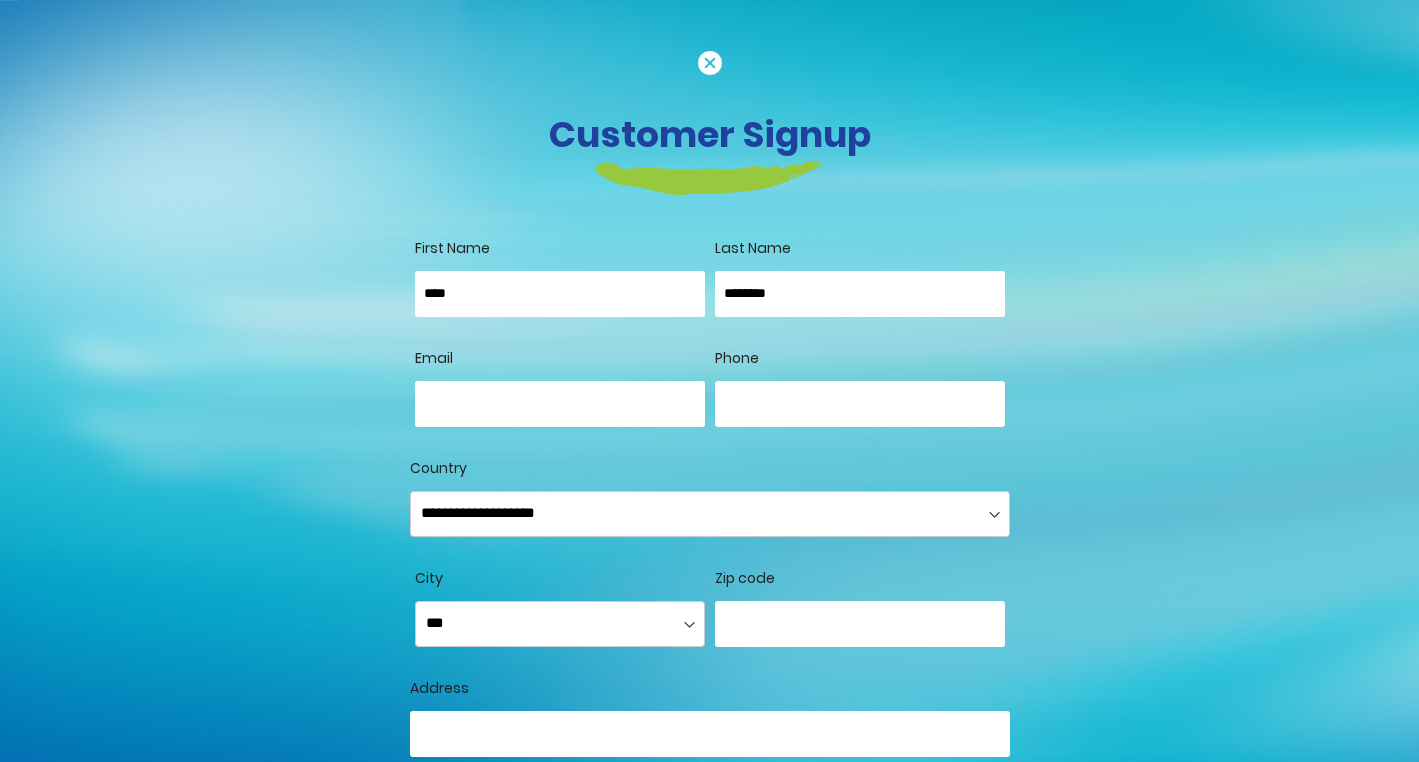 click on "Email" at bounding box center (560, 404) 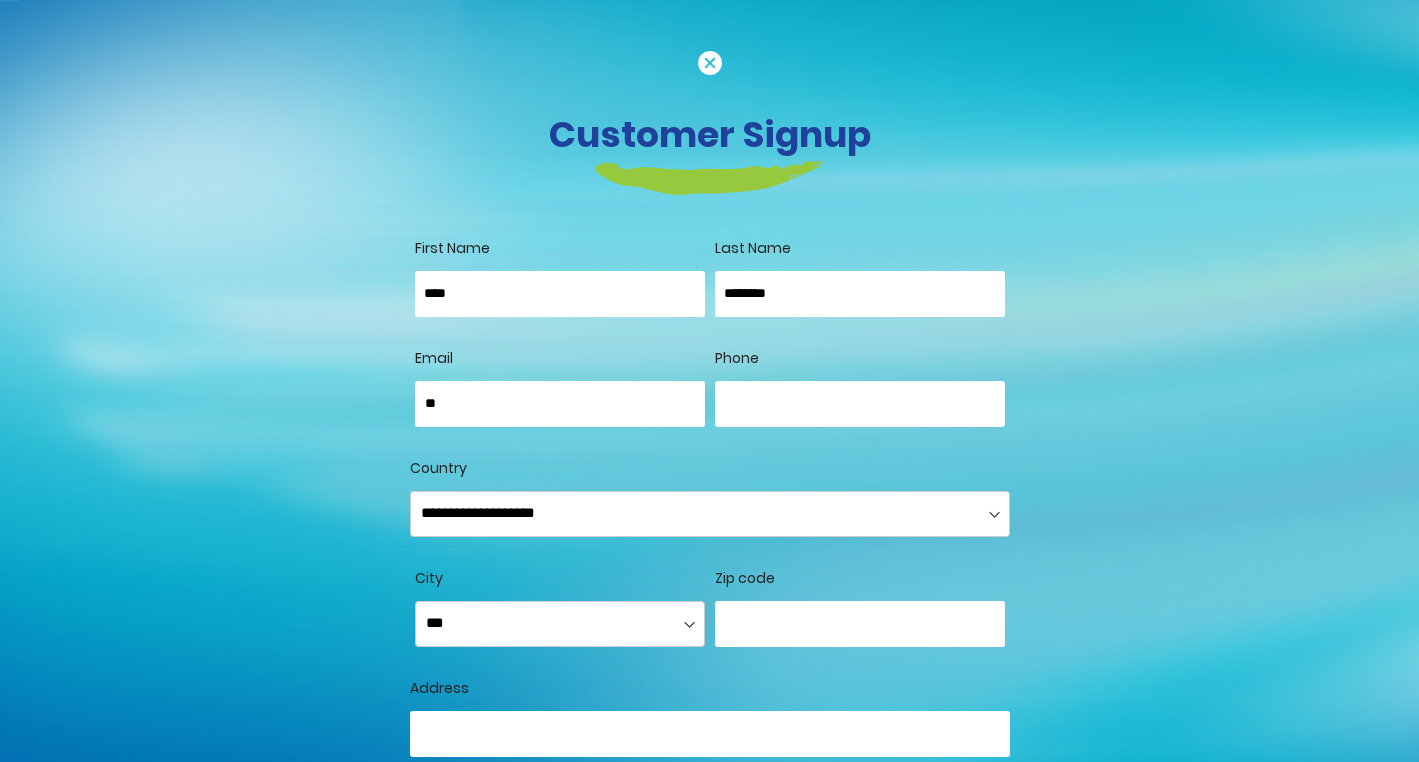 type on "*" 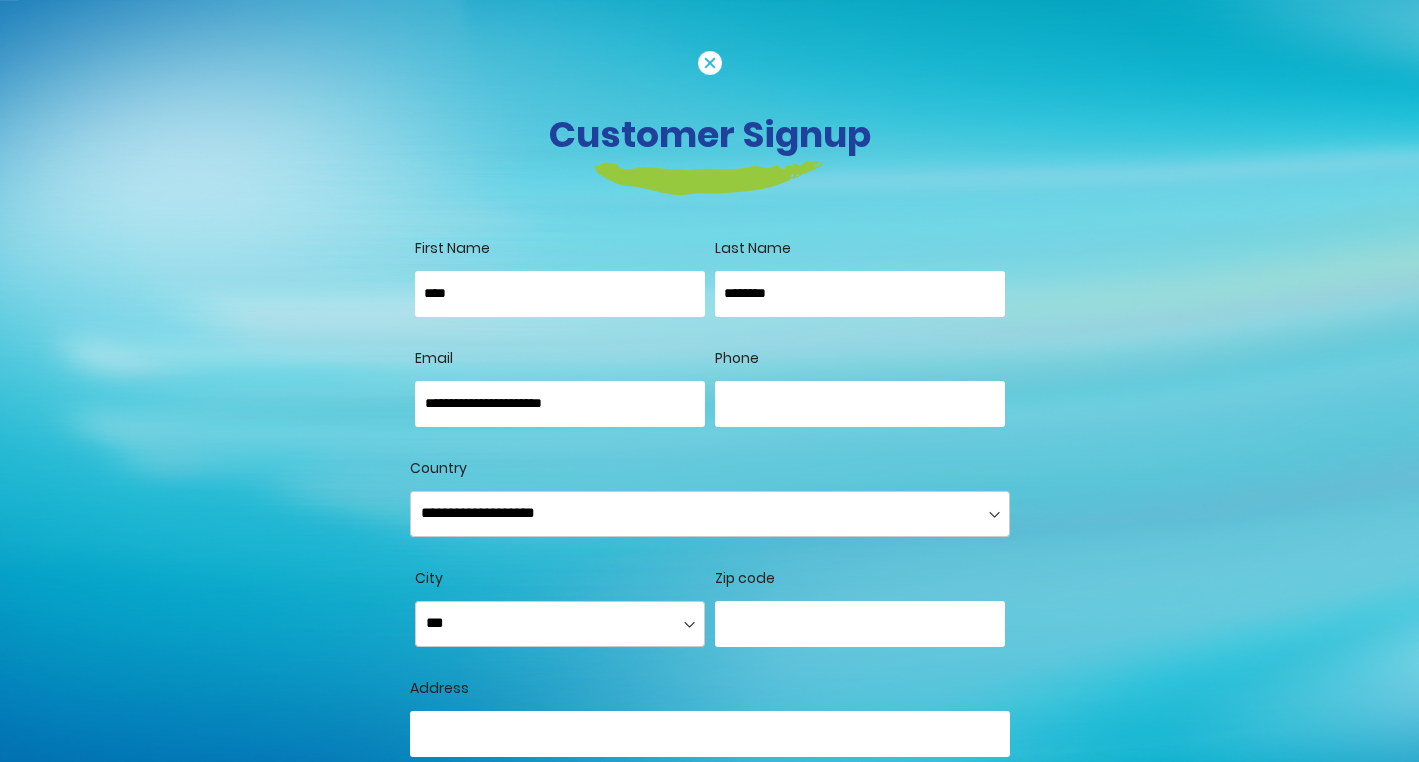 type on "**********" 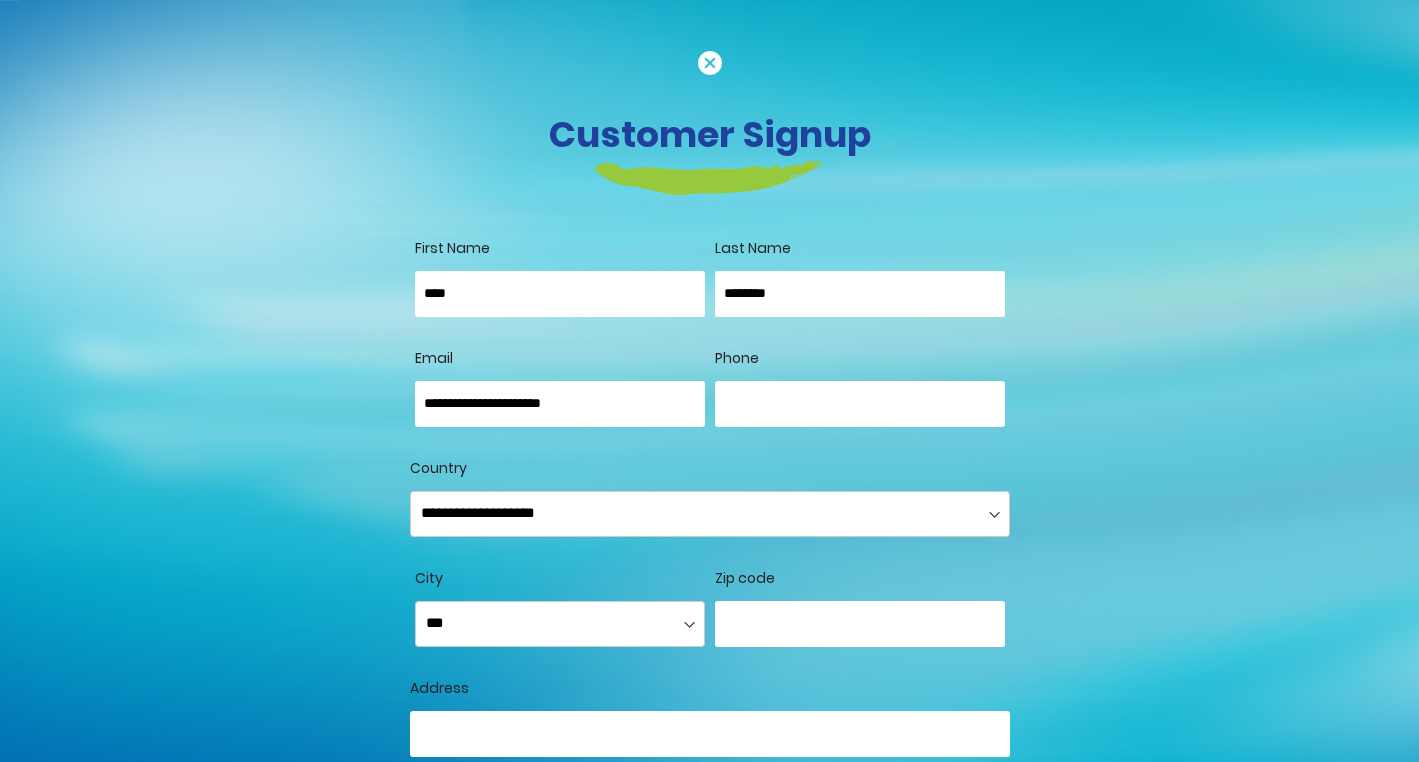 click on "Phone" at bounding box center (860, 403) 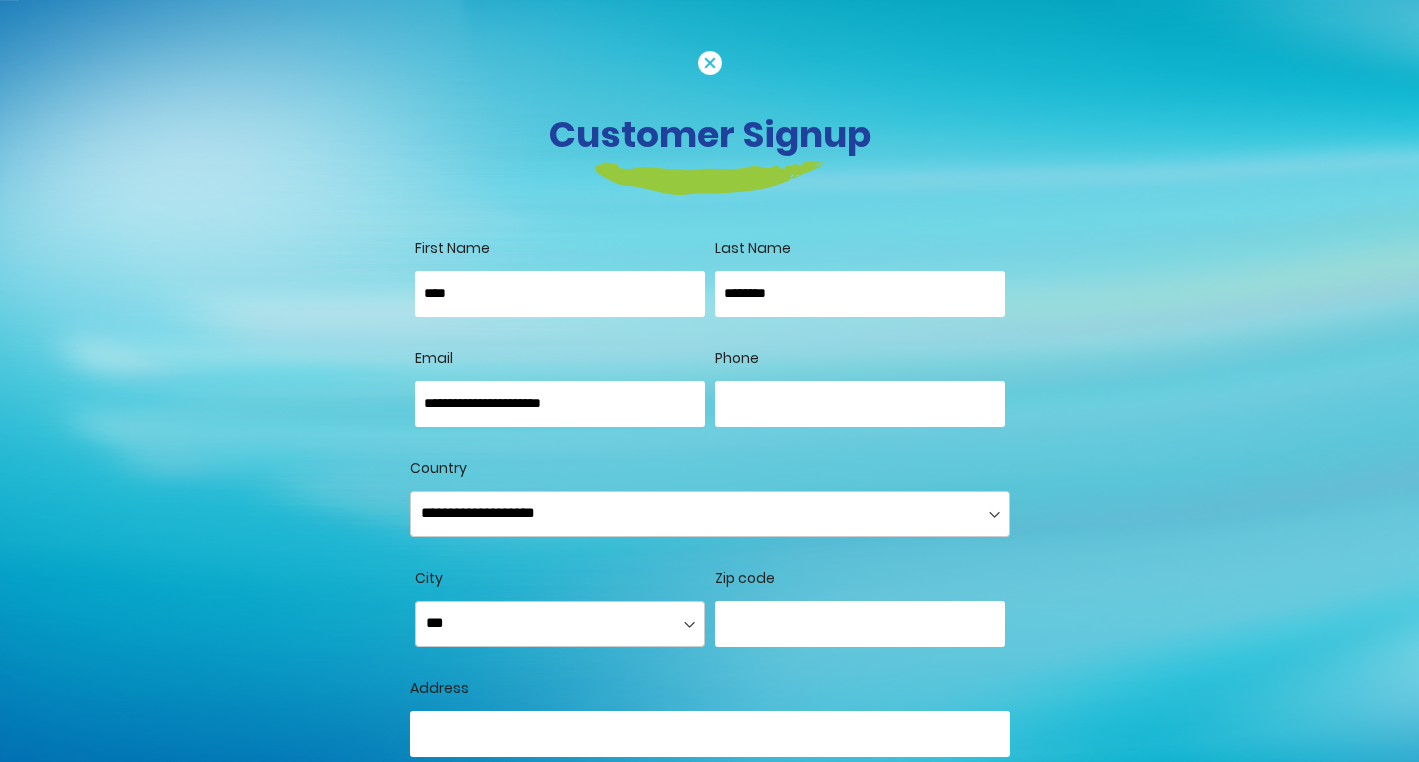 click on "Phone" at bounding box center [860, 404] 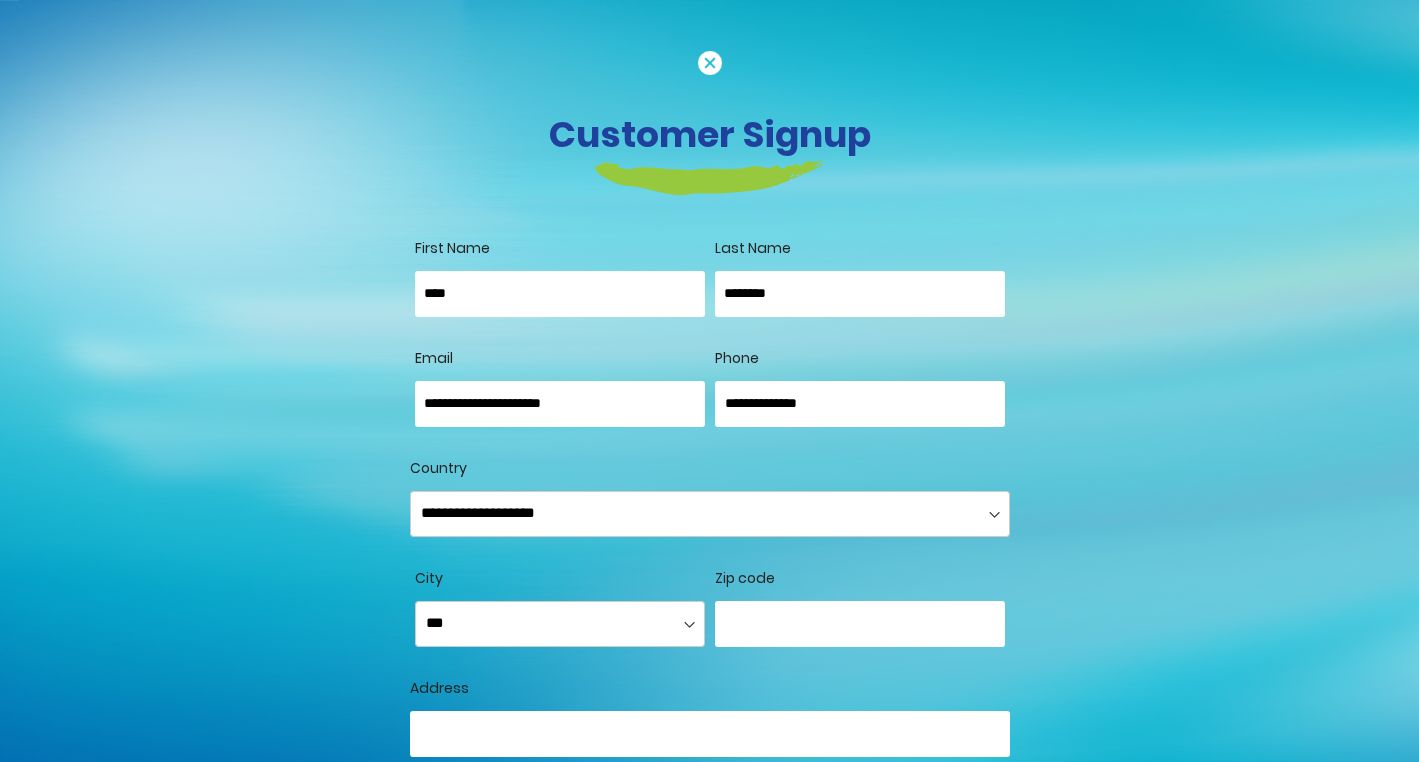 type on "**********" 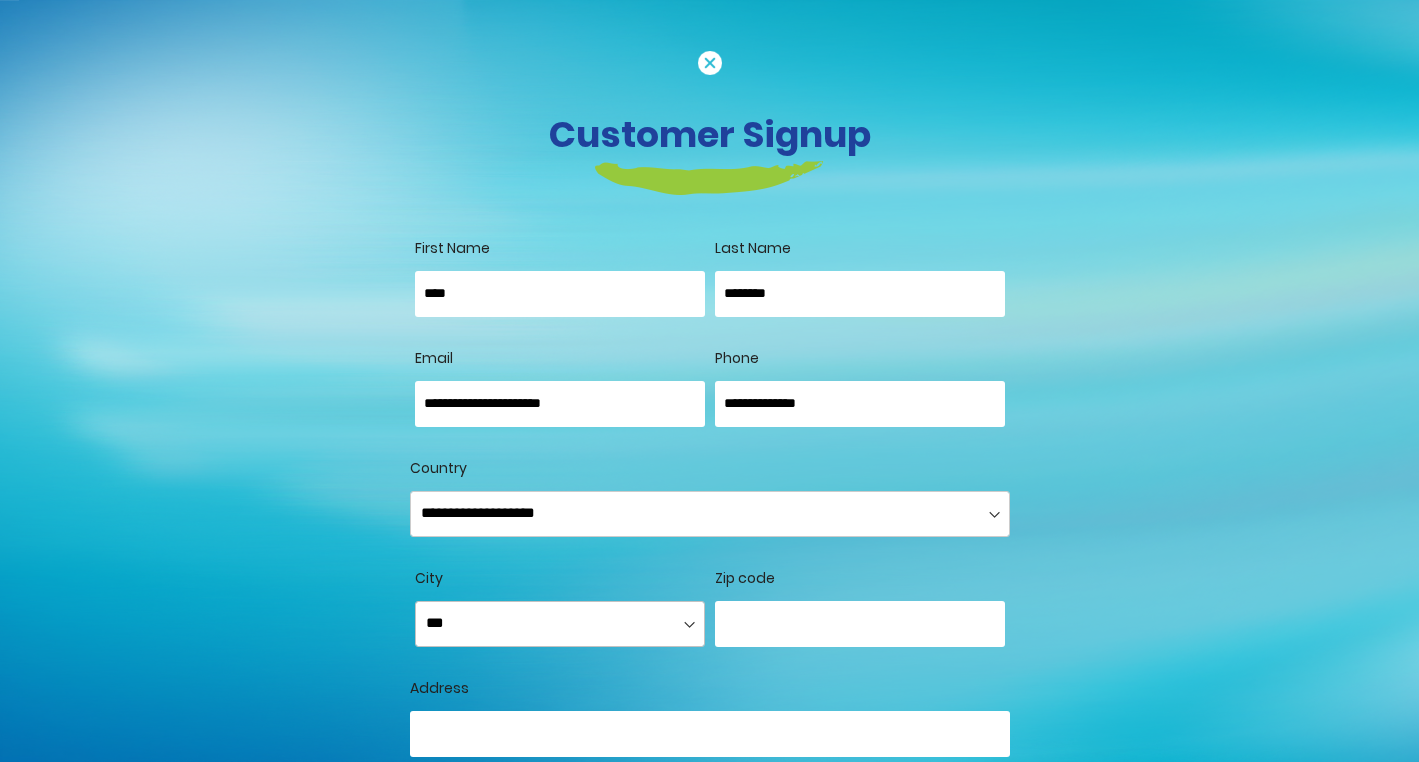 click on "**********" at bounding box center (560, 624) 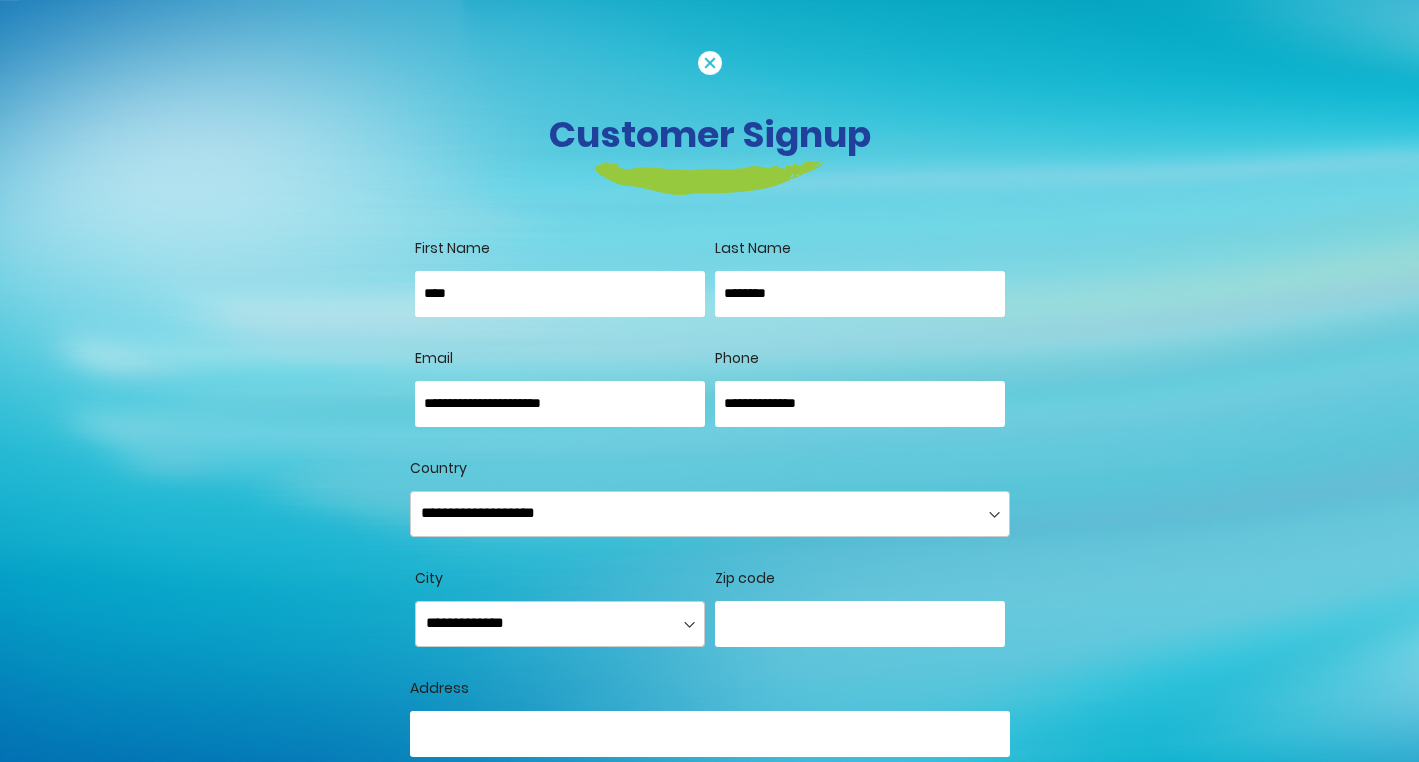 click at bounding box center [860, 624] 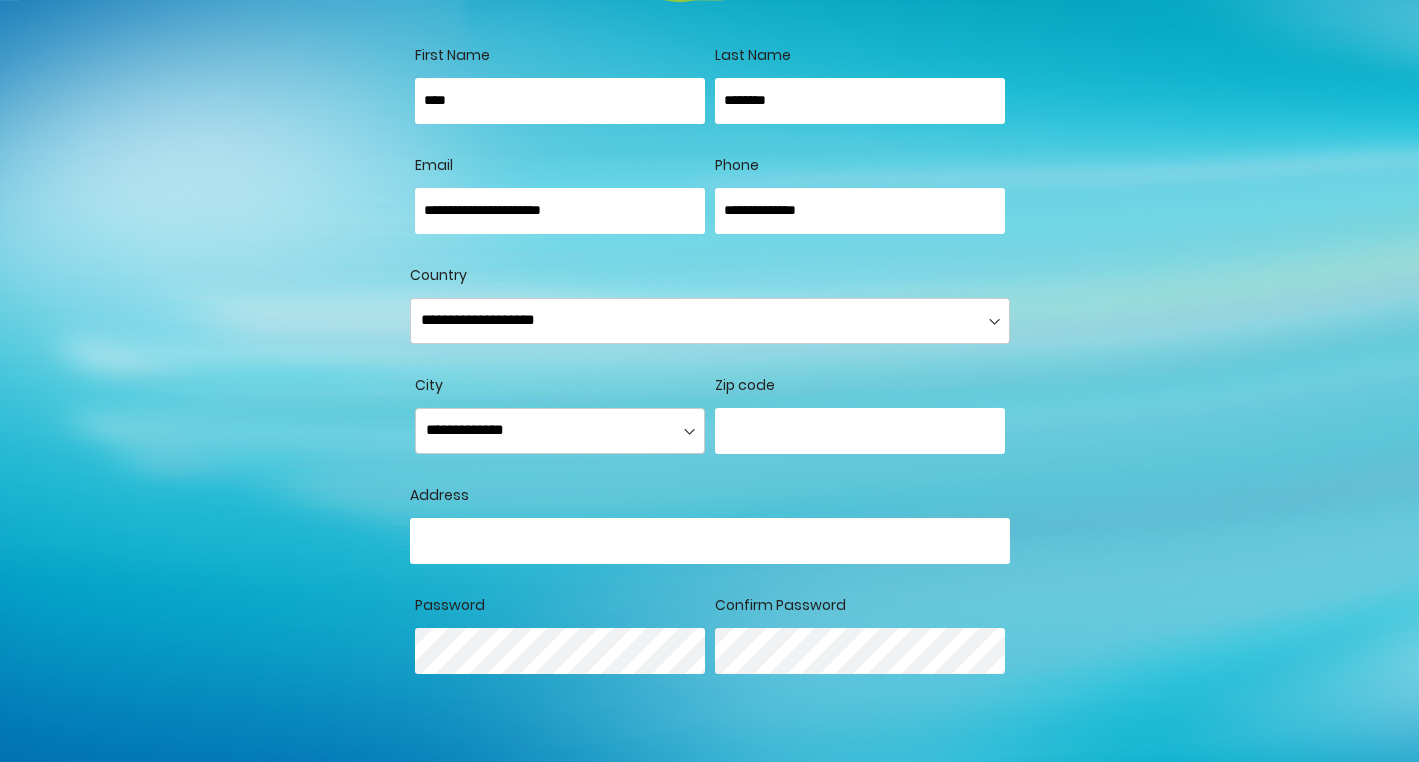 scroll, scrollTop: 222, scrollLeft: 0, axis: vertical 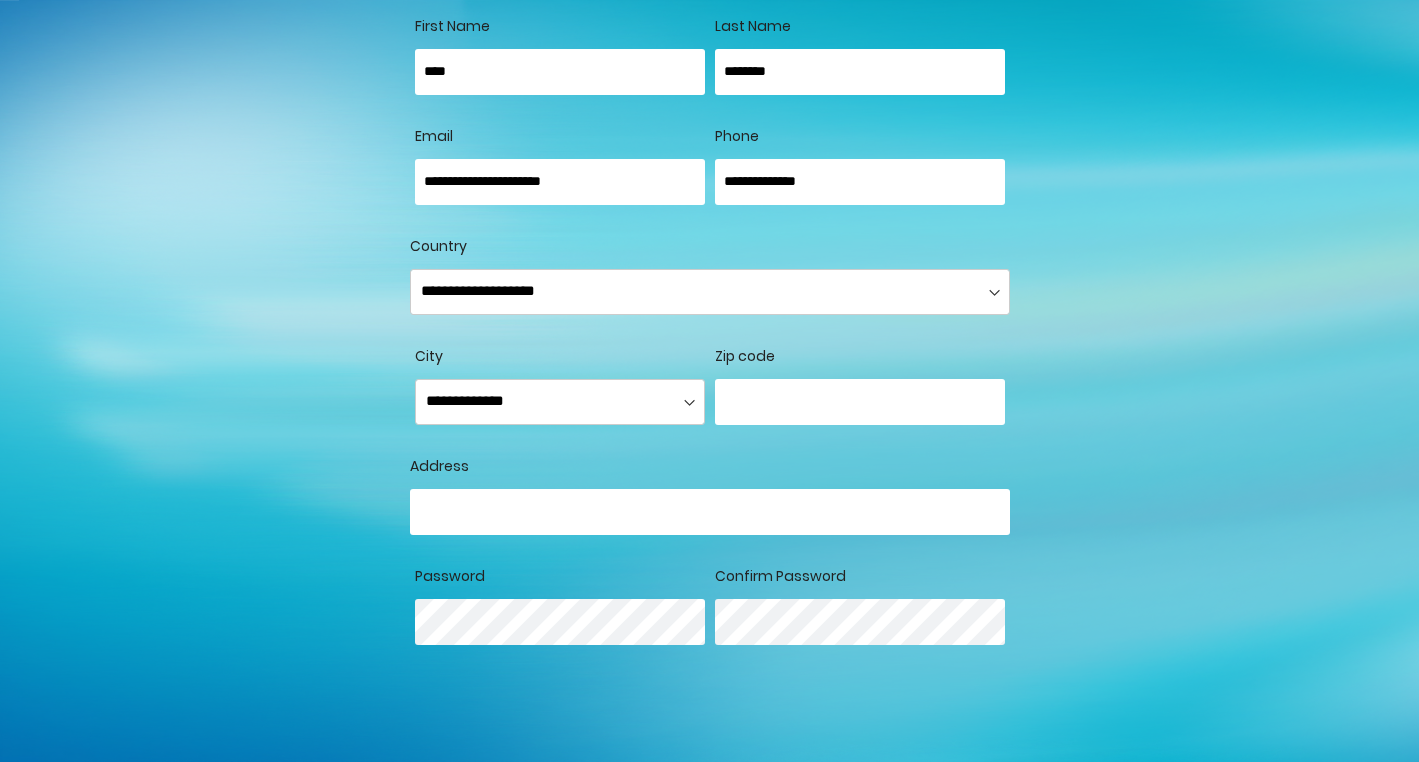 type on "*****" 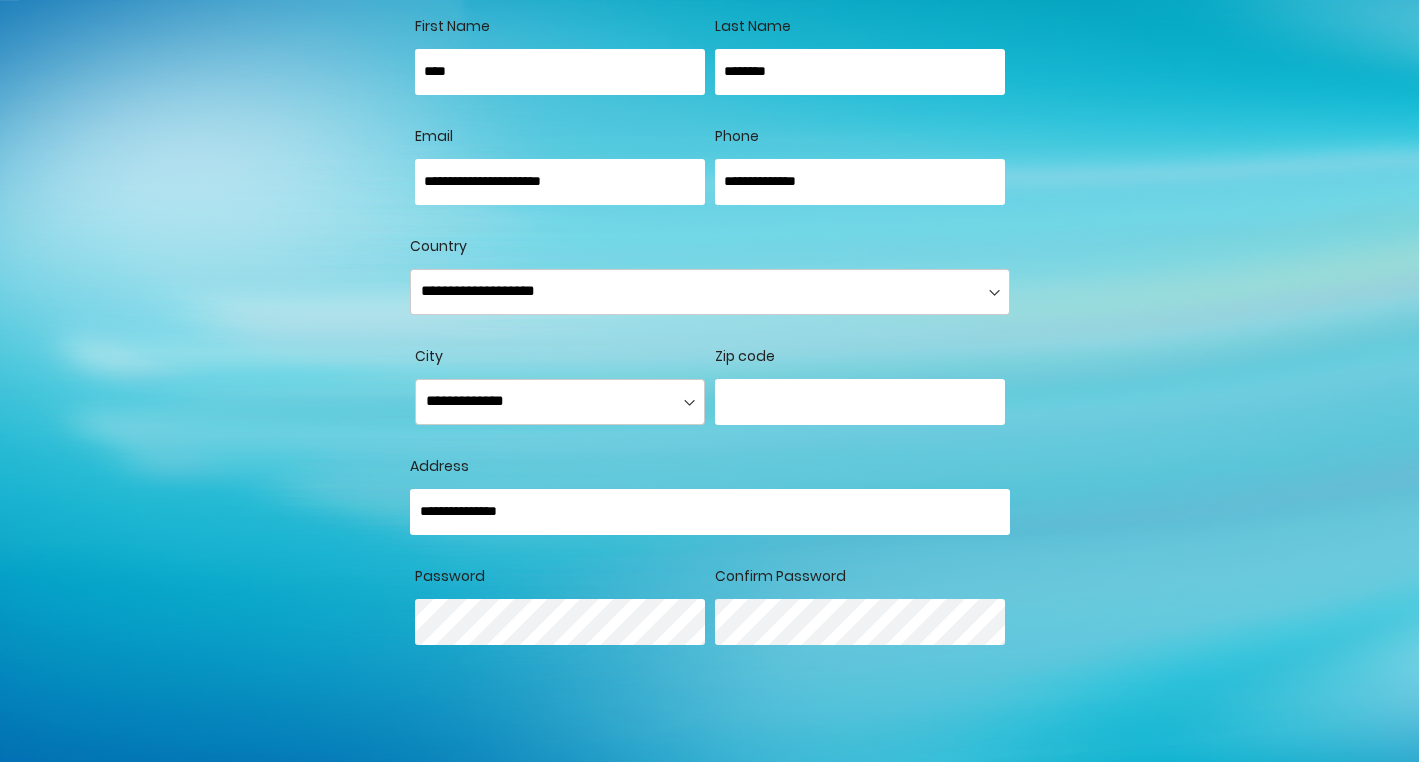 type on "**********" 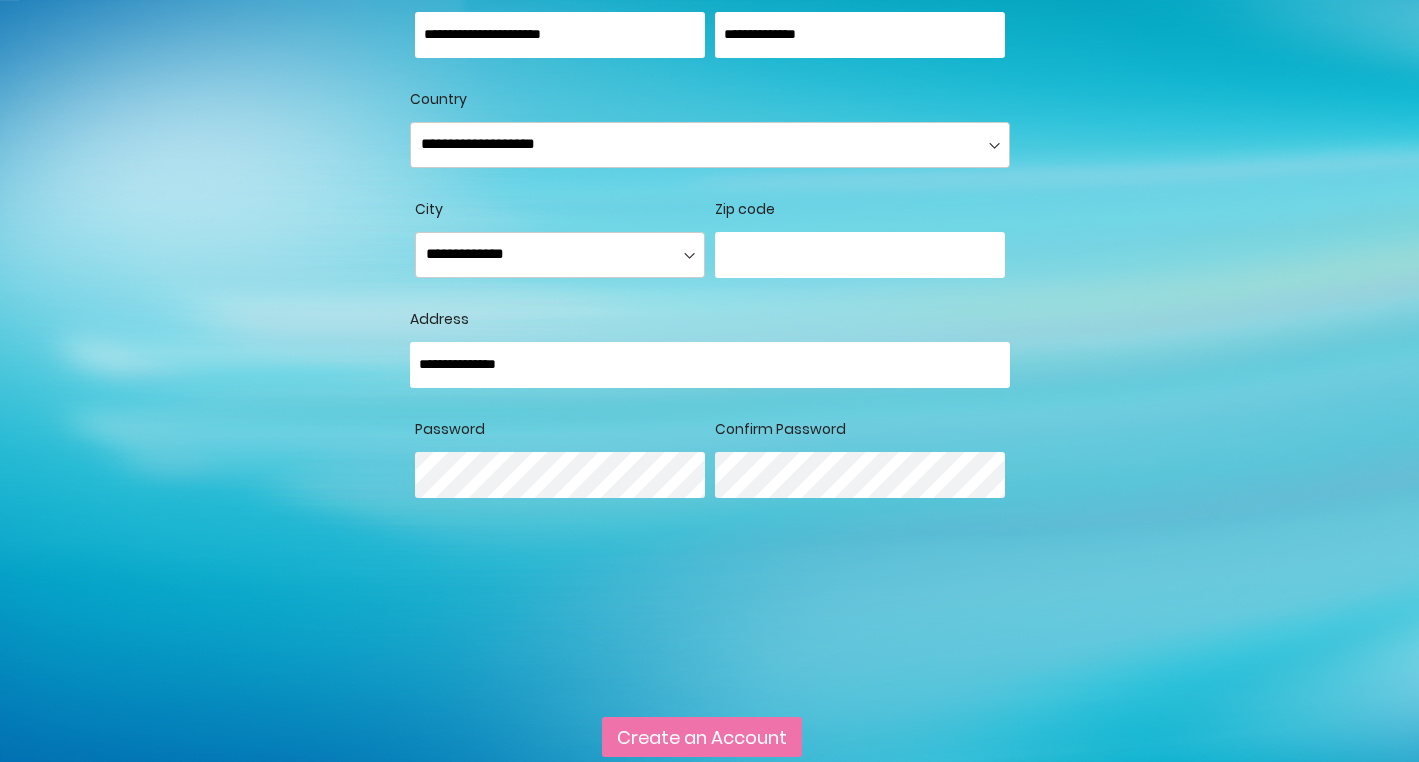 scroll, scrollTop: 641, scrollLeft: 0, axis: vertical 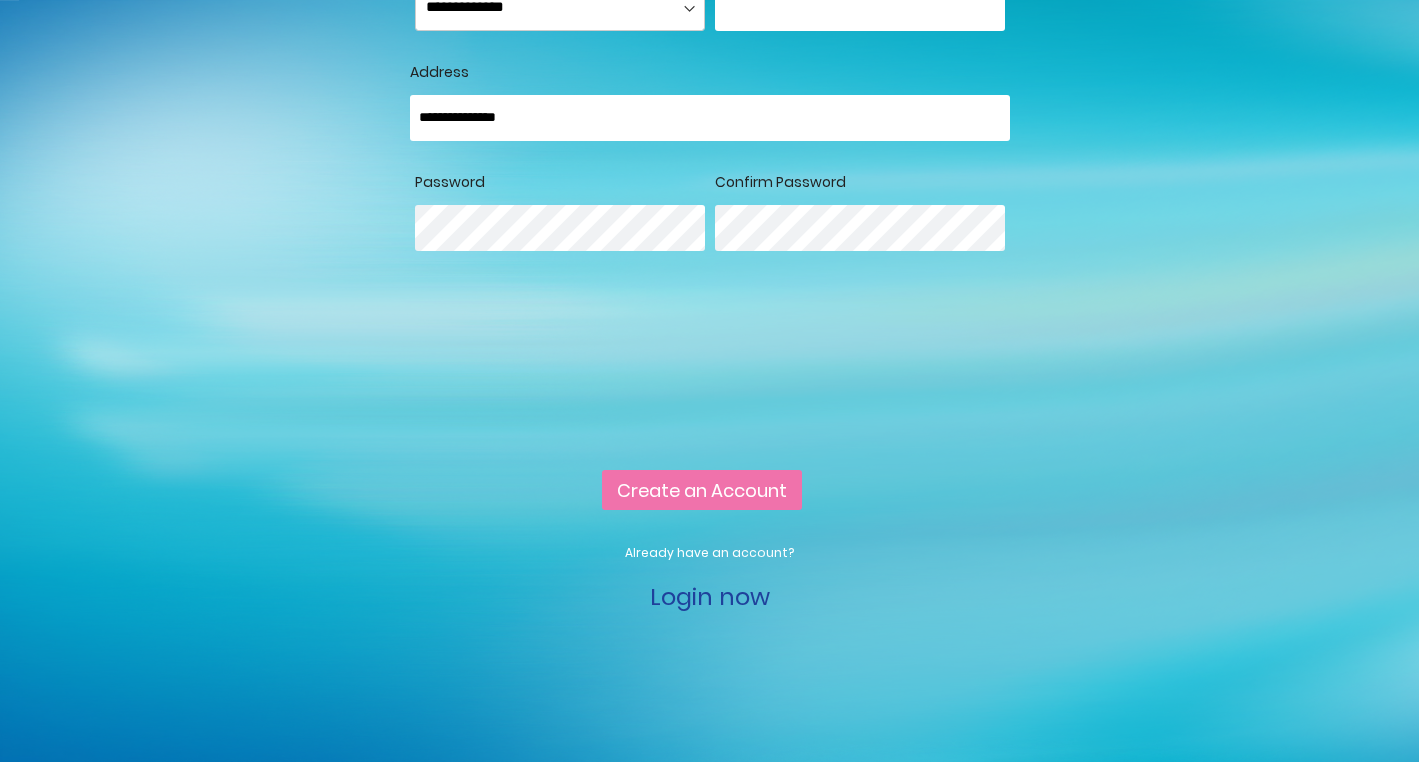 click on "Create an Account" at bounding box center [702, 490] 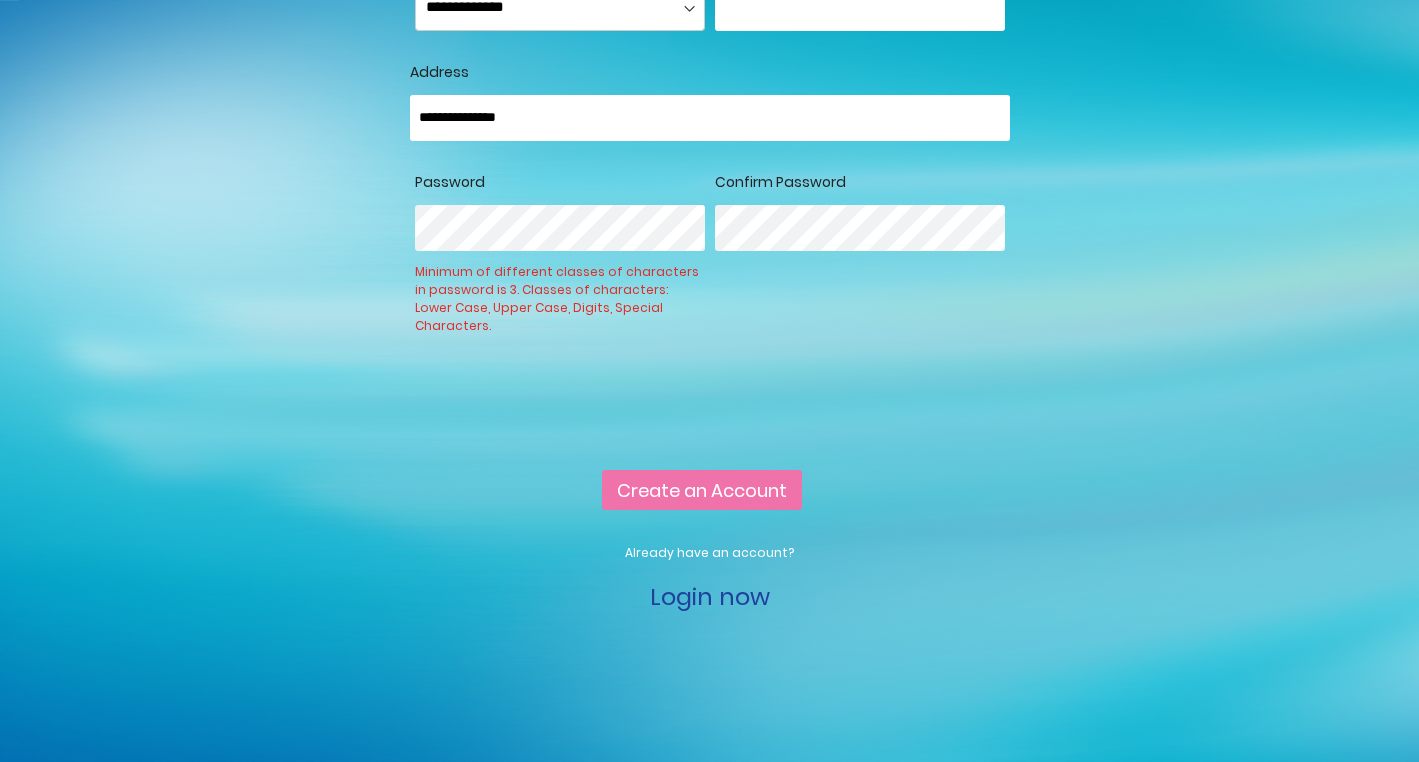 click on "Customer Signup
First Name
****
Last Name
********
Allow remote shopping assistance
Tooltip
This allows merchants to "see what you see" and take actions on your behalf in order to provide better assistance.
City" at bounding box center [710, 24] 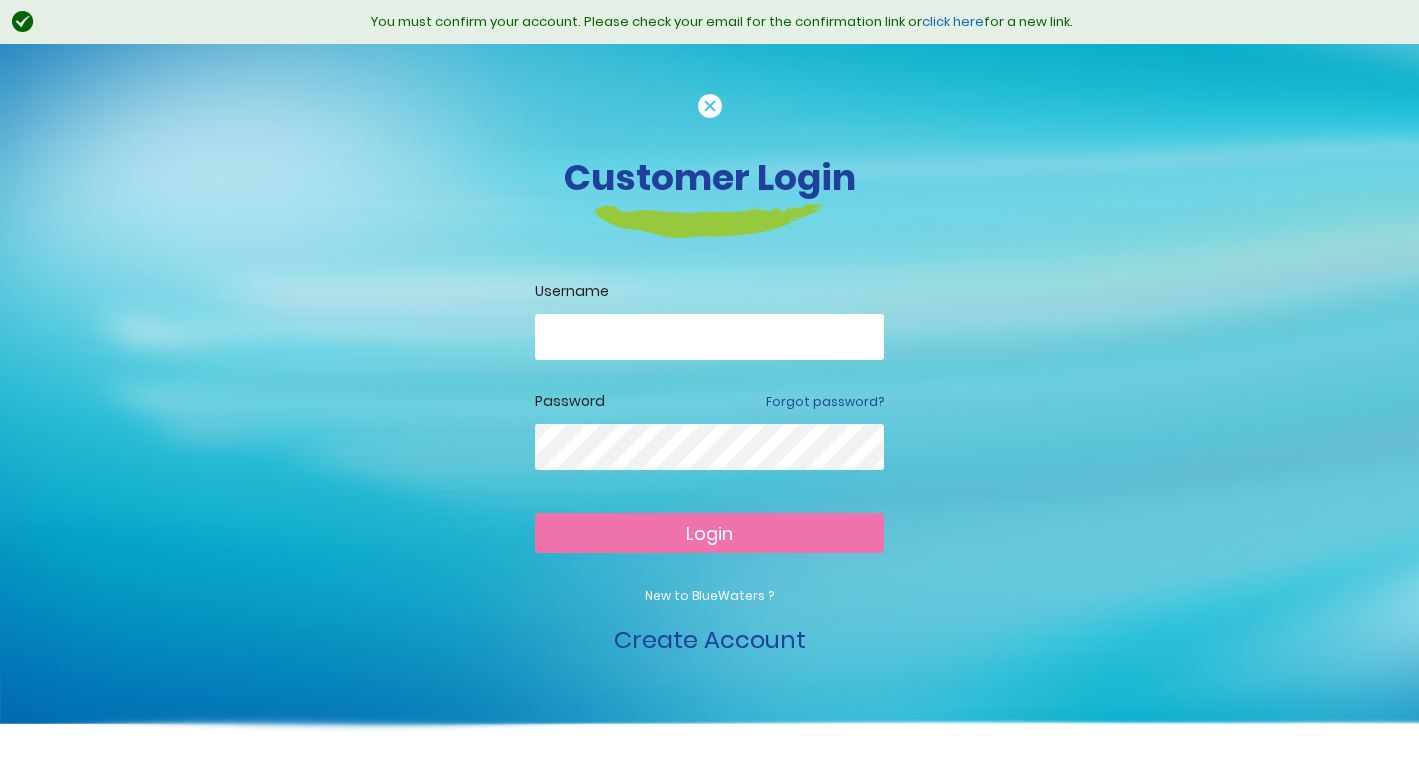 scroll, scrollTop: 0, scrollLeft: 0, axis: both 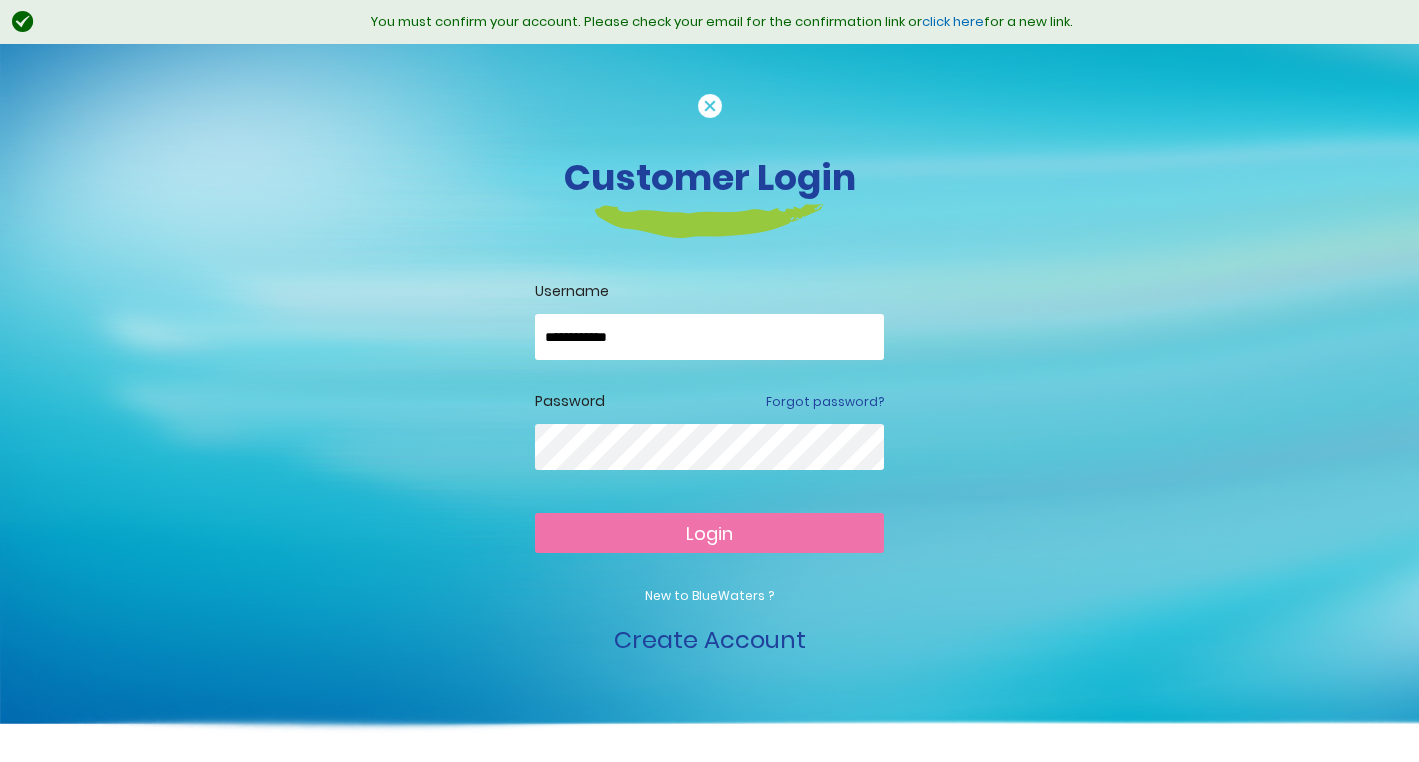 type on "**********" 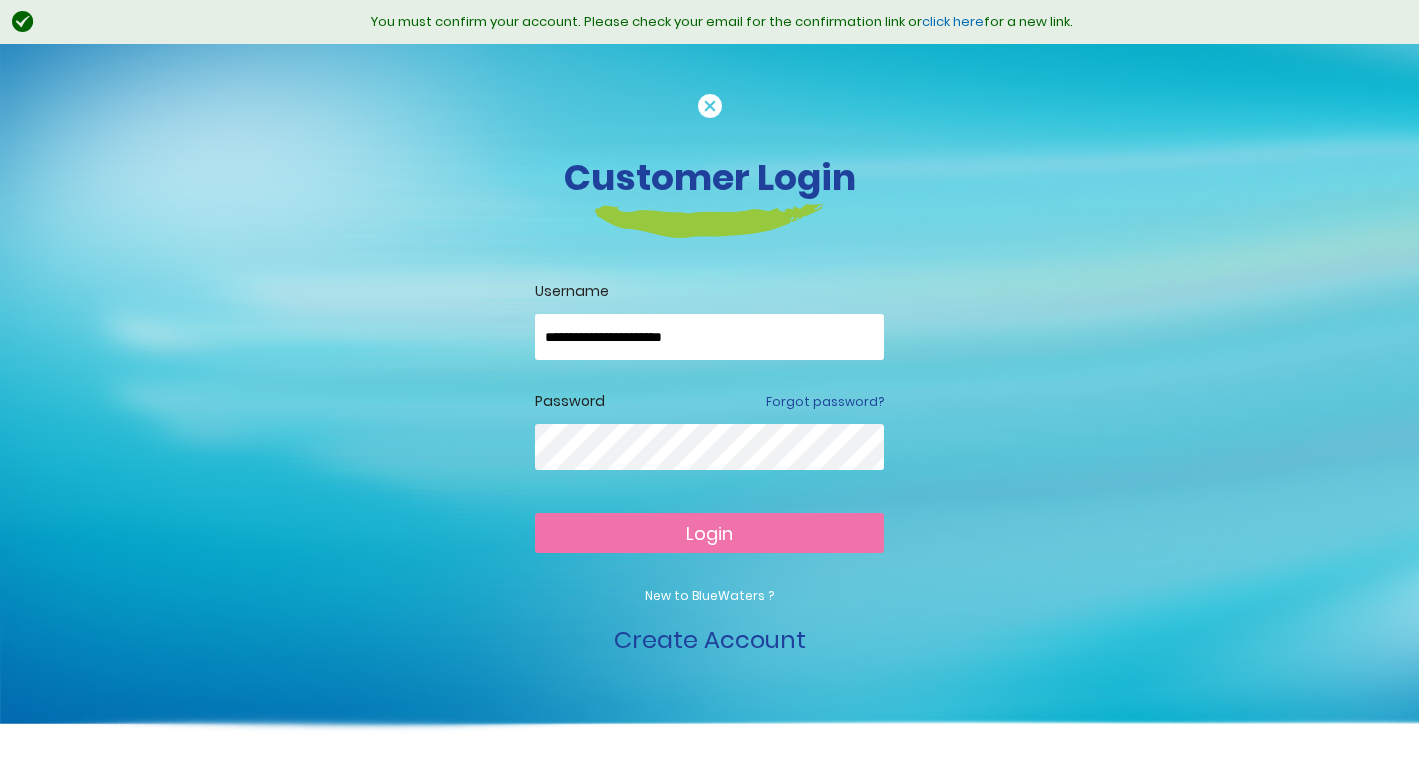 type on "**********" 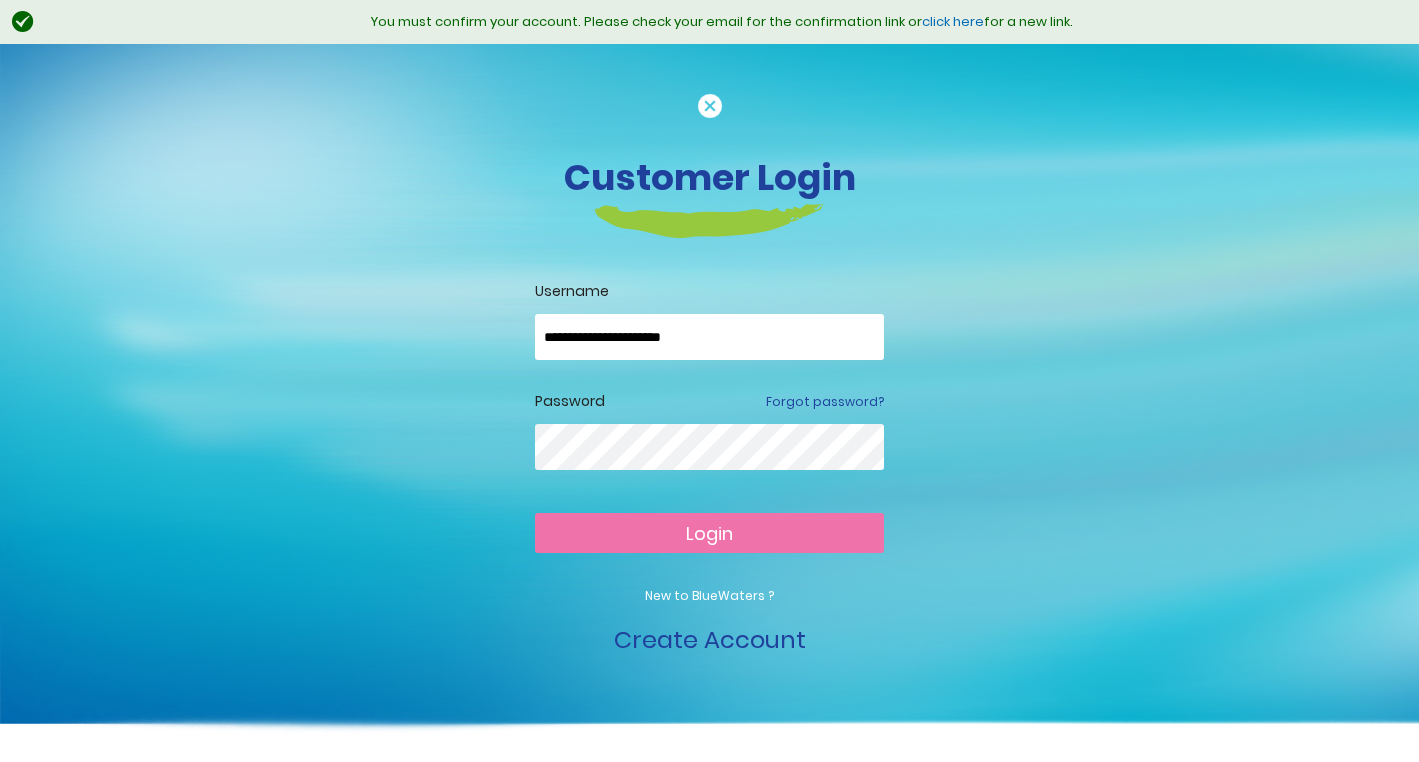 click on "Login" at bounding box center (709, 533) 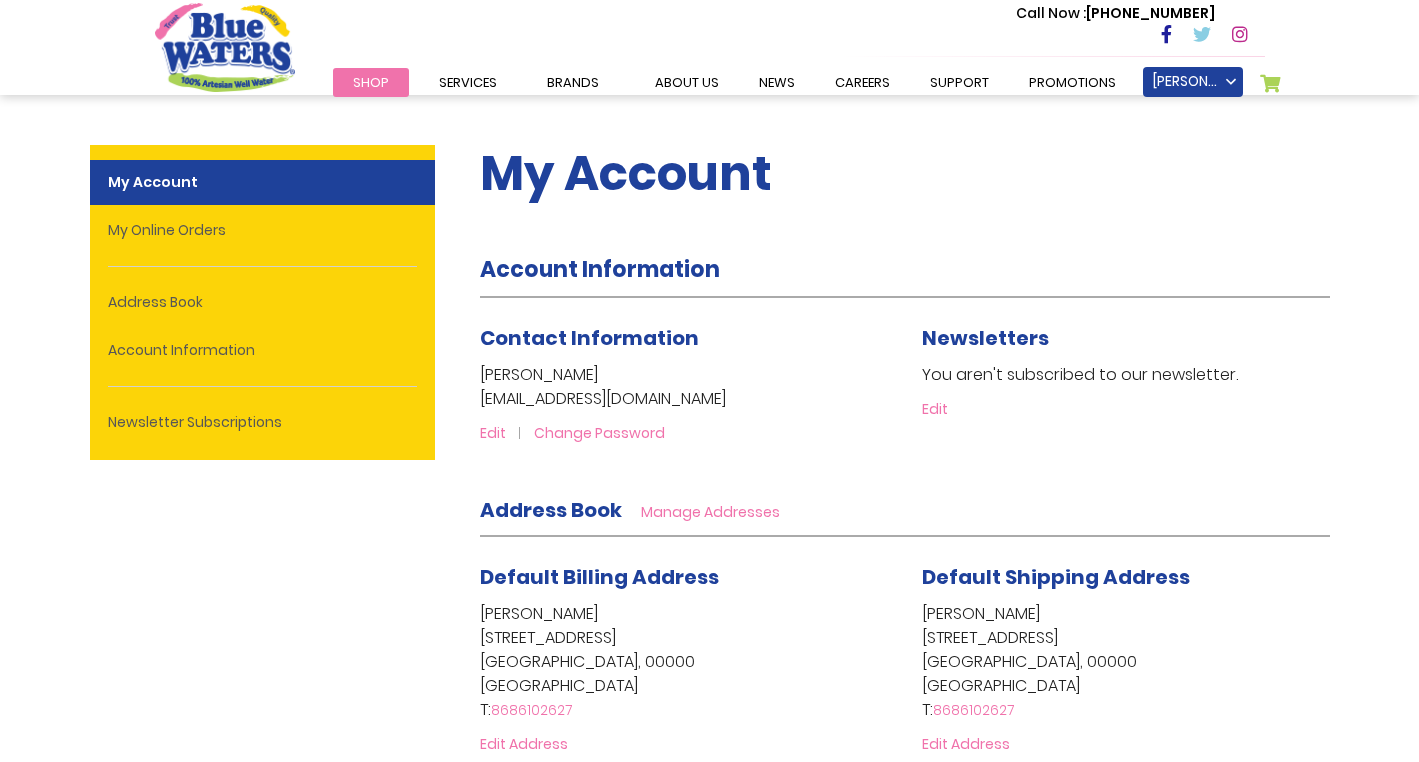 scroll, scrollTop: 0, scrollLeft: 0, axis: both 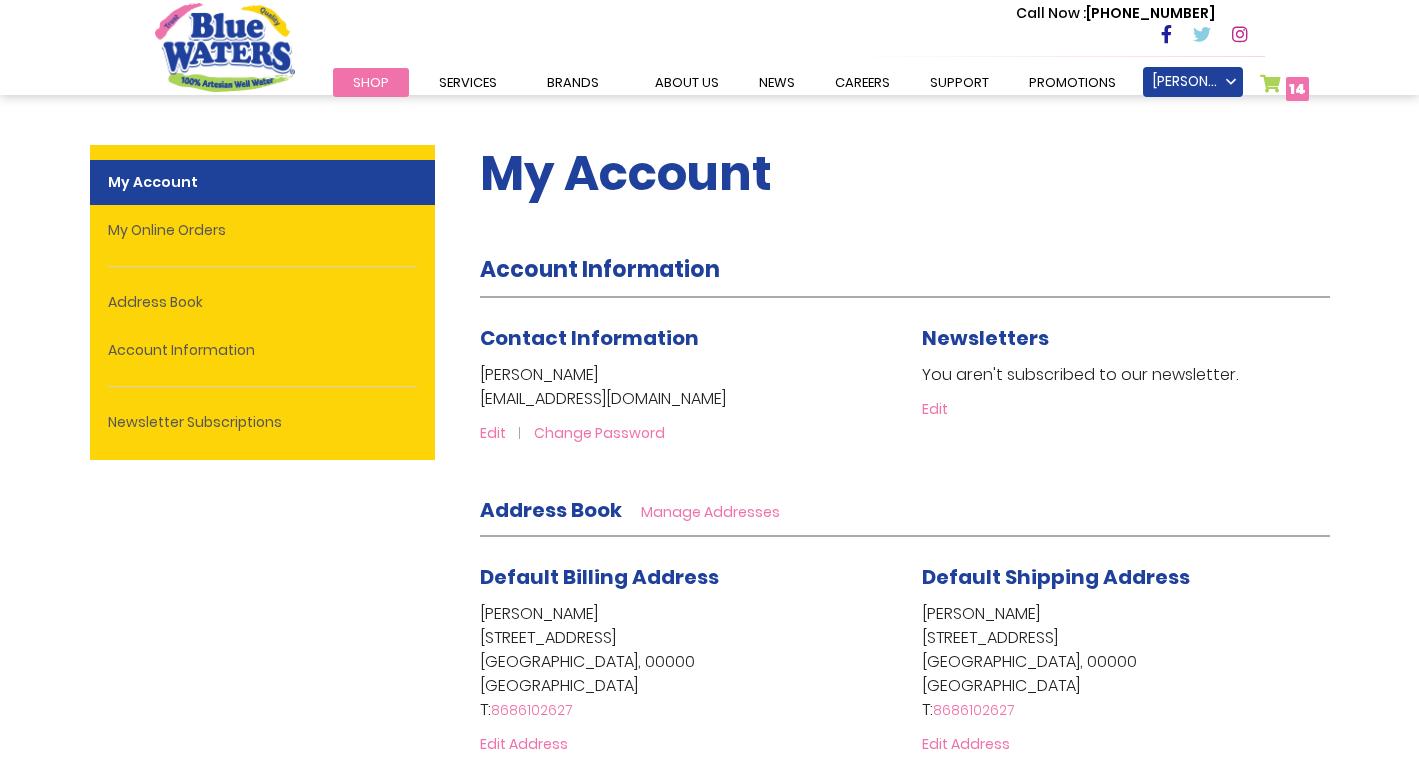 click on "My Cart
14
14
items" at bounding box center (1285, 88) 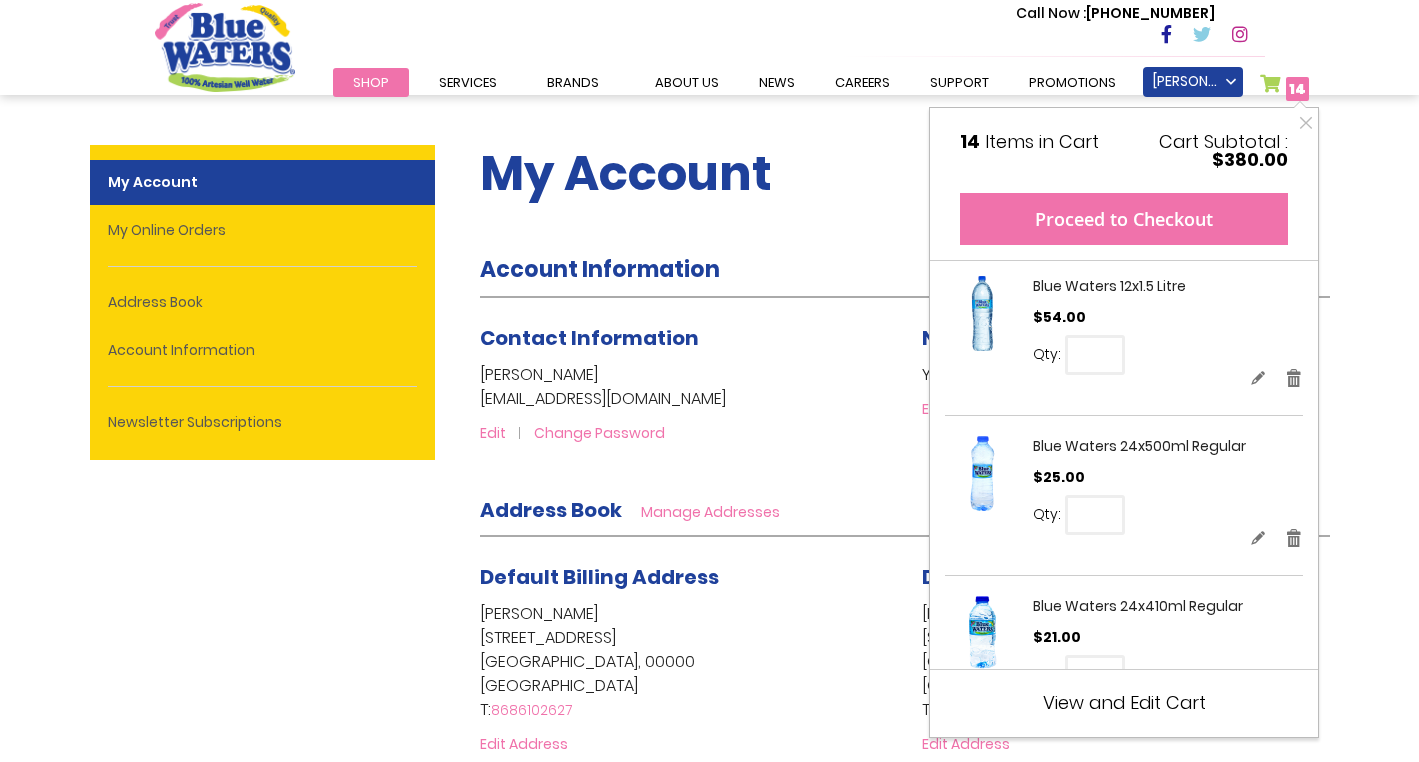 click on "Proceed to Checkout" at bounding box center [1124, 219] 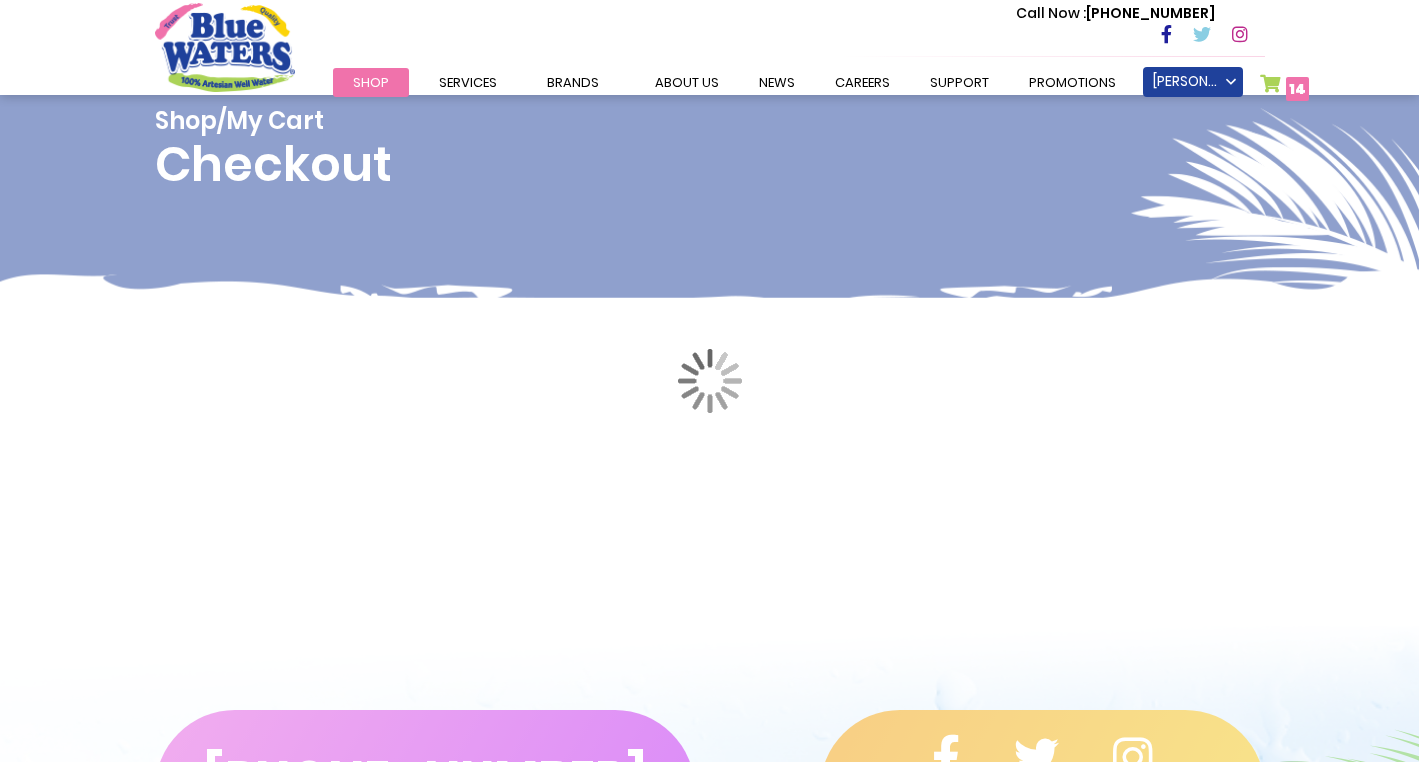 scroll, scrollTop: 0, scrollLeft: 0, axis: both 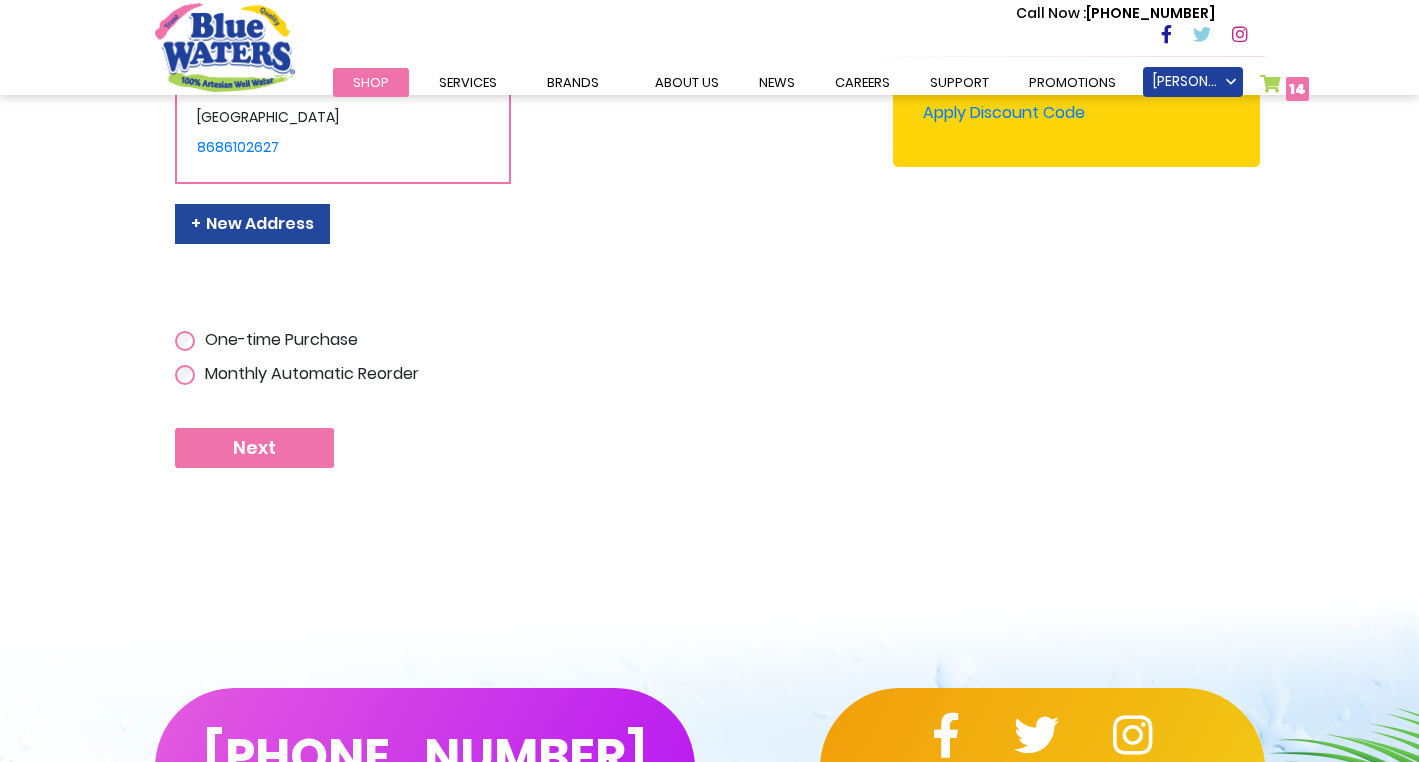 click on "Next" at bounding box center (254, 448) 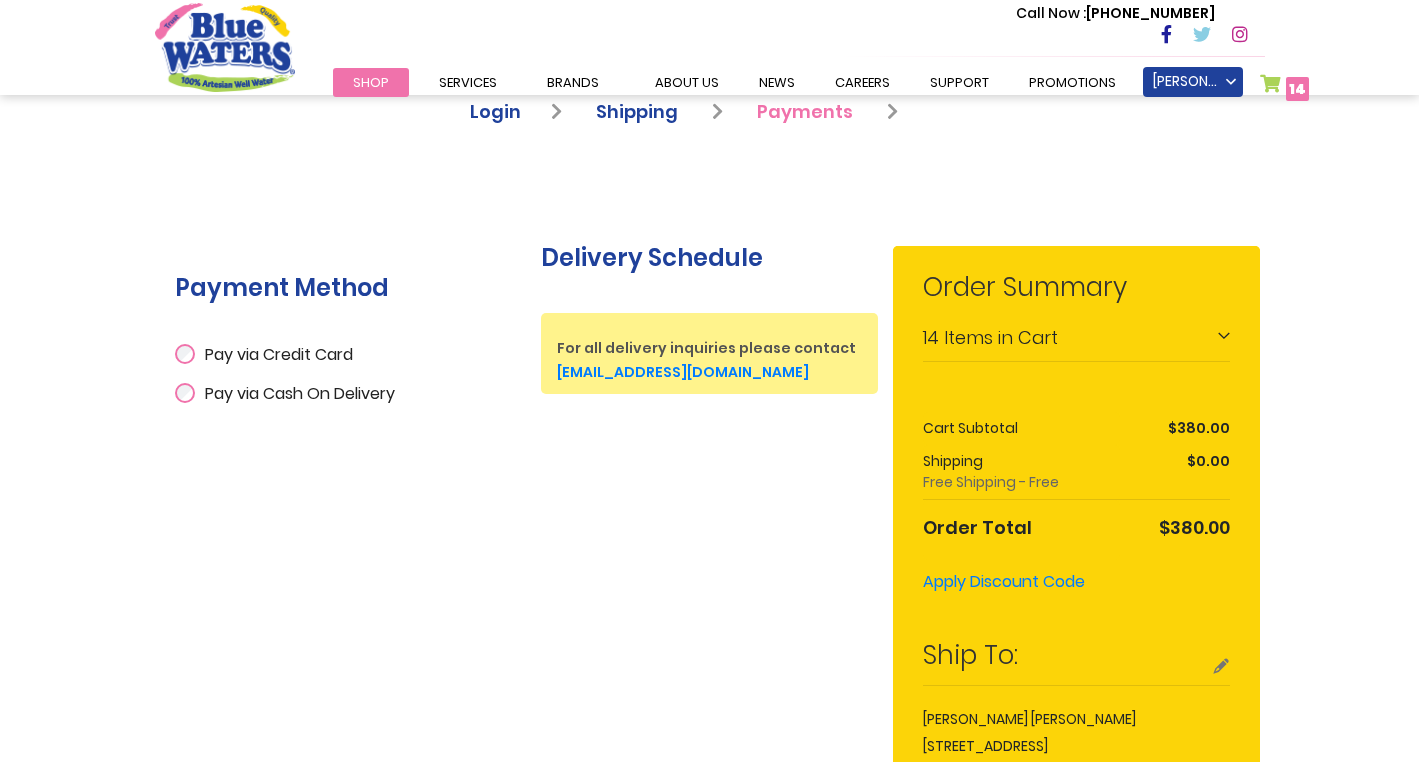 scroll, scrollTop: 268, scrollLeft: 0, axis: vertical 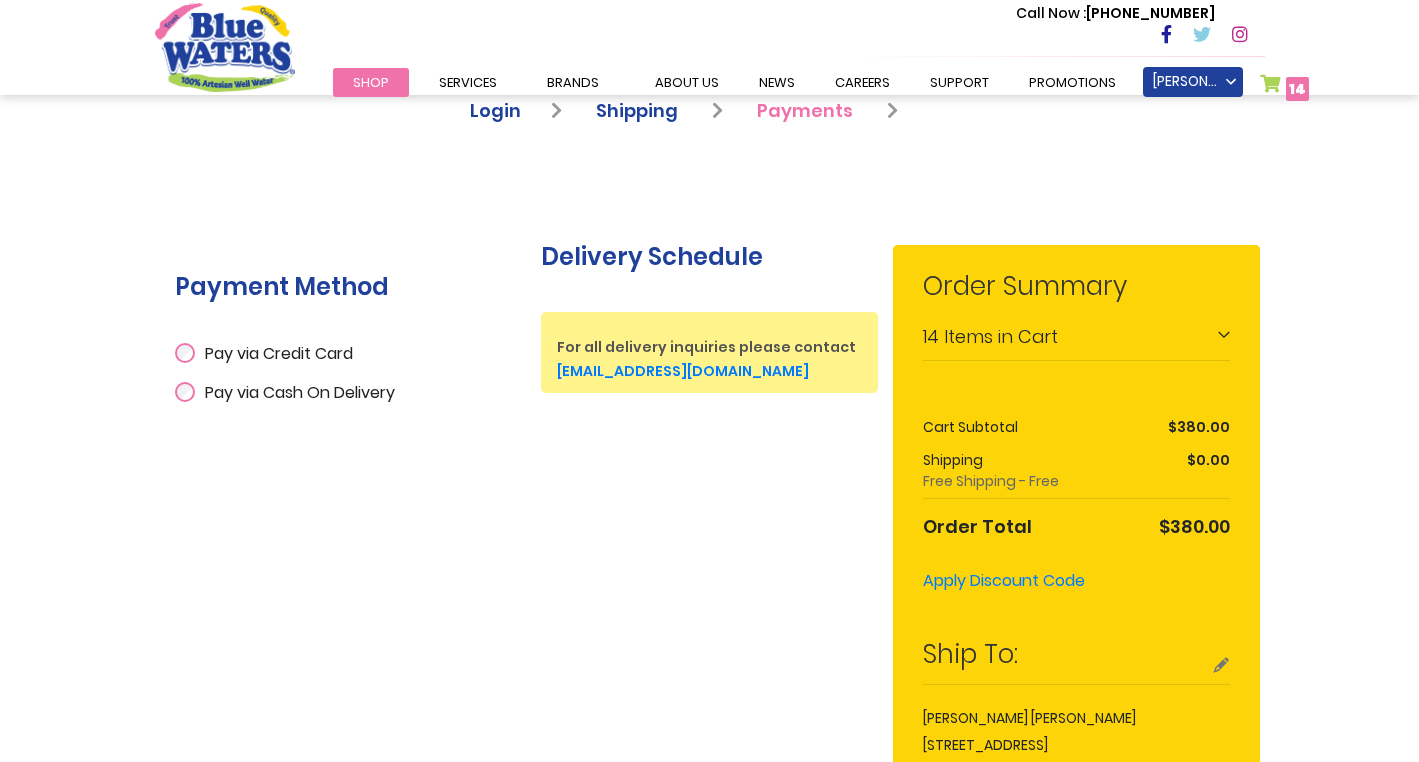 click on "Shipping Address
[PERSON_NAME]
[STREET_ADDRESS][GEOGRAPHIC_DATA]
8686102627
Edit
New Address
First Name
****
Last Name
********
Company" at bounding box center [343, 324] 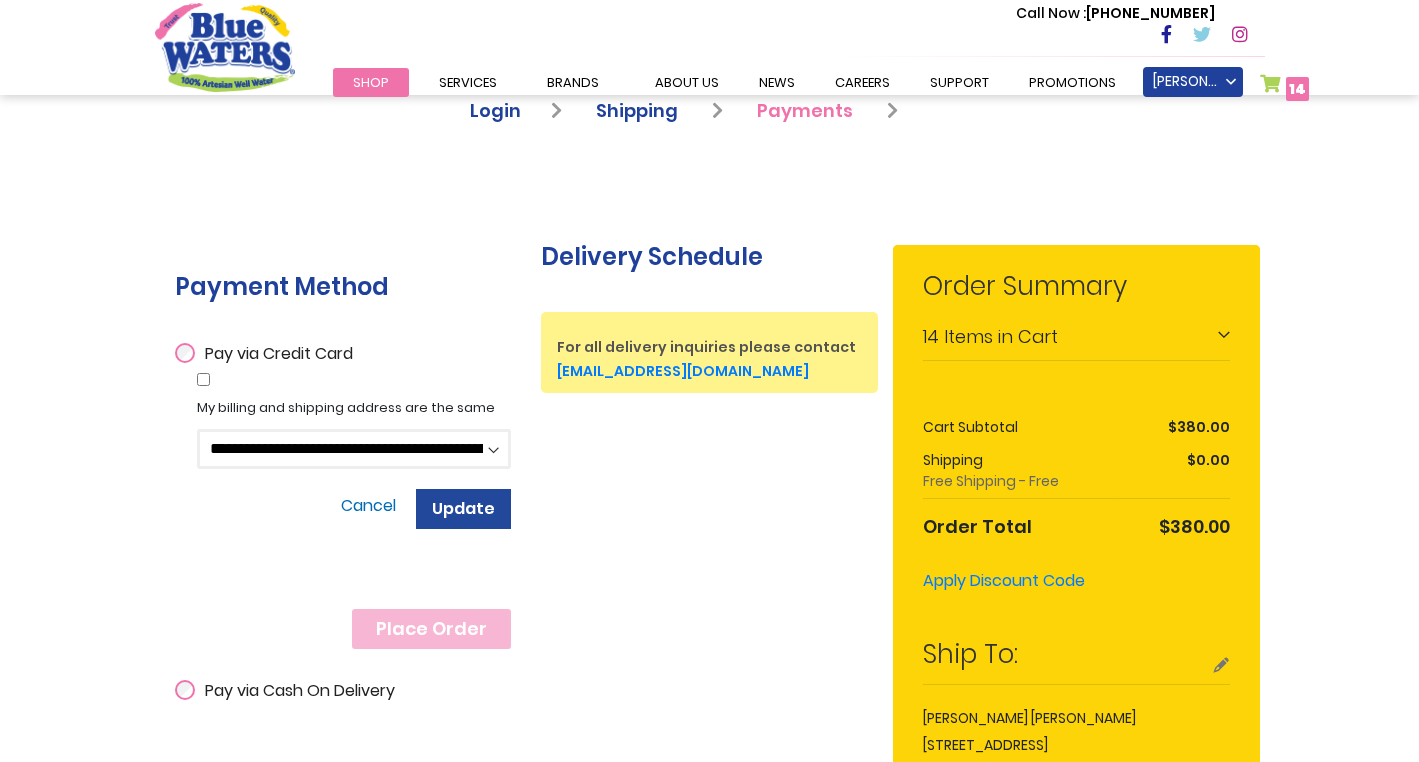 click on "**********" at bounding box center [354, 449] 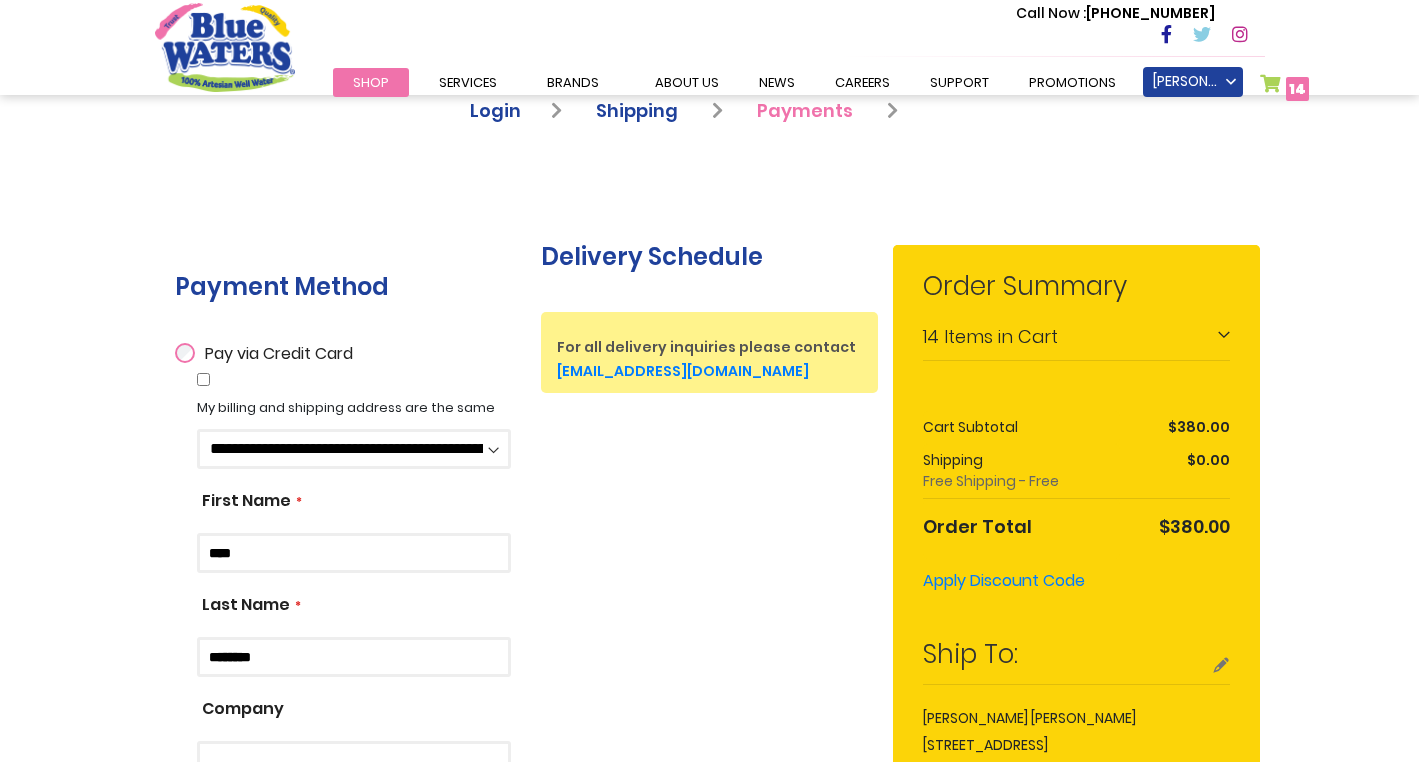 click on "****" at bounding box center (354, 553) 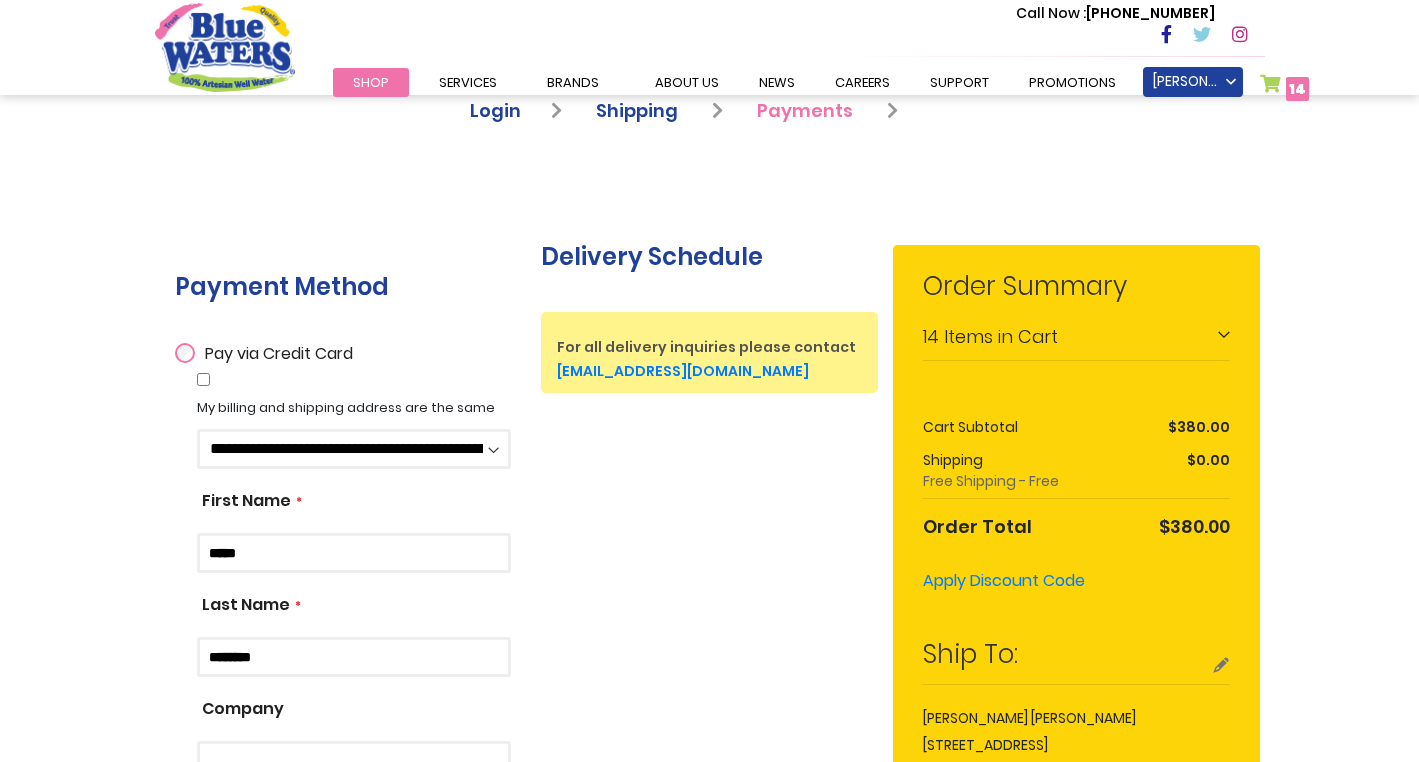 type on "*****" 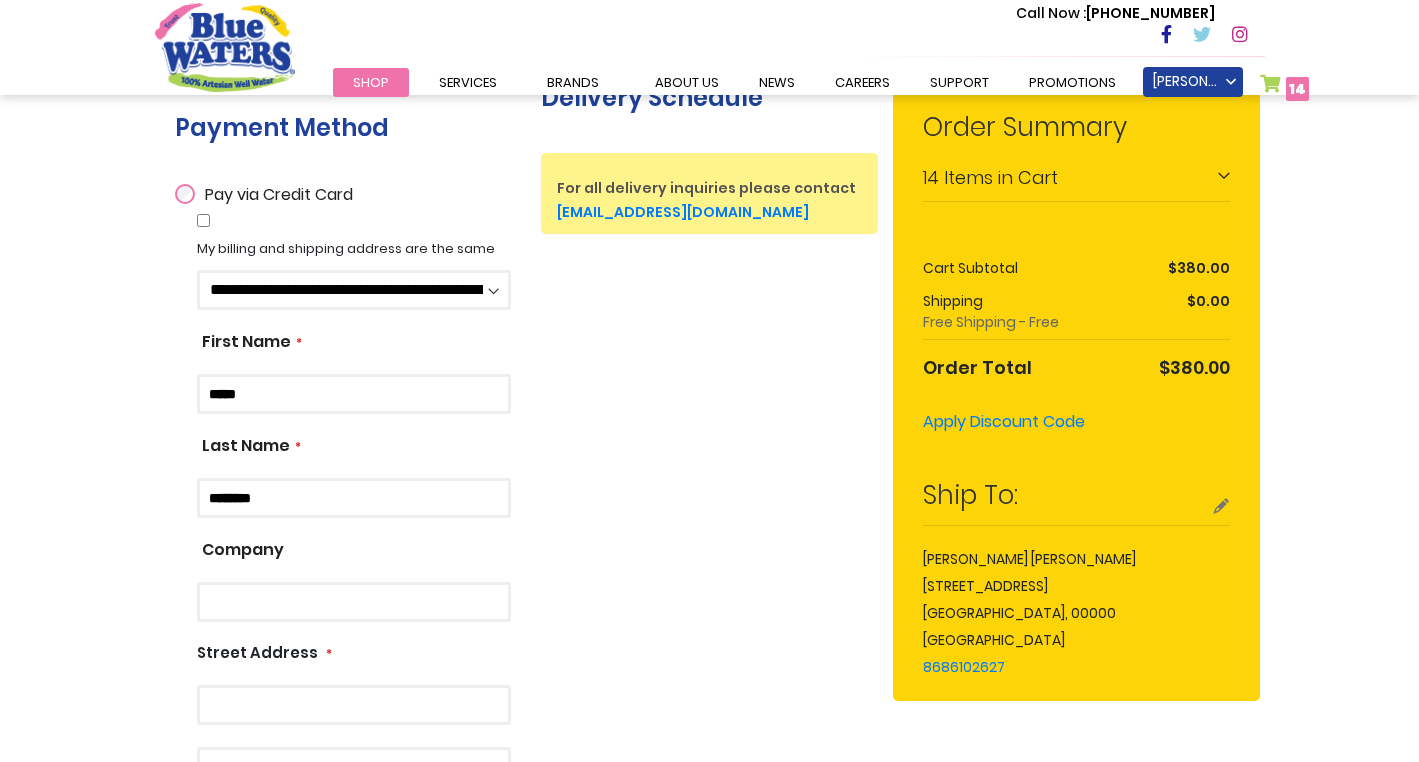 scroll, scrollTop: 657, scrollLeft: 0, axis: vertical 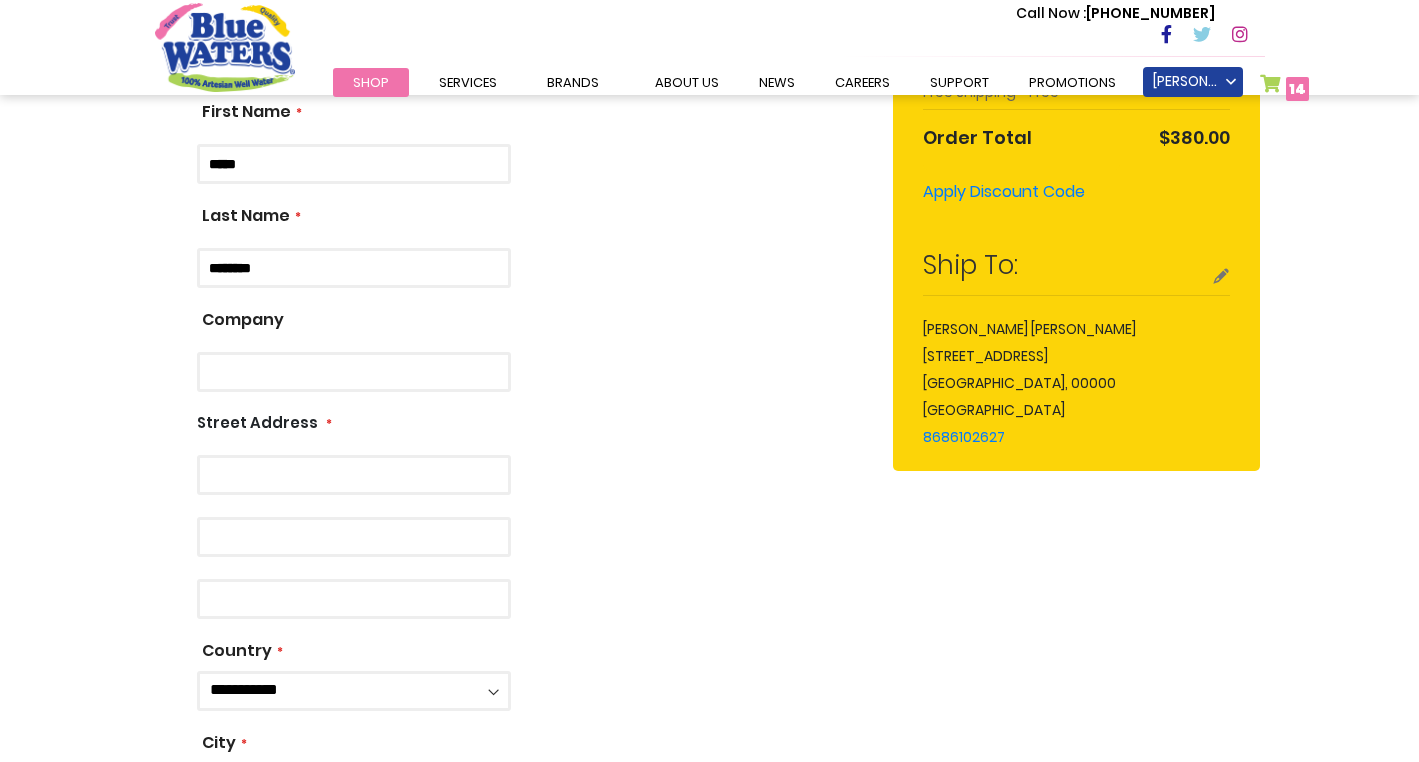 type on "********" 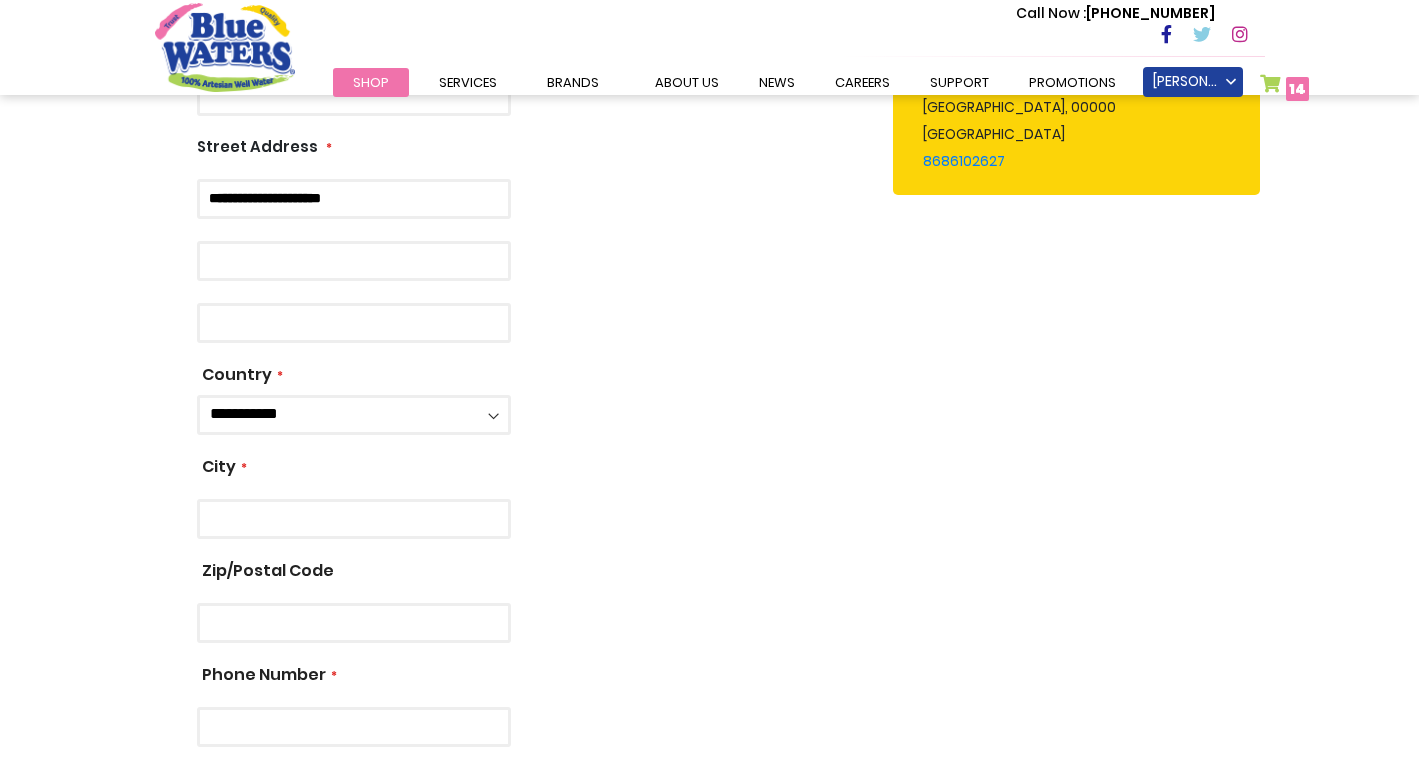 scroll, scrollTop: 955, scrollLeft: 0, axis: vertical 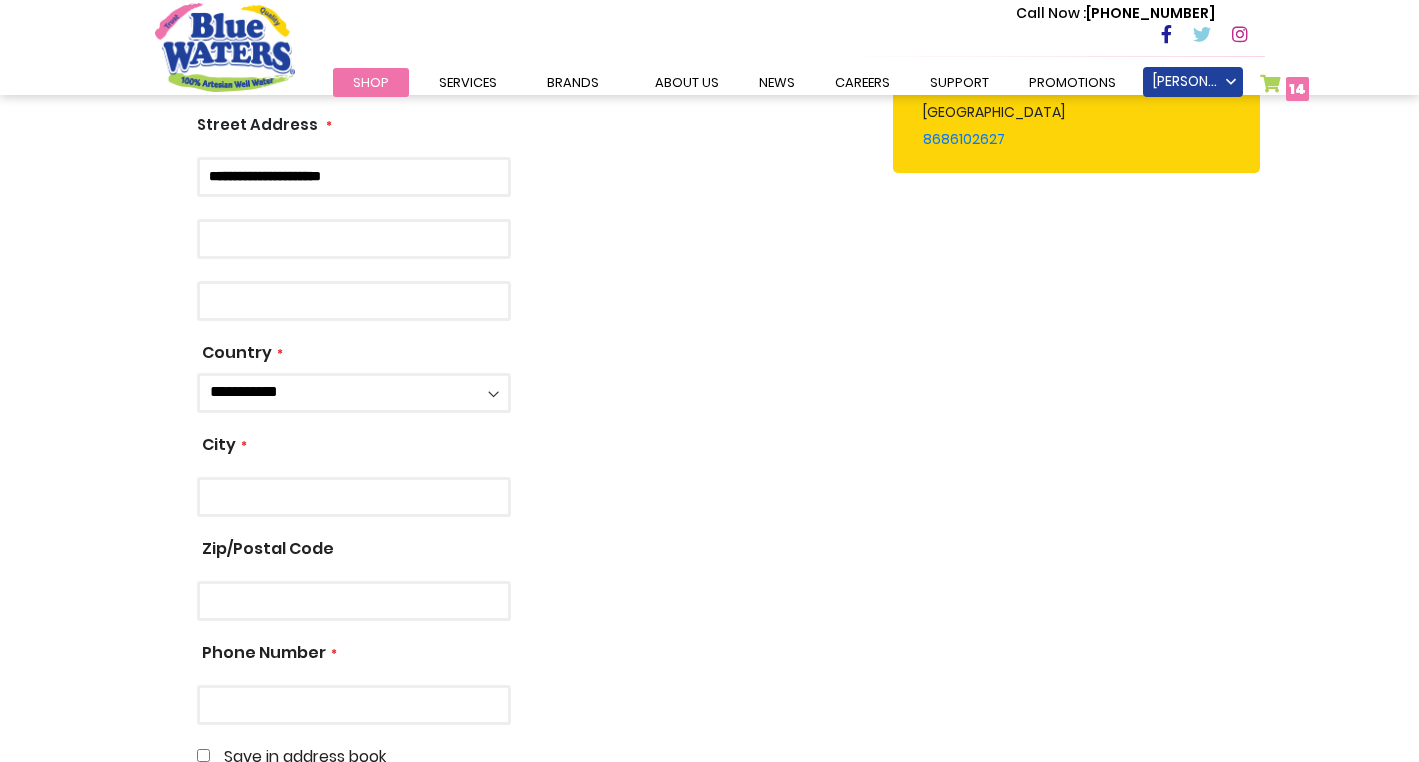 type on "**********" 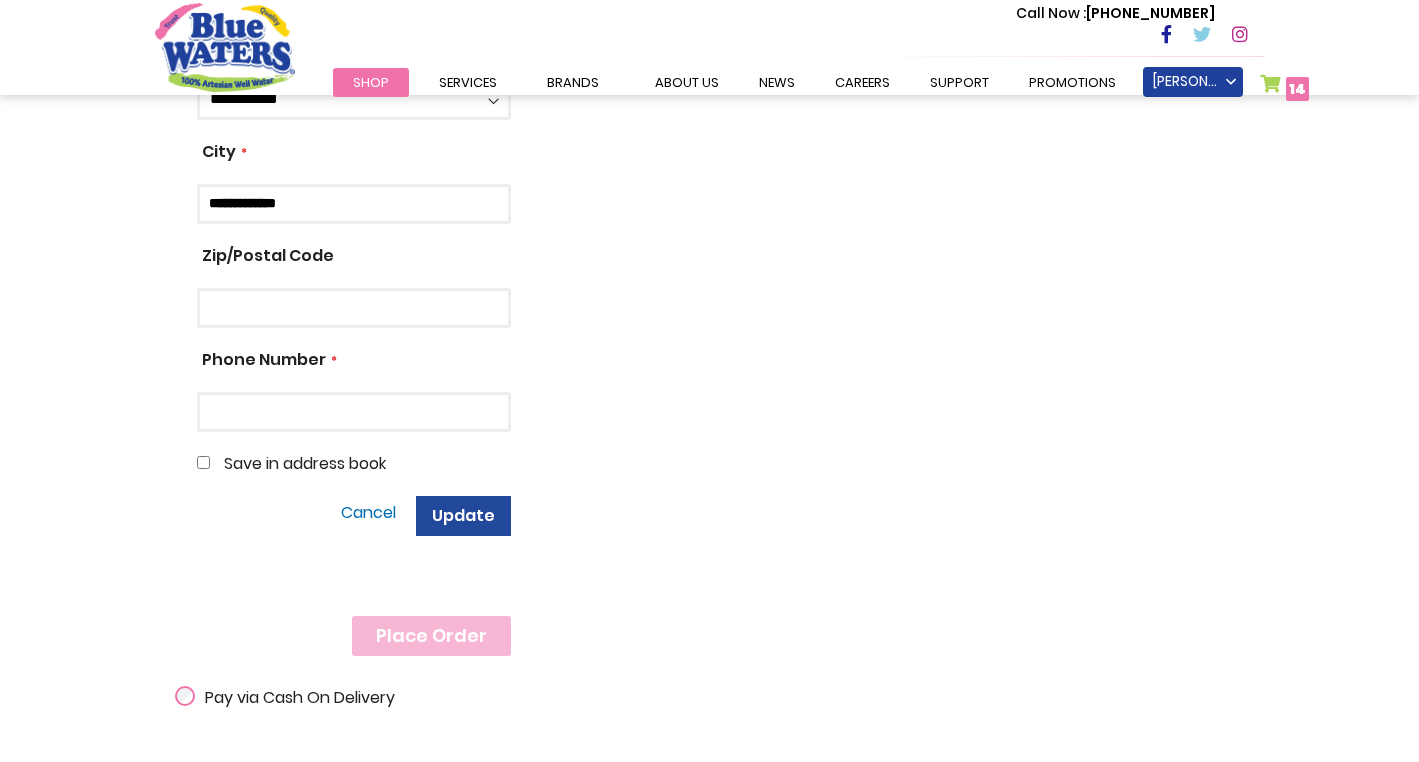 scroll, scrollTop: 1340, scrollLeft: 0, axis: vertical 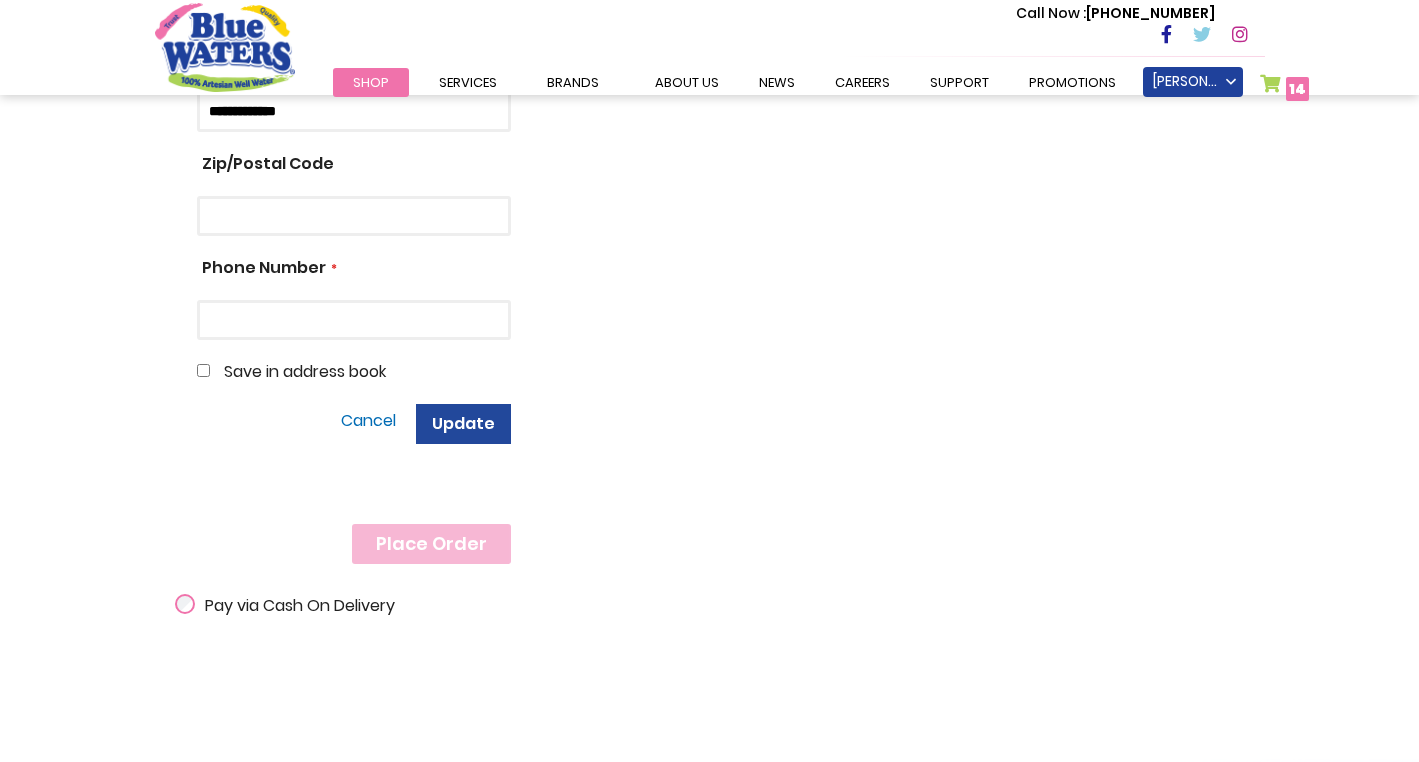 type on "**********" 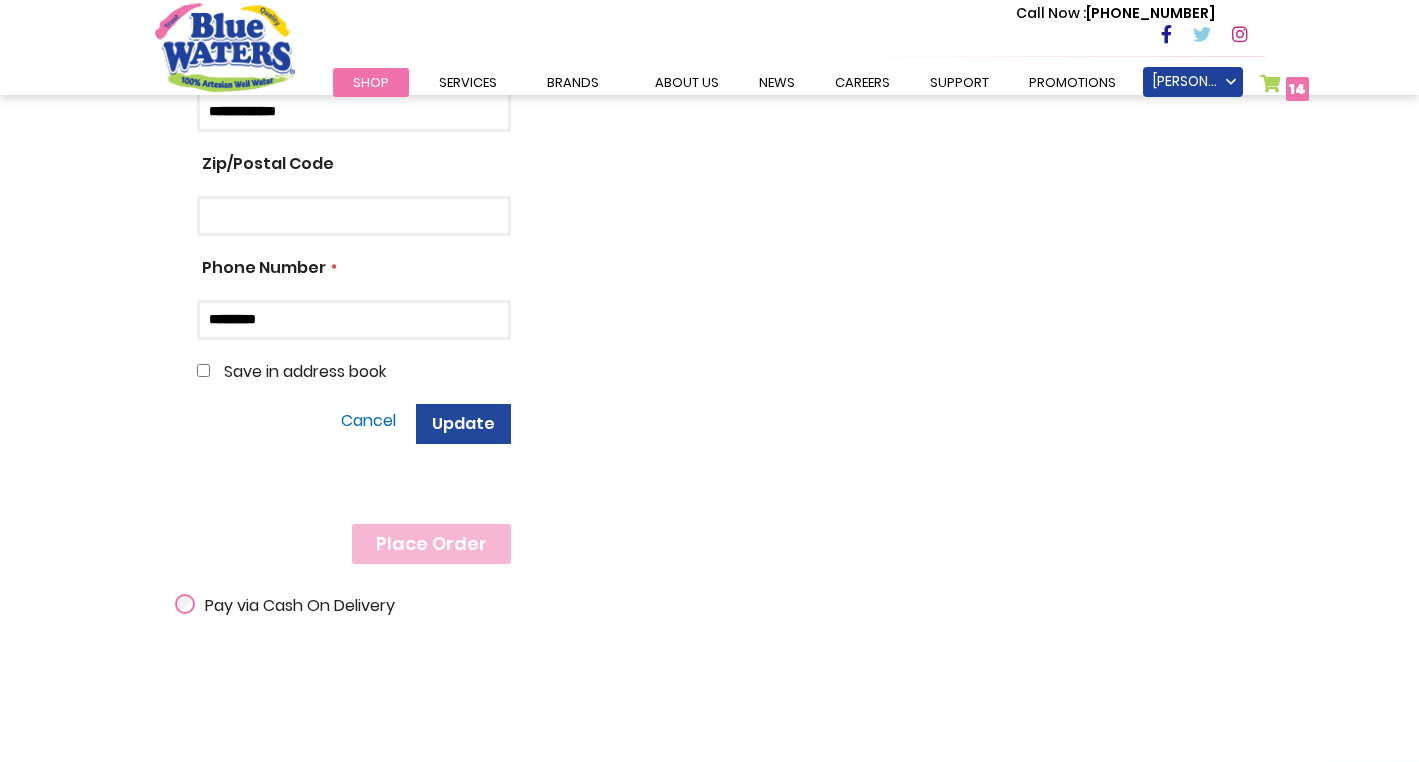 type on "**********" 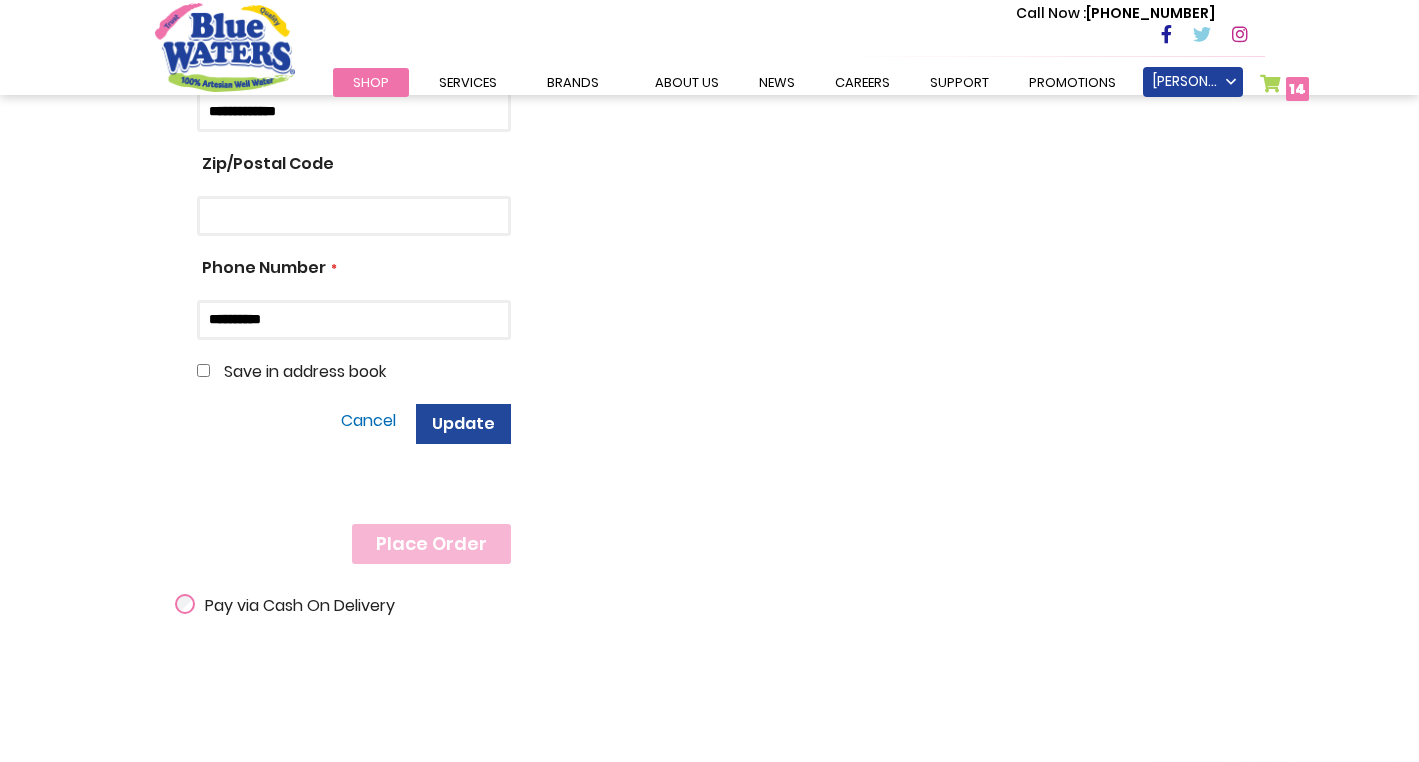 click on "Update" at bounding box center [463, 423] 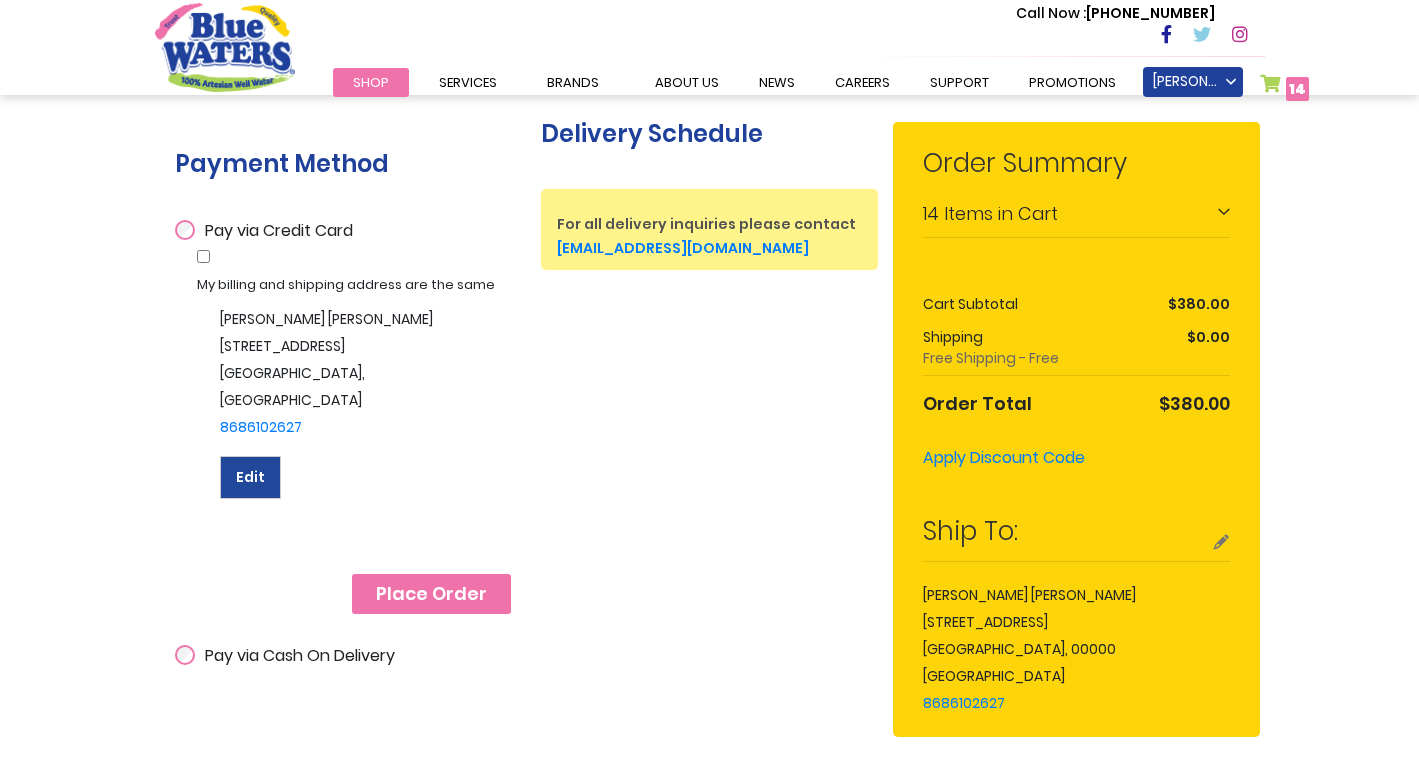 scroll, scrollTop: 394, scrollLeft: 0, axis: vertical 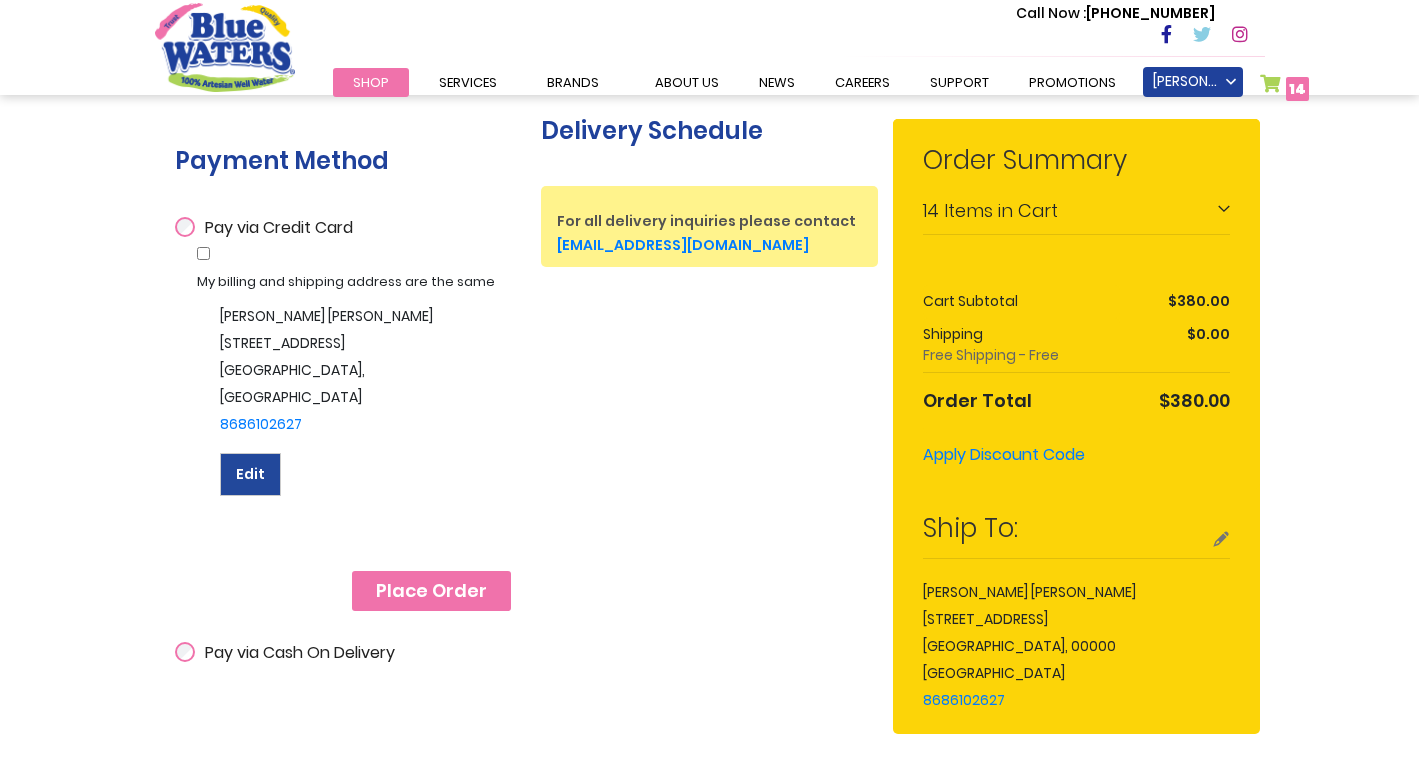 click on "Place Order" at bounding box center (431, 591) 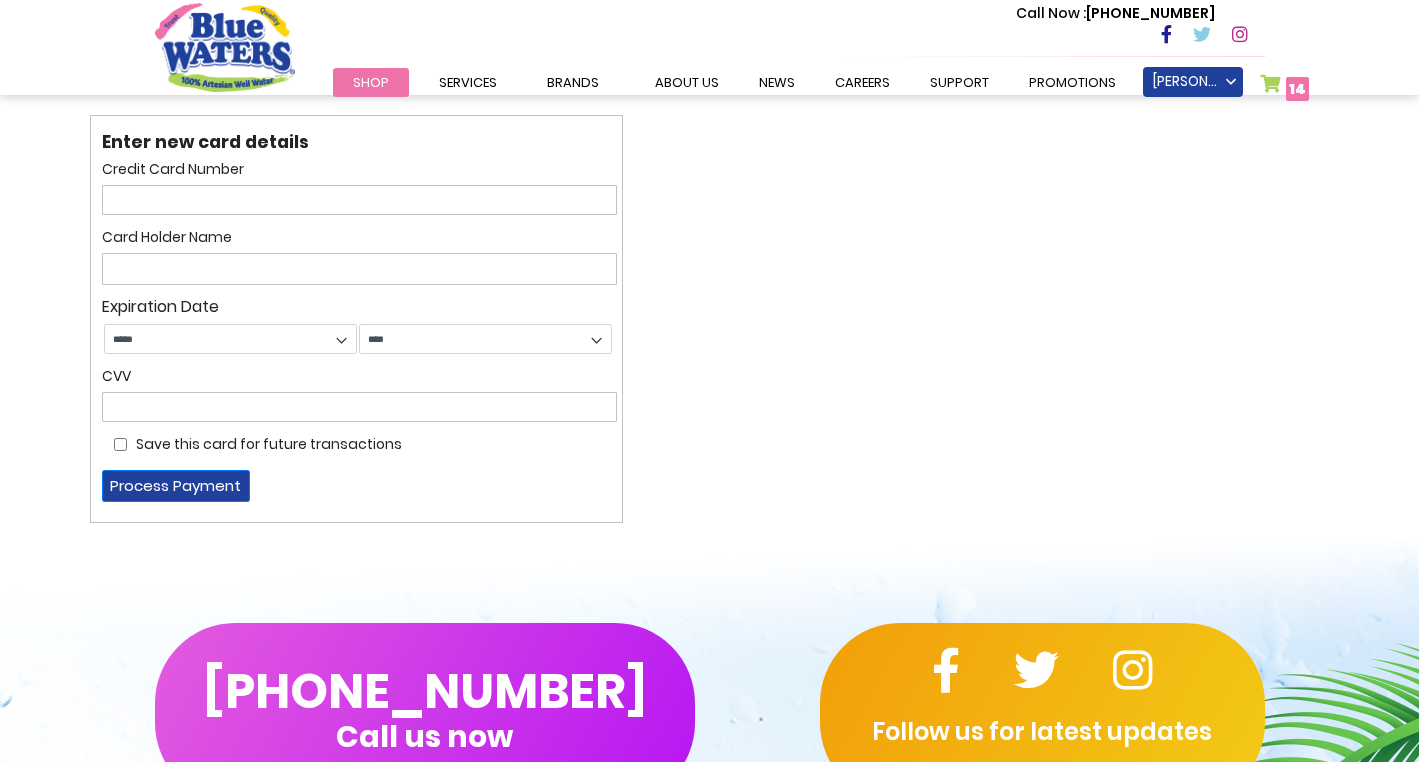 scroll, scrollTop: 0, scrollLeft: 0, axis: both 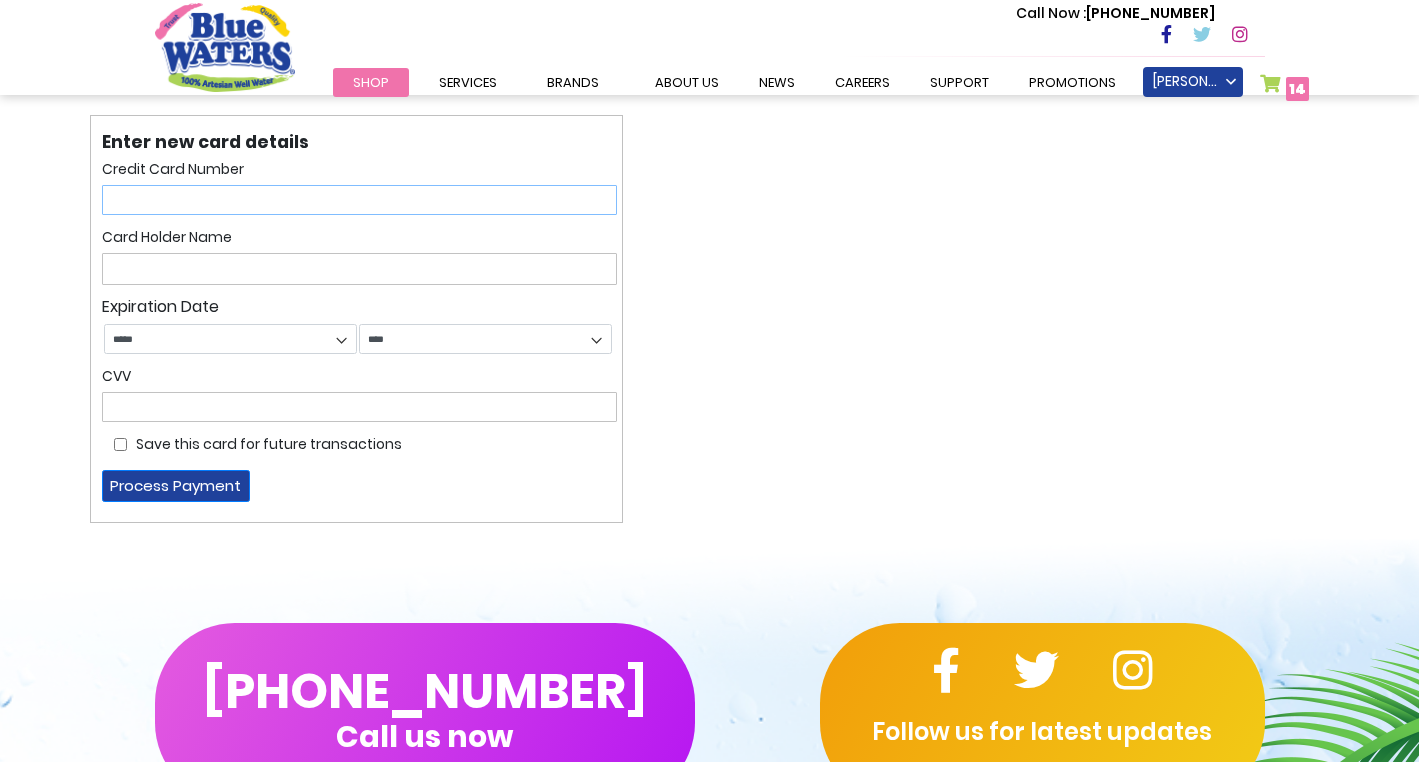 click at bounding box center [359, 200] 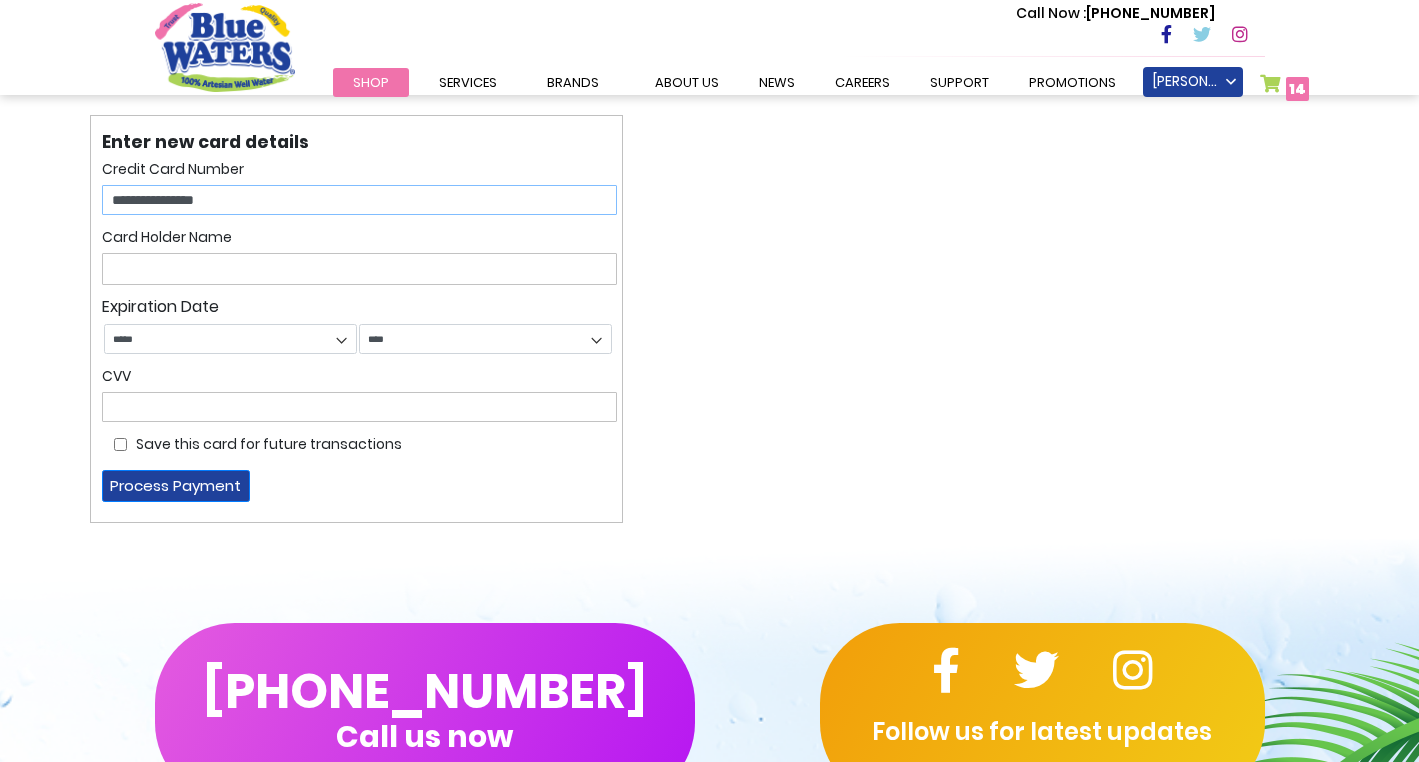 type on "**********" 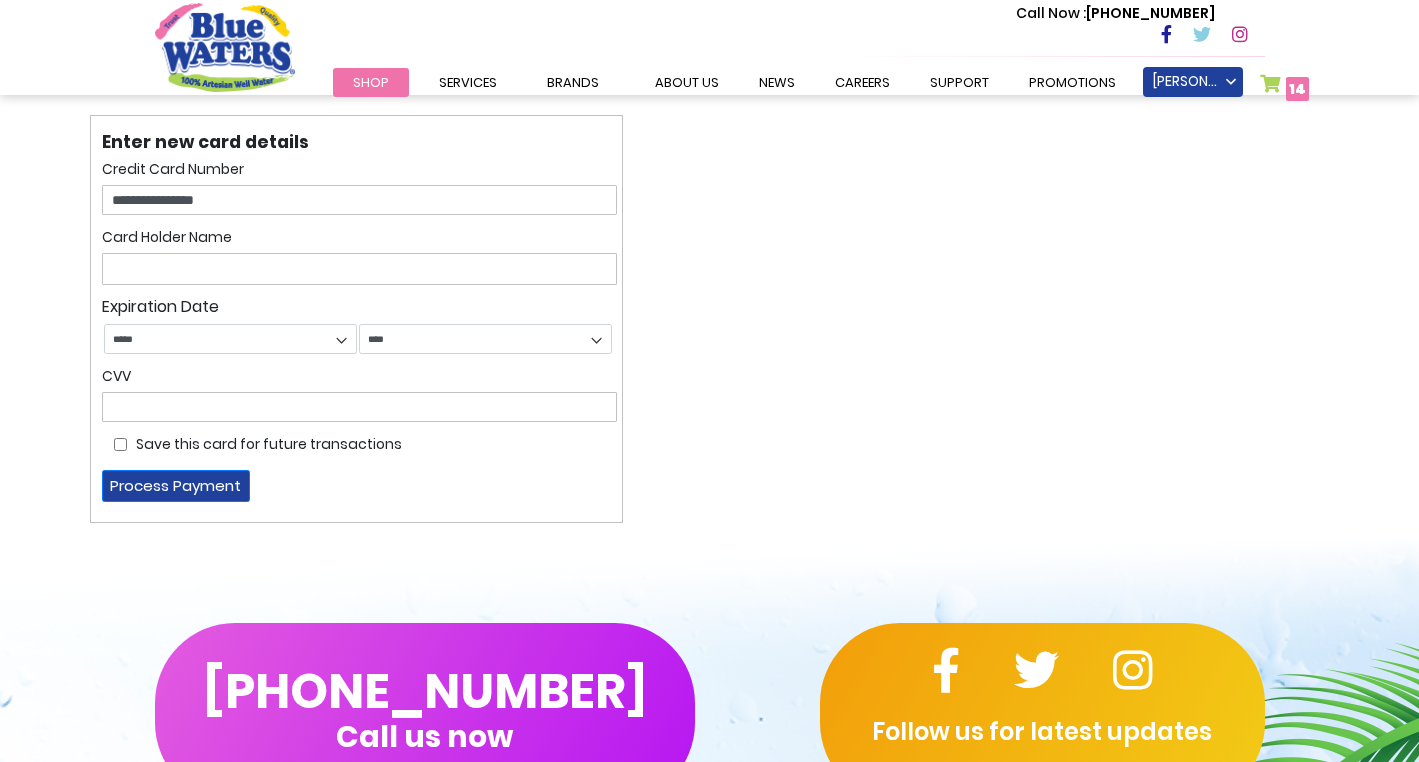 click on "Card Holder Name" at bounding box center [359, 255] 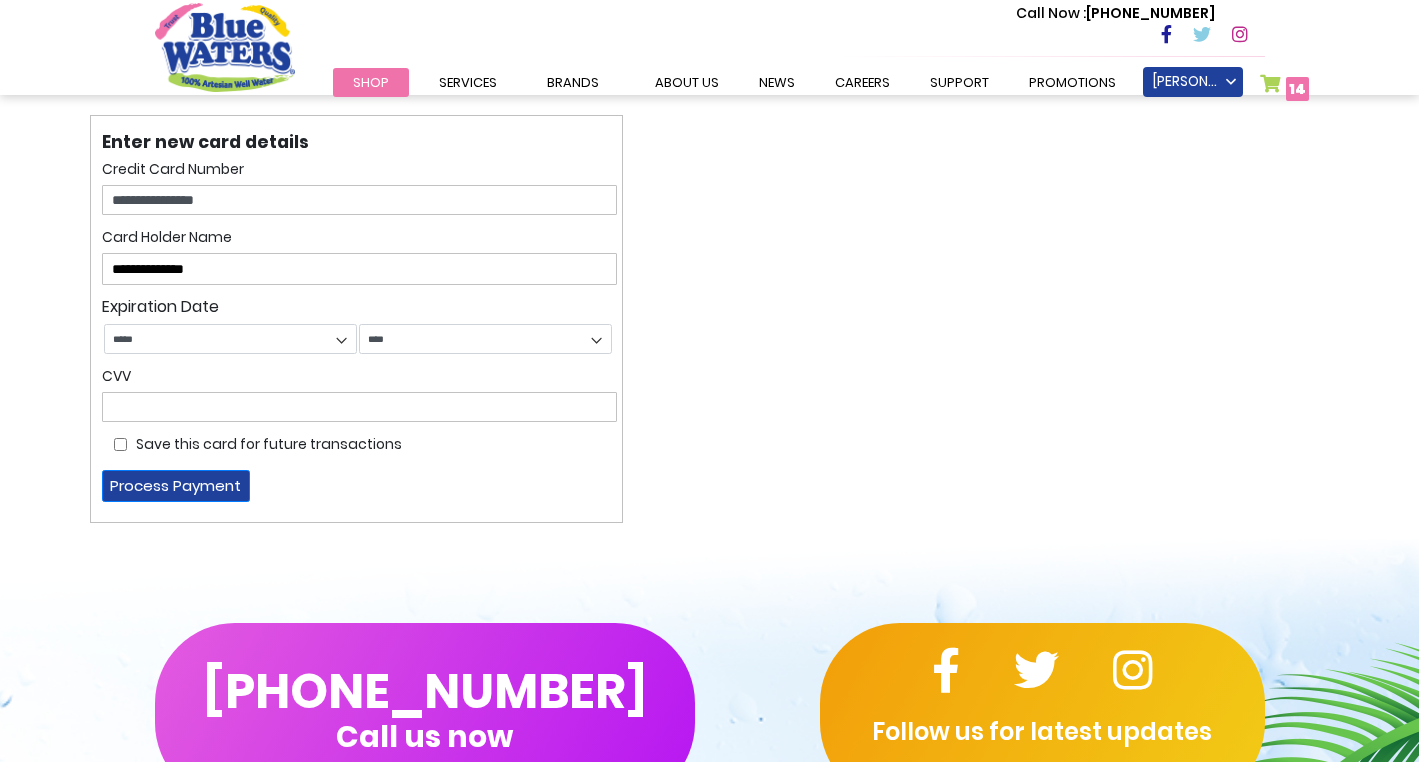type on "**********" 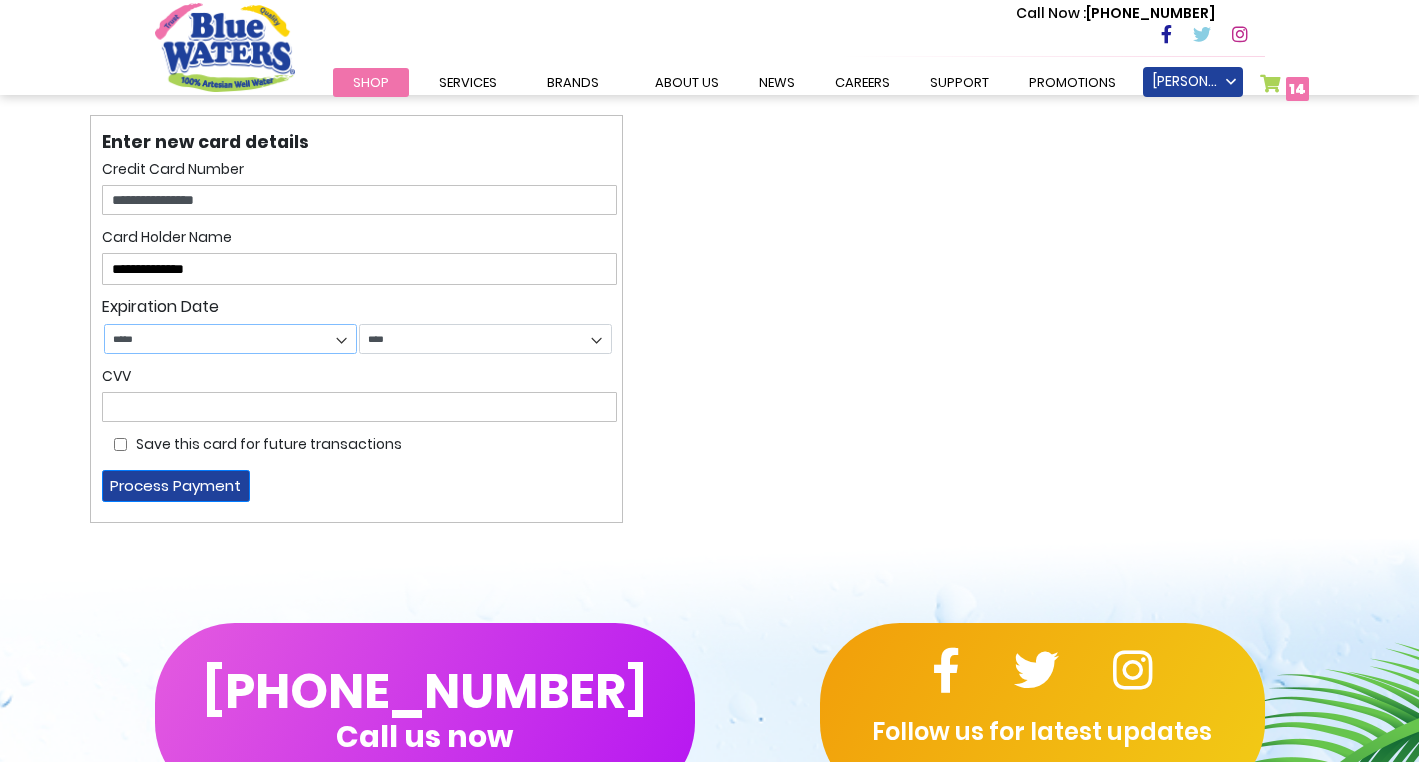 click on "*****
*******
********
*****
*****
***
****
****
******
*********
*******
********
********" at bounding box center (230, 339) 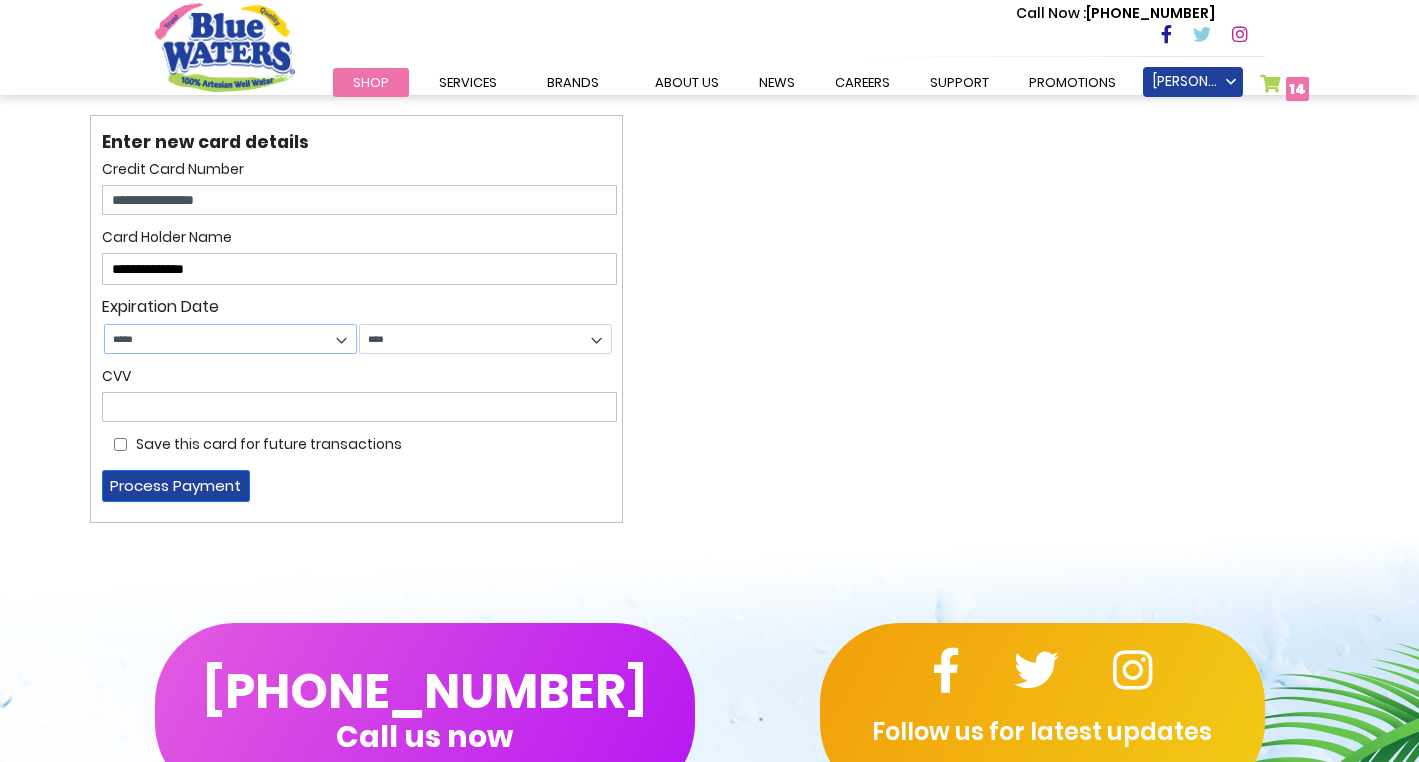 select on "*" 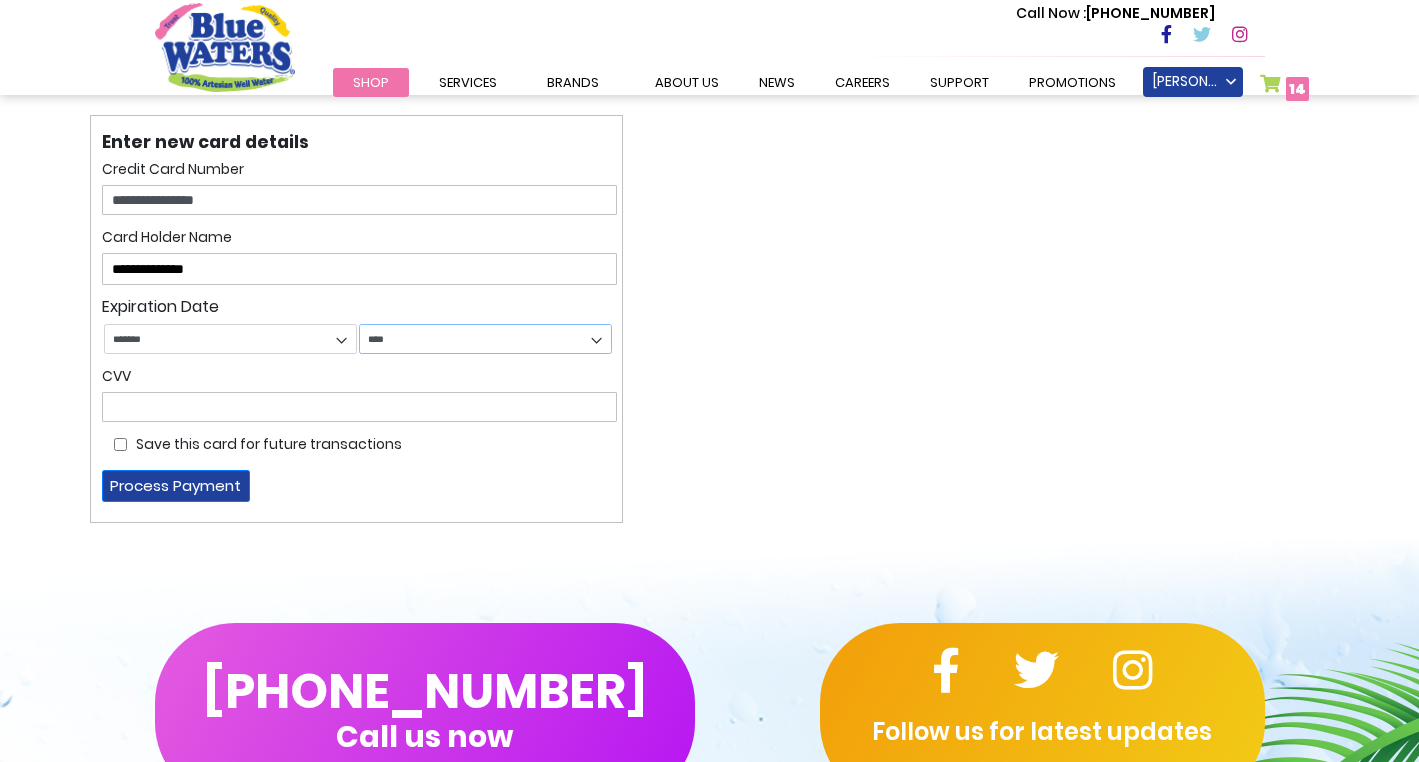 click on "****
****                      ****                      ****                      ****                      ****                      ****                      ****                      ****                      ****                      ****                      ****                      ****                      ****                      ****                      ****                      ****                      ****                      ****                      ****                      ****                      ****                      ****                      ****                      ****                      ****                      ****                      ****                      ****                      ****                      ****                      ****                      ****                      ****                      ****                      ****                      ****                      **** **** **** ****" at bounding box center (485, 339) 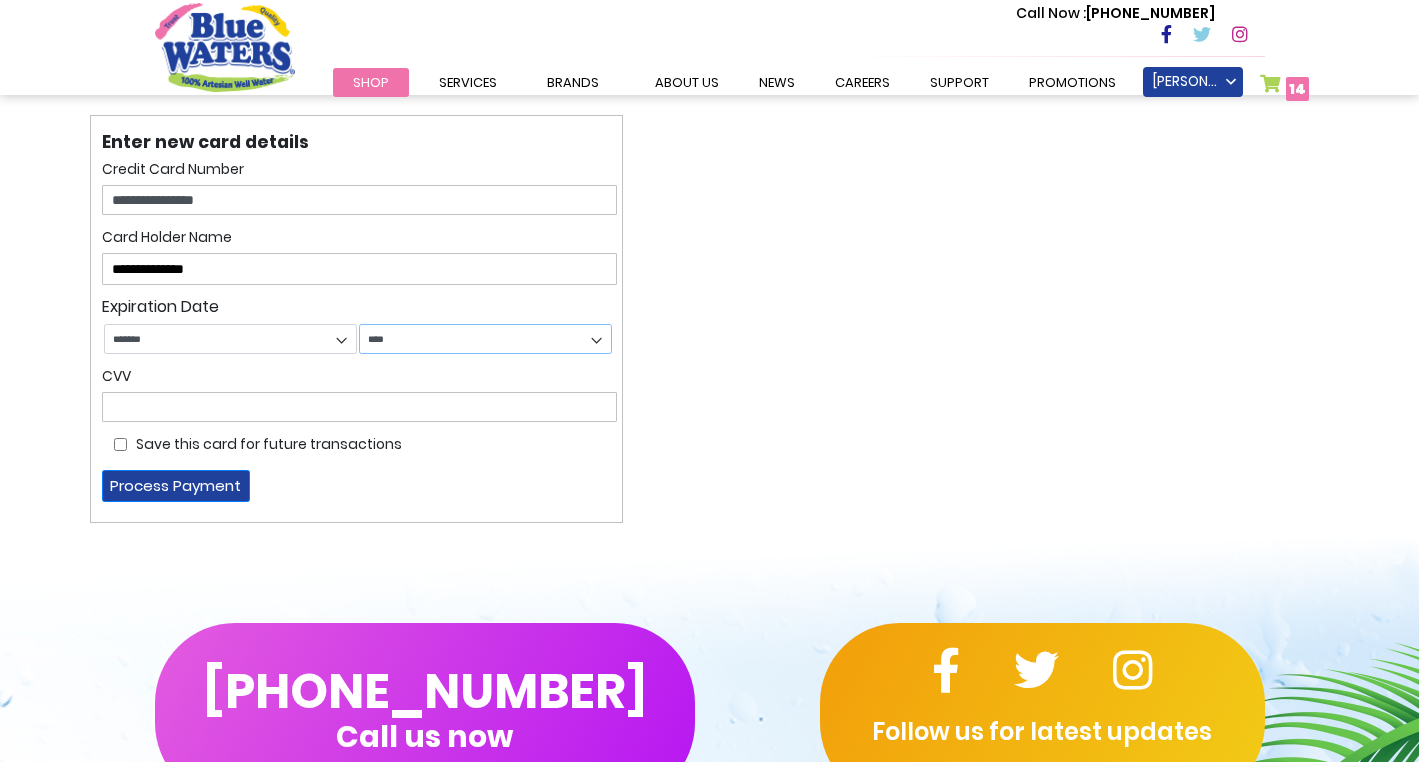 select on "****" 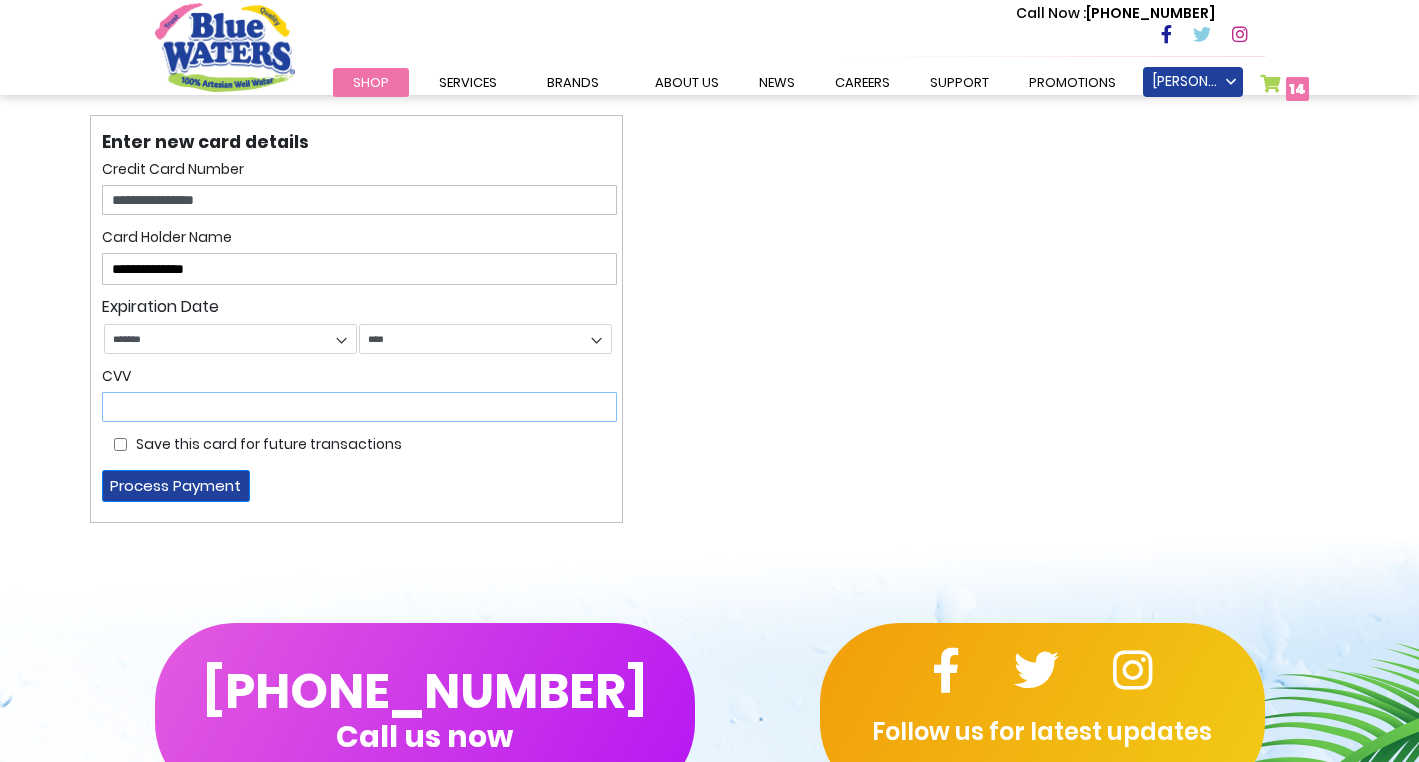 click at bounding box center (359, 407) 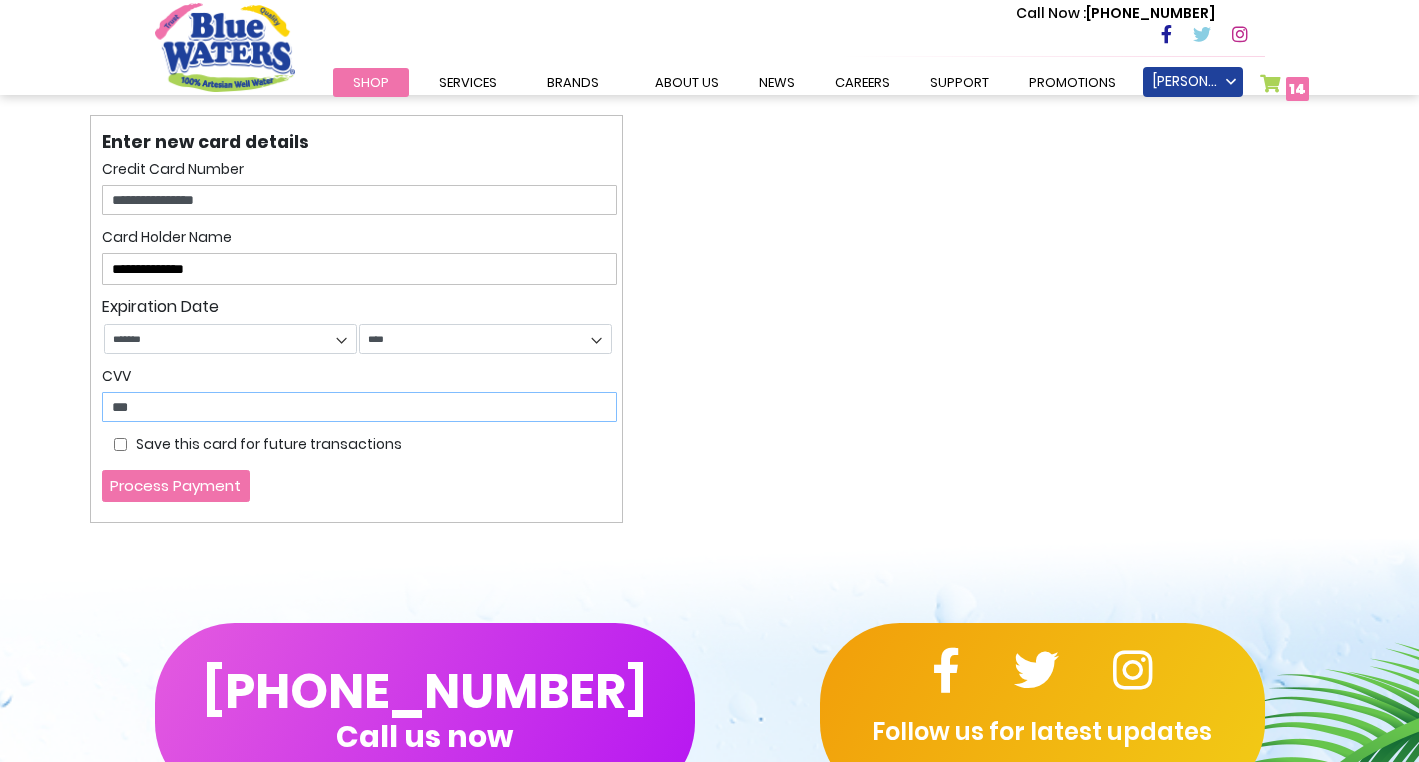 type on "***" 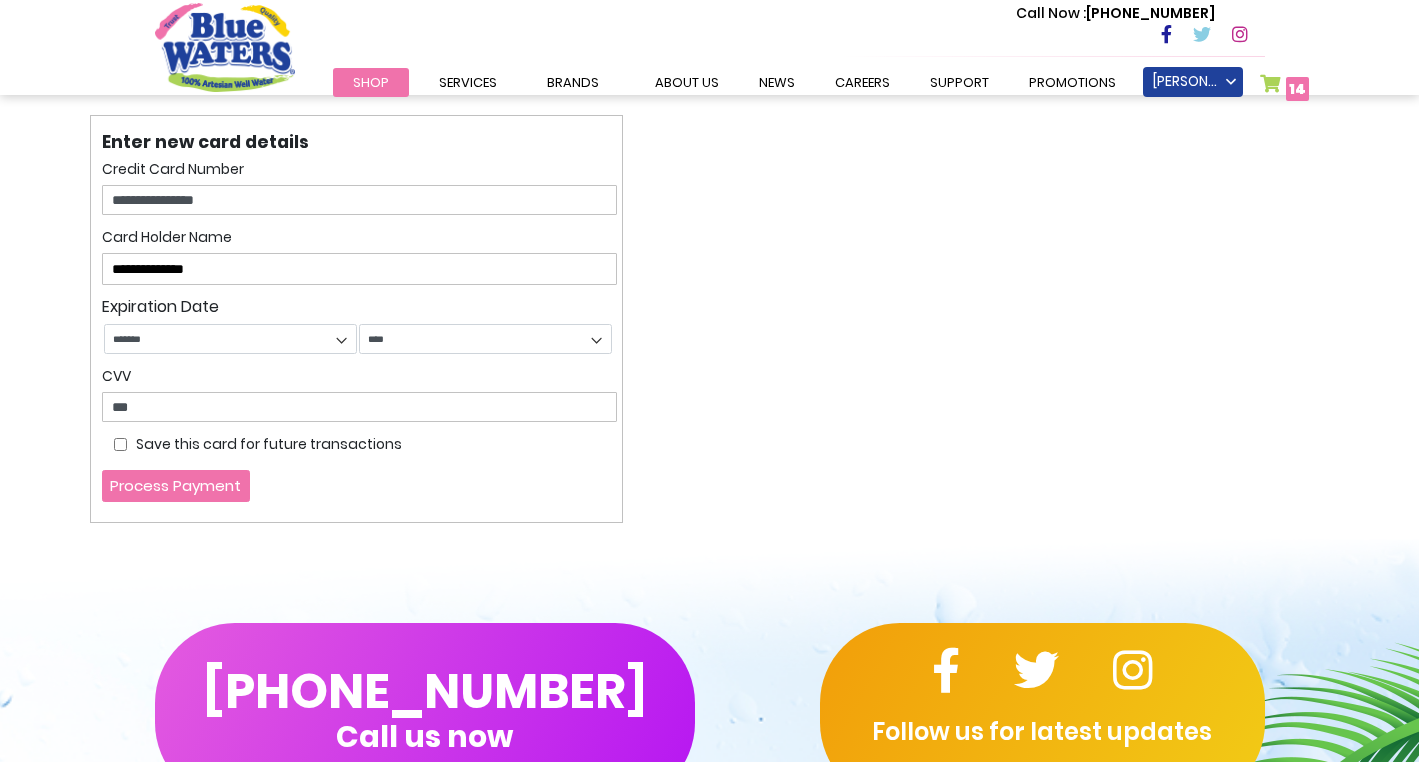 click on "Process Payment" at bounding box center (176, 486) 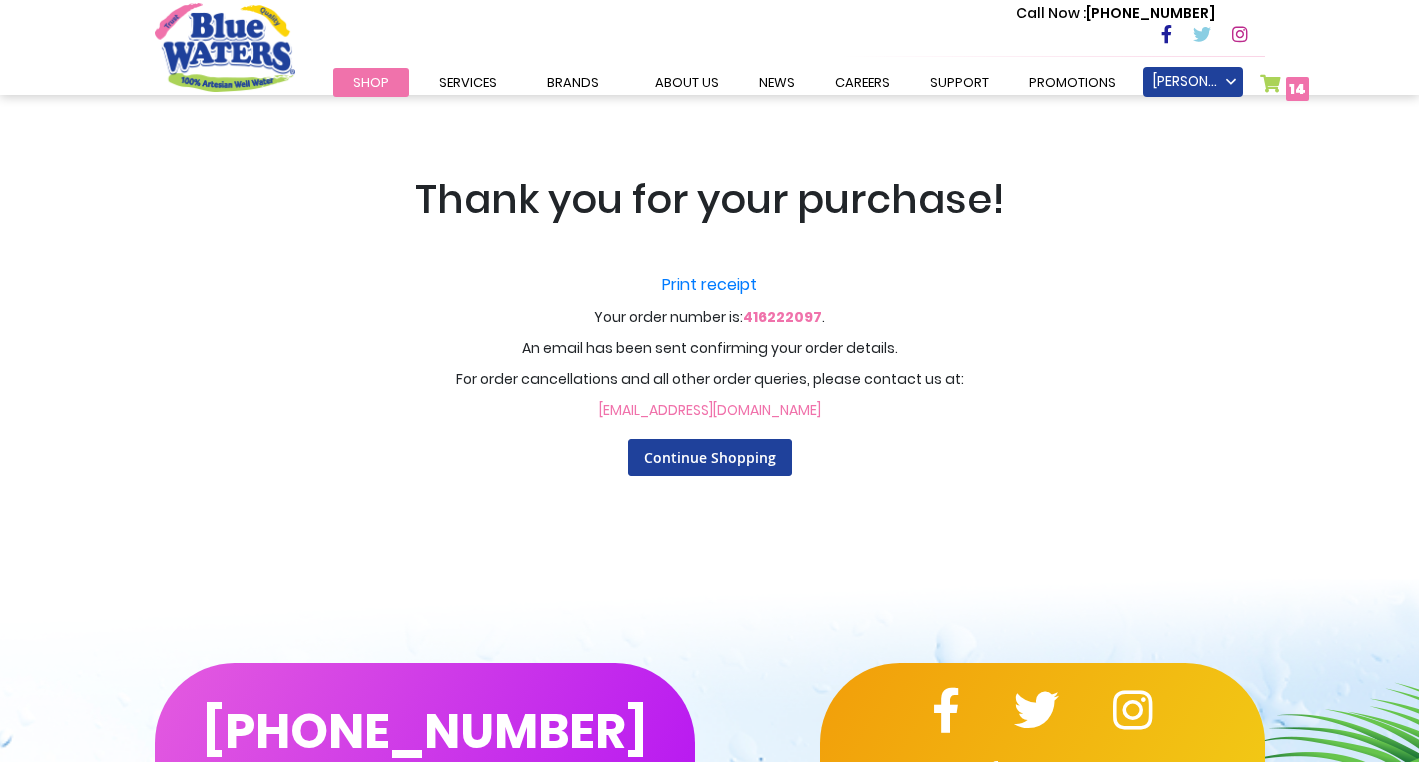 scroll, scrollTop: 0, scrollLeft: 0, axis: both 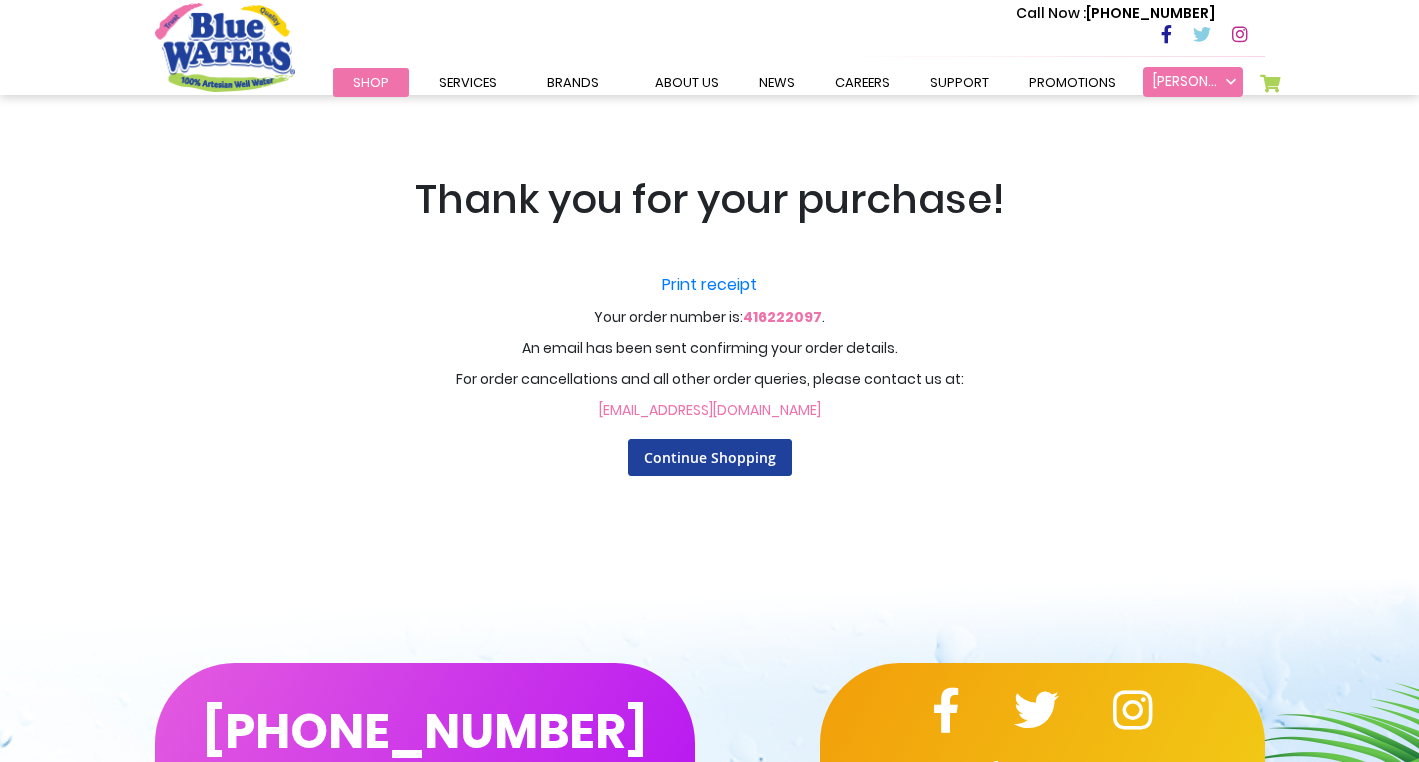 click on "[PERSON_NAME]" at bounding box center [1193, 82] 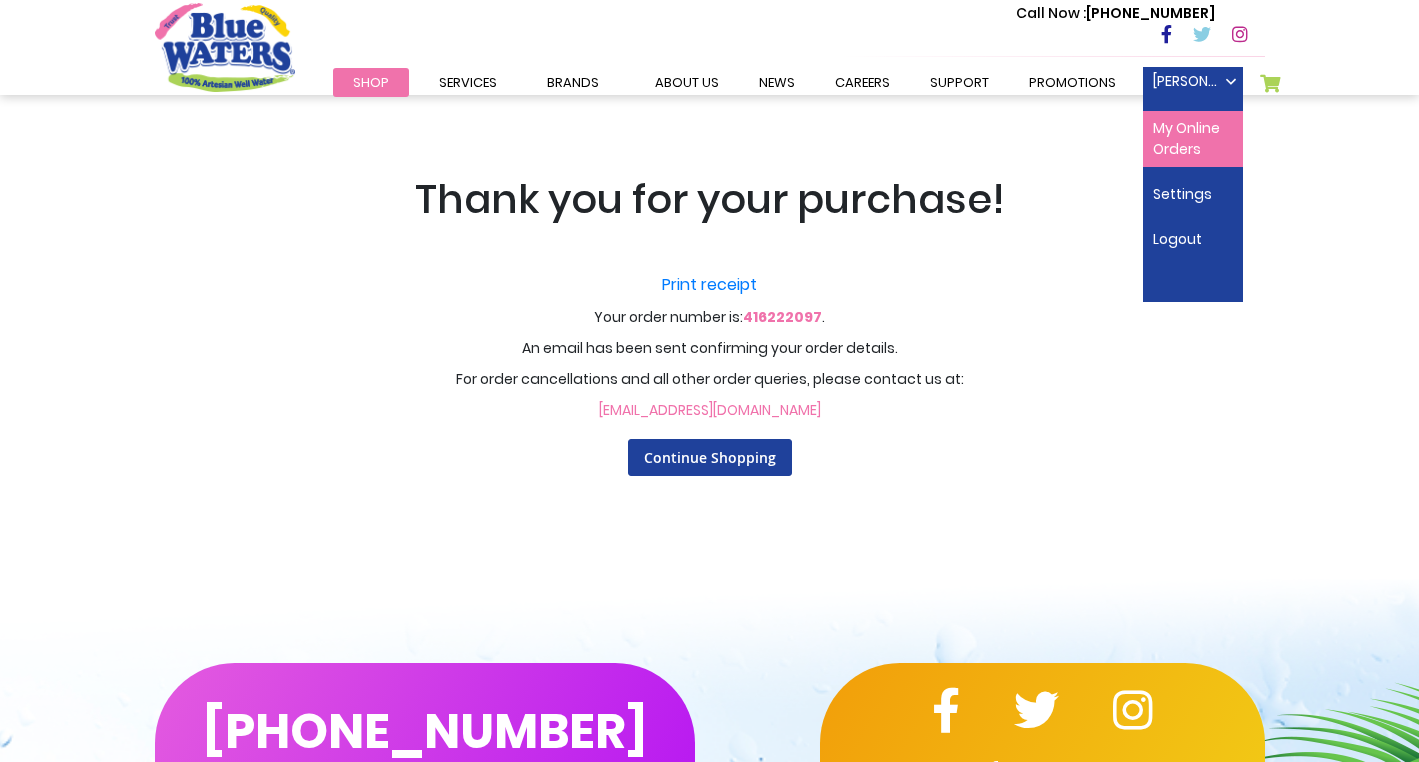 click on "My Online Orders" at bounding box center [1193, 139] 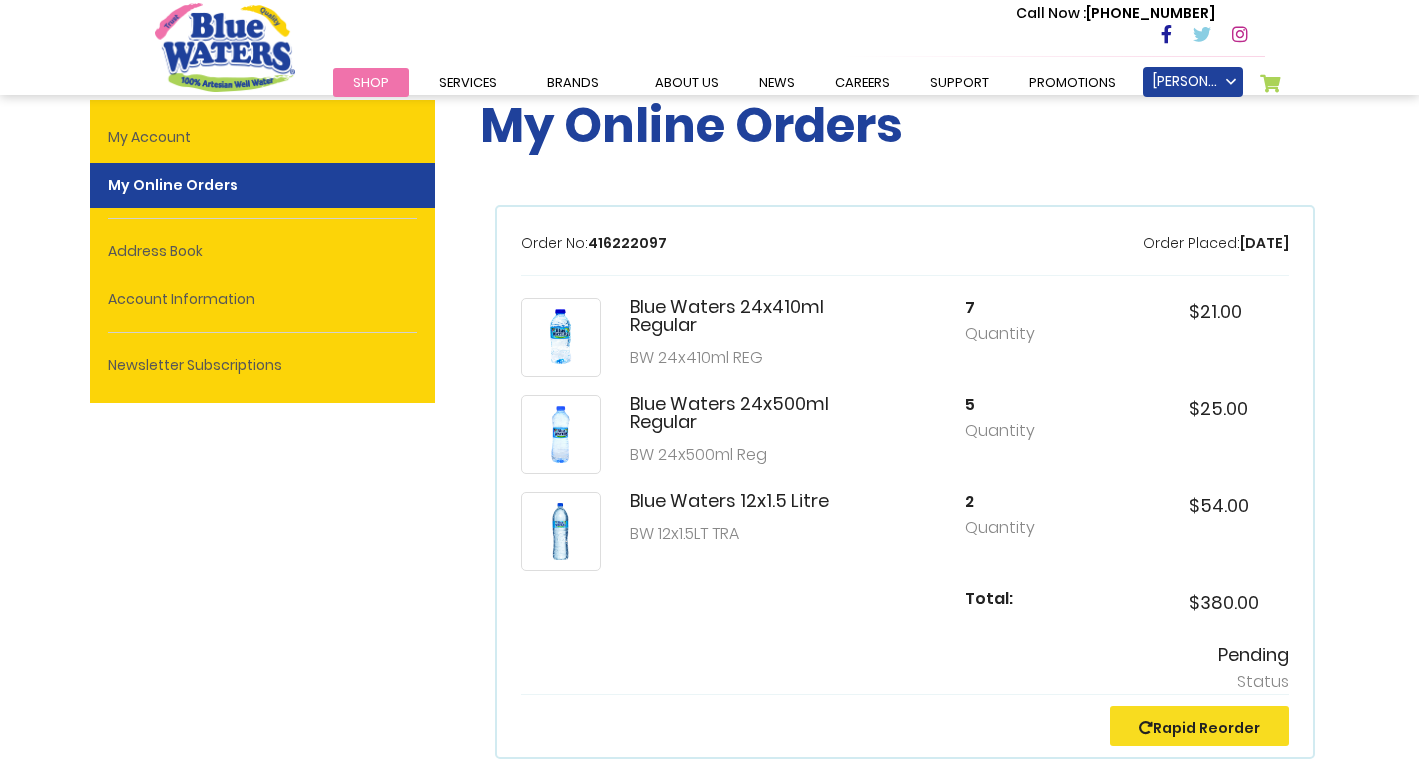 scroll, scrollTop: 0, scrollLeft: 0, axis: both 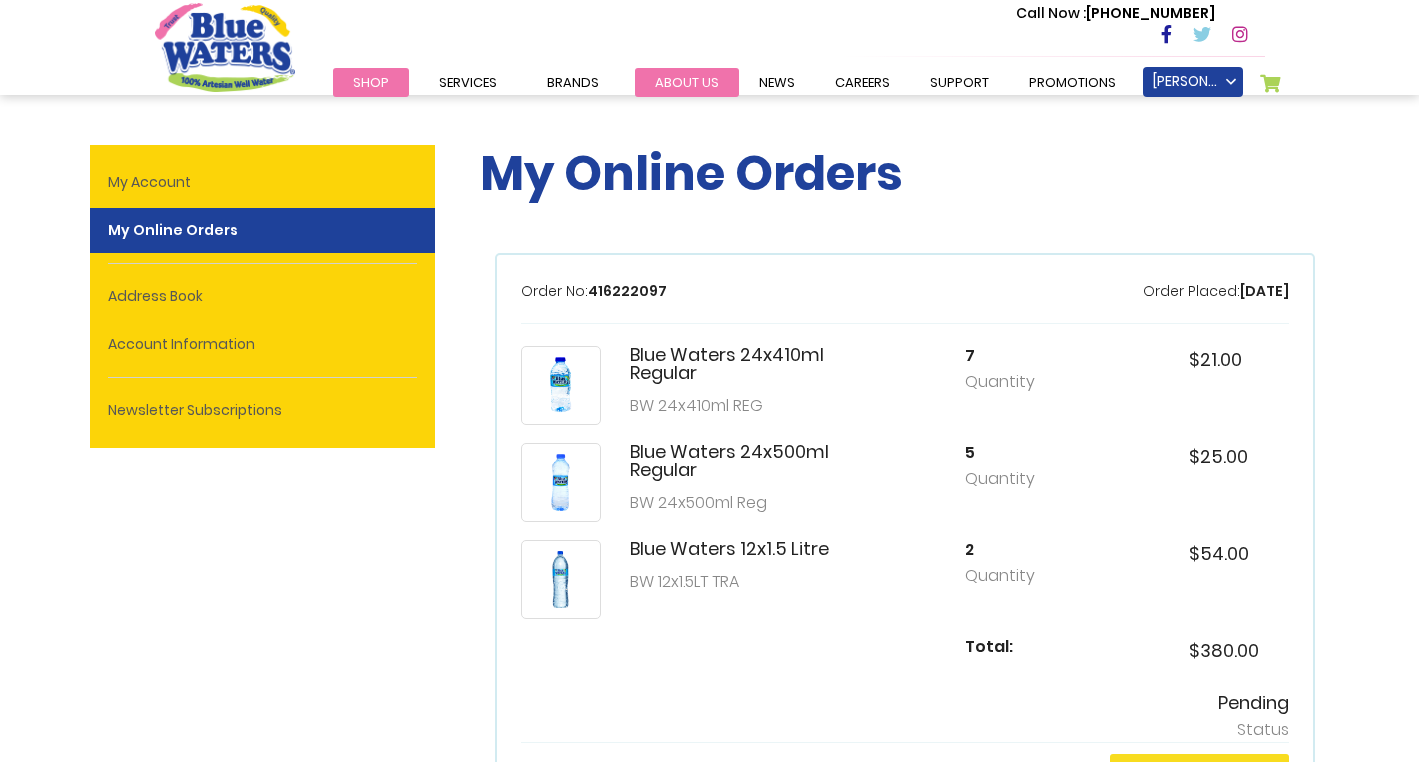 click on "about us" at bounding box center (687, 82) 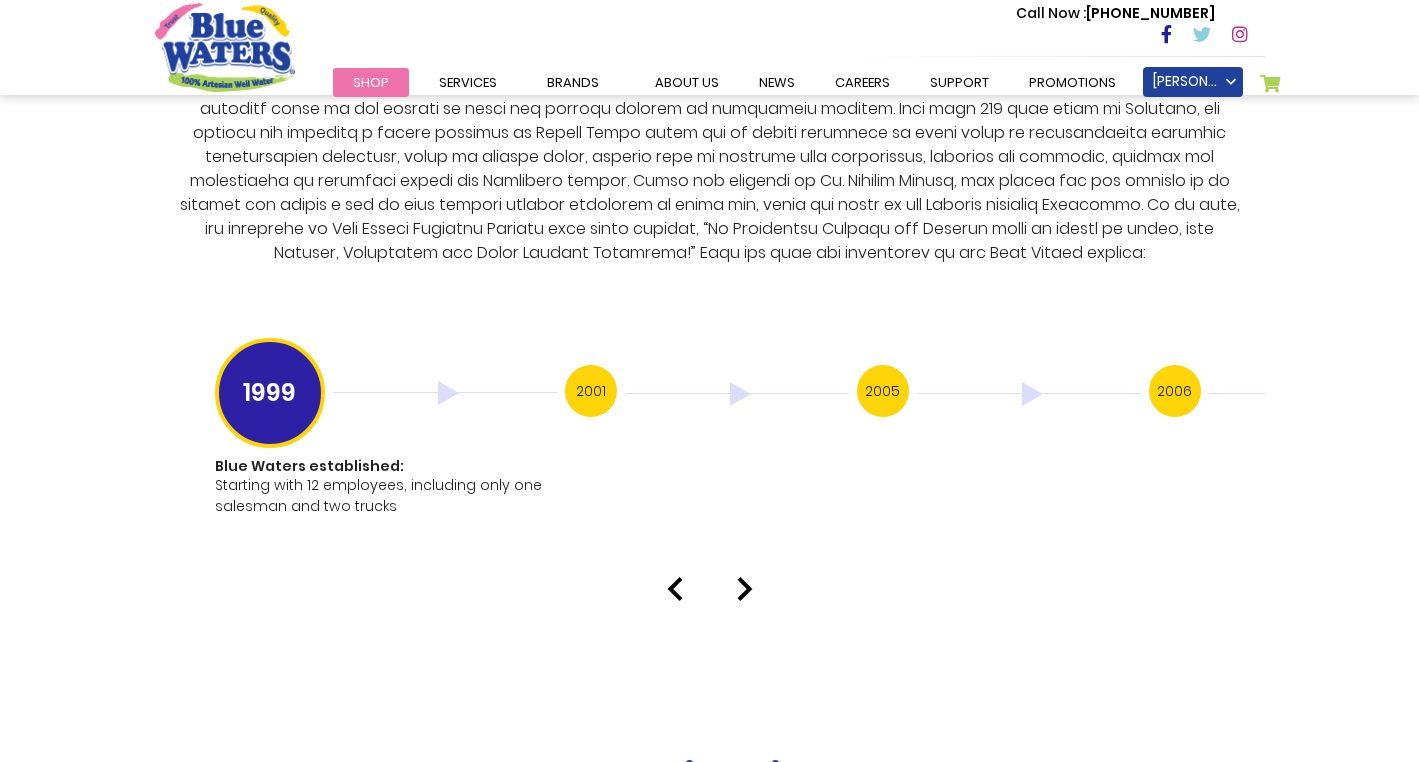 scroll, scrollTop: 3876, scrollLeft: 0, axis: vertical 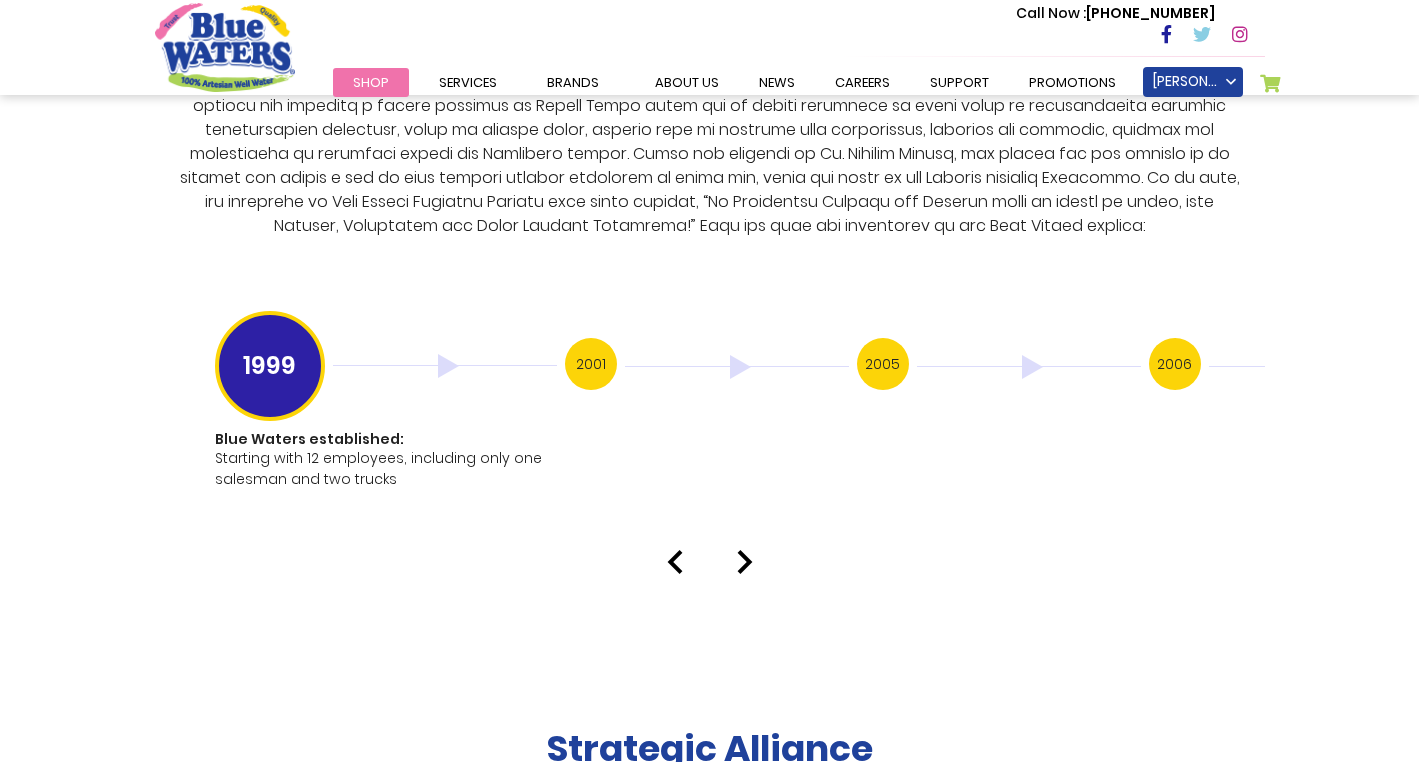 click on "2001" at bounding box center [591, 364] 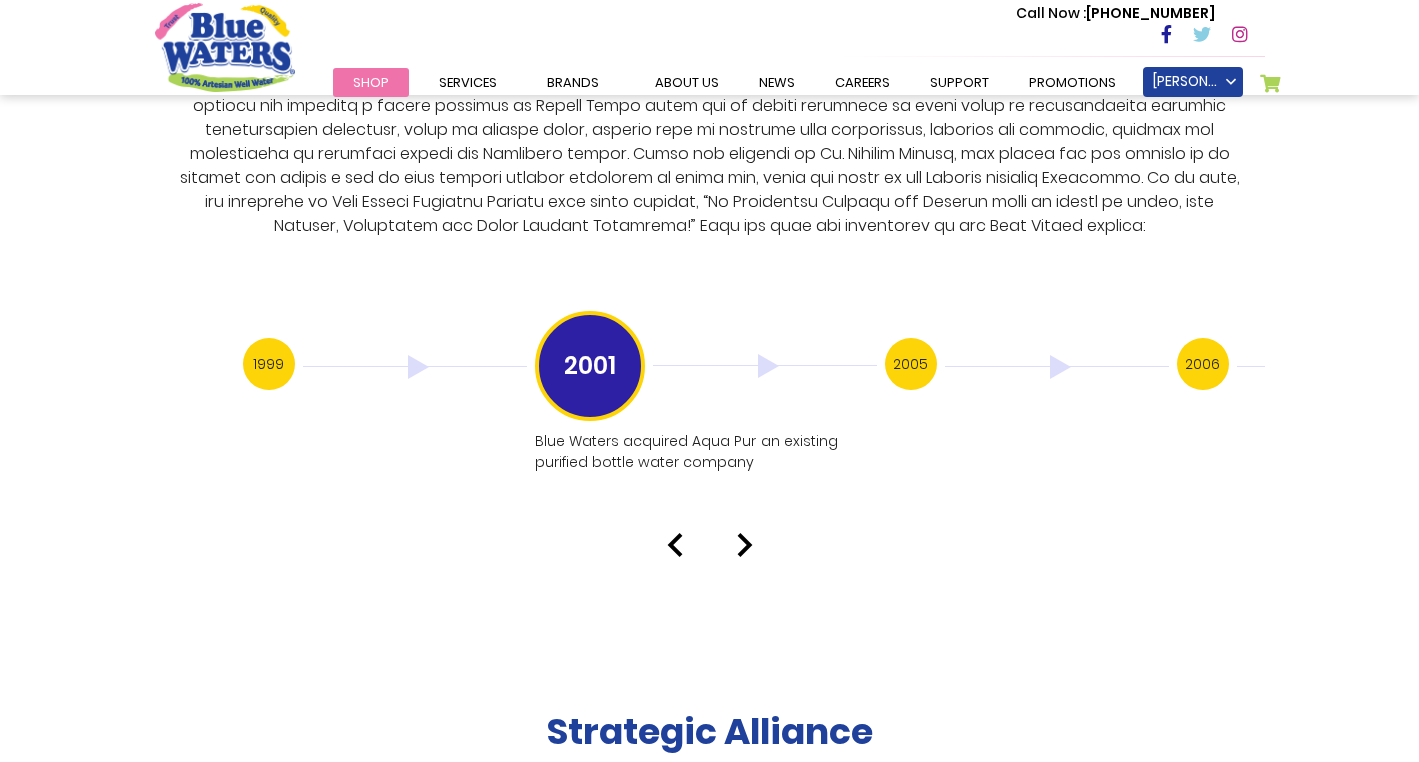 click at bounding box center (745, 545) 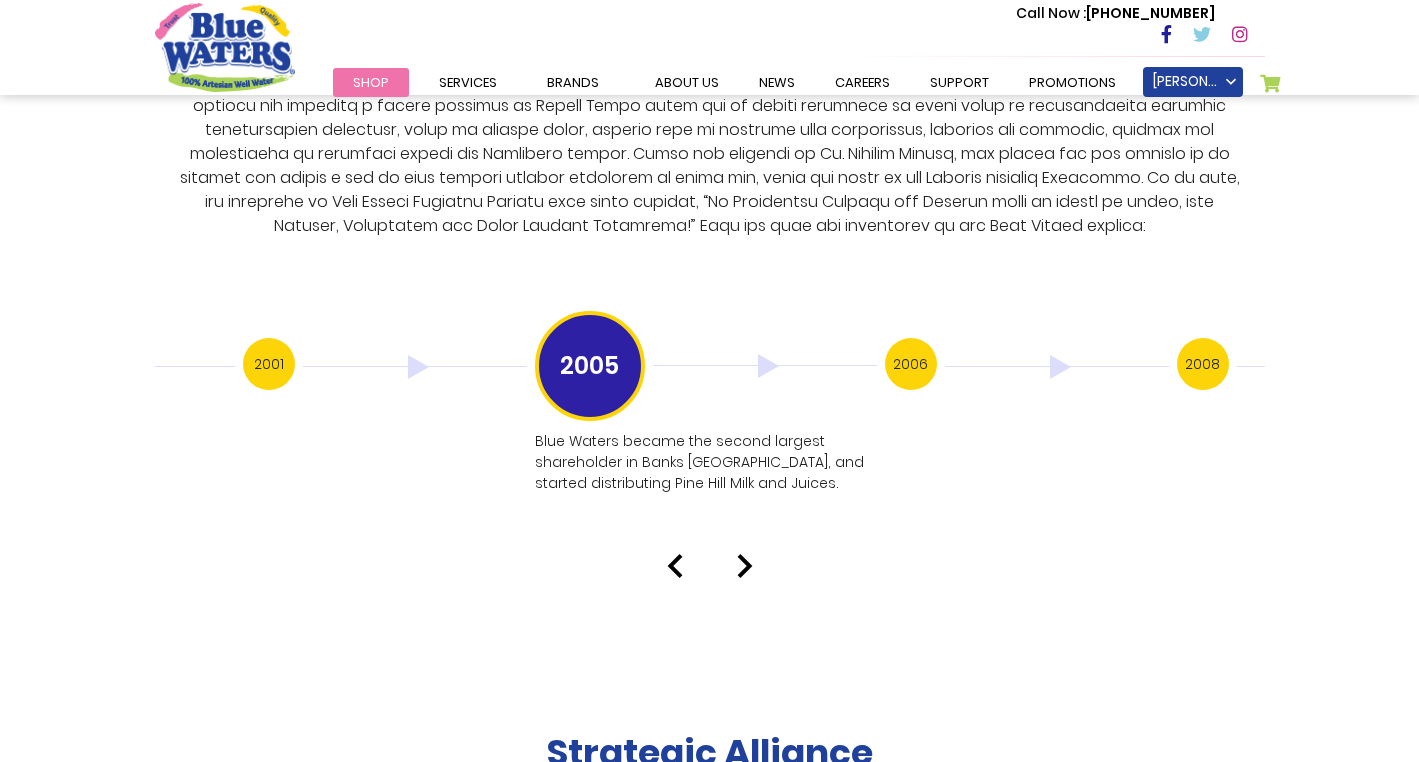 click at bounding box center (745, 566) 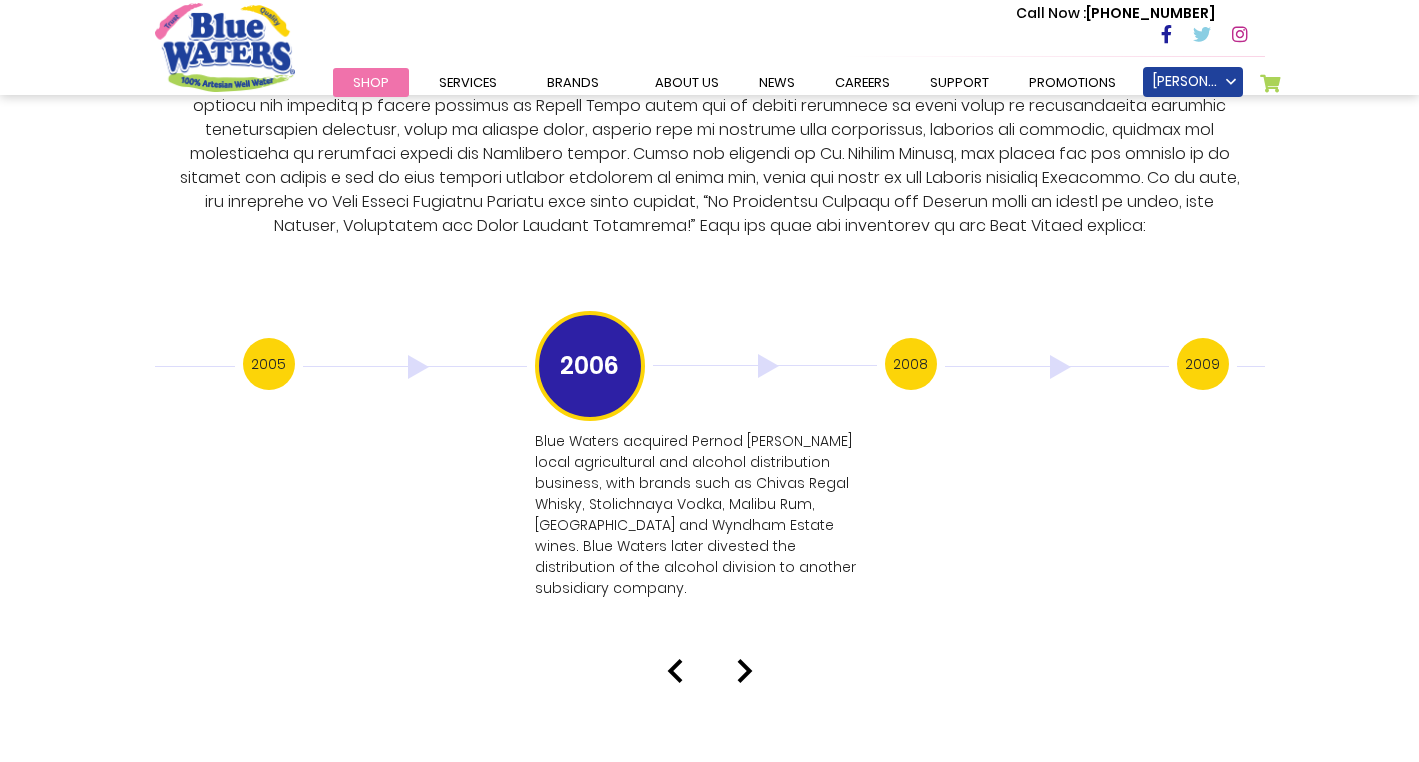 click at bounding box center [745, 671] 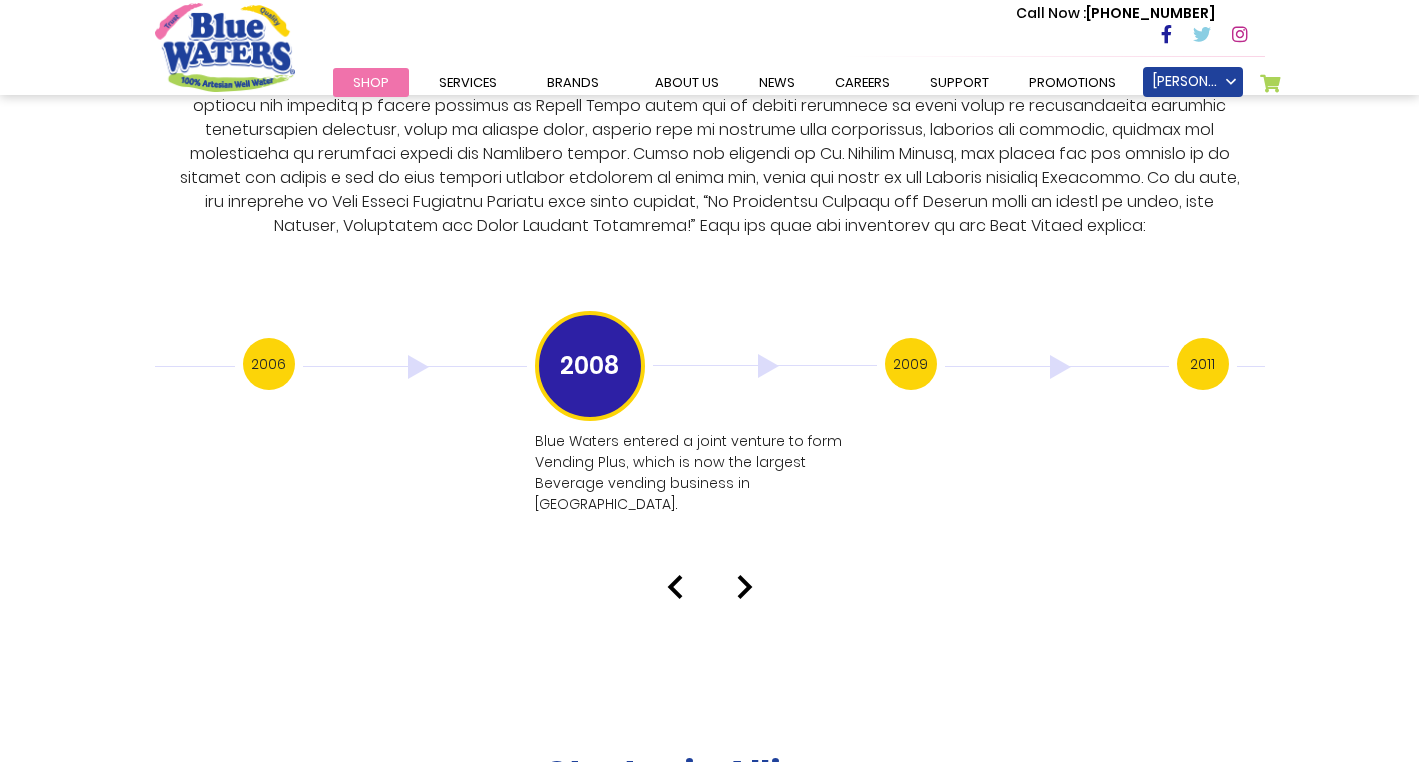 click at bounding box center (745, 587) 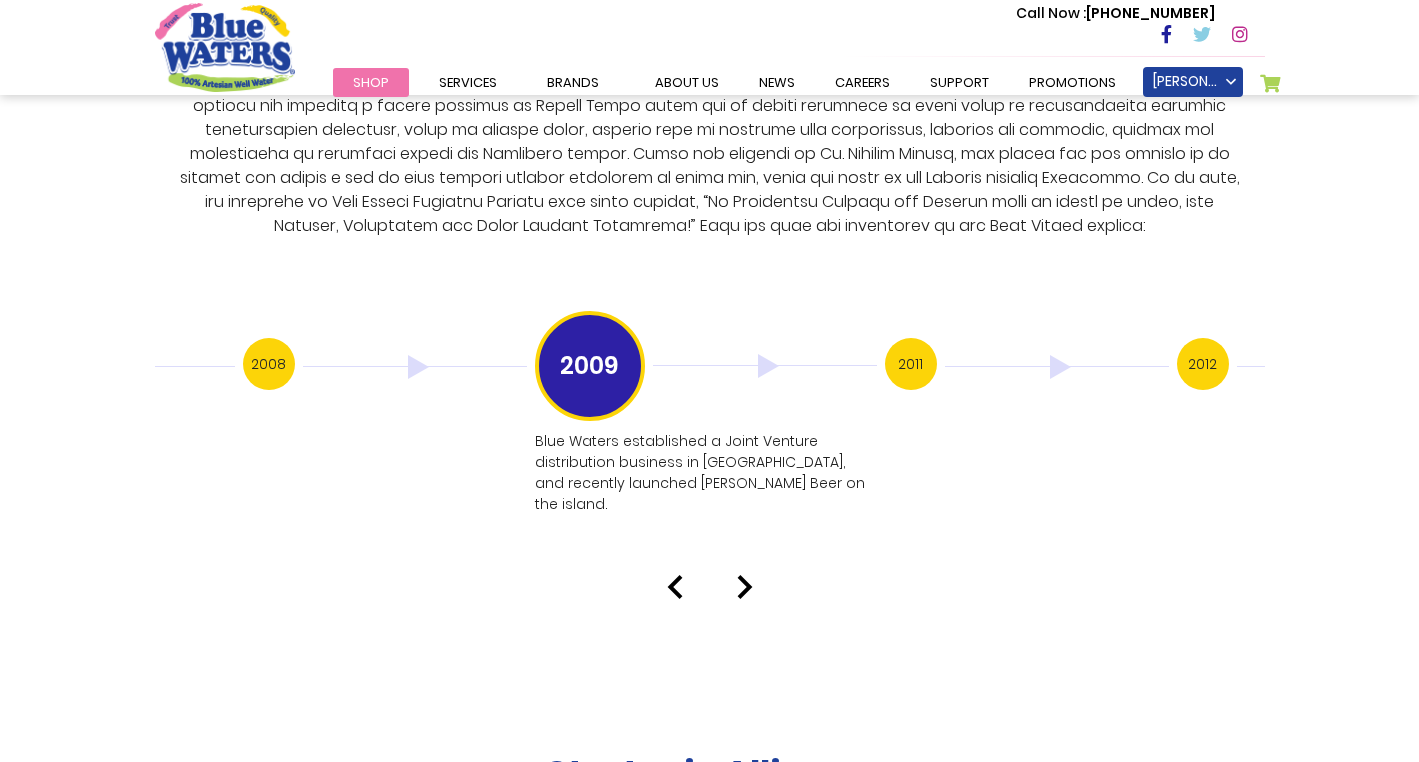 click at bounding box center [745, 587] 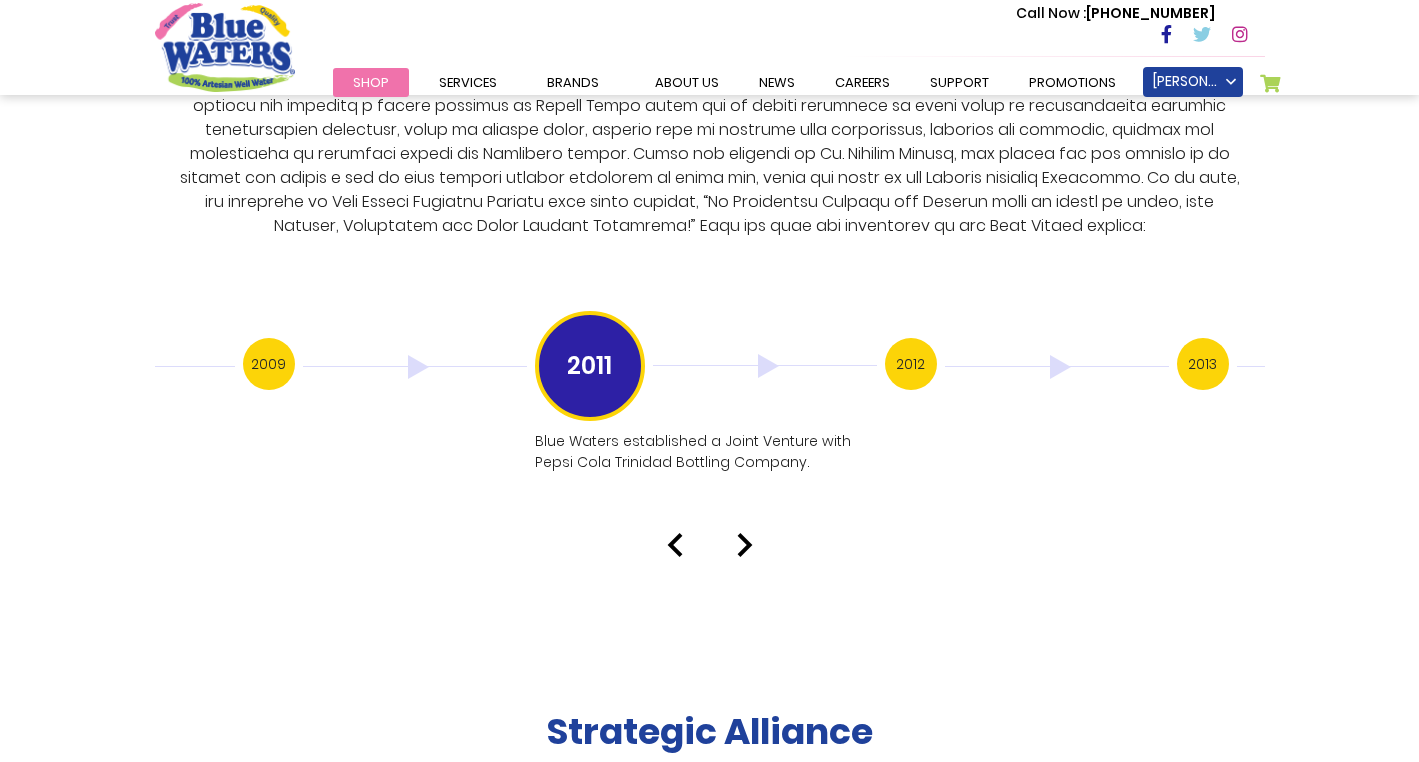 click at bounding box center [745, 545] 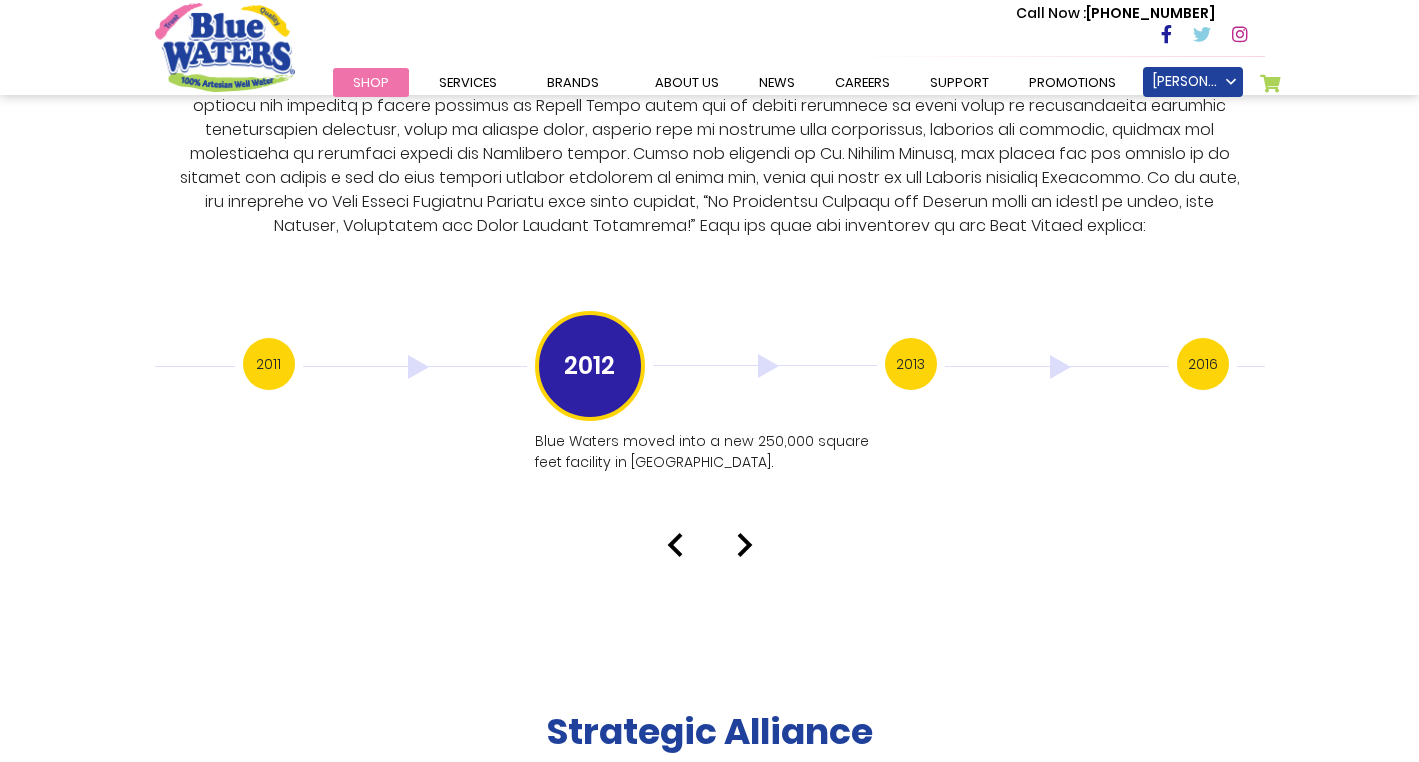 click at bounding box center (745, 545) 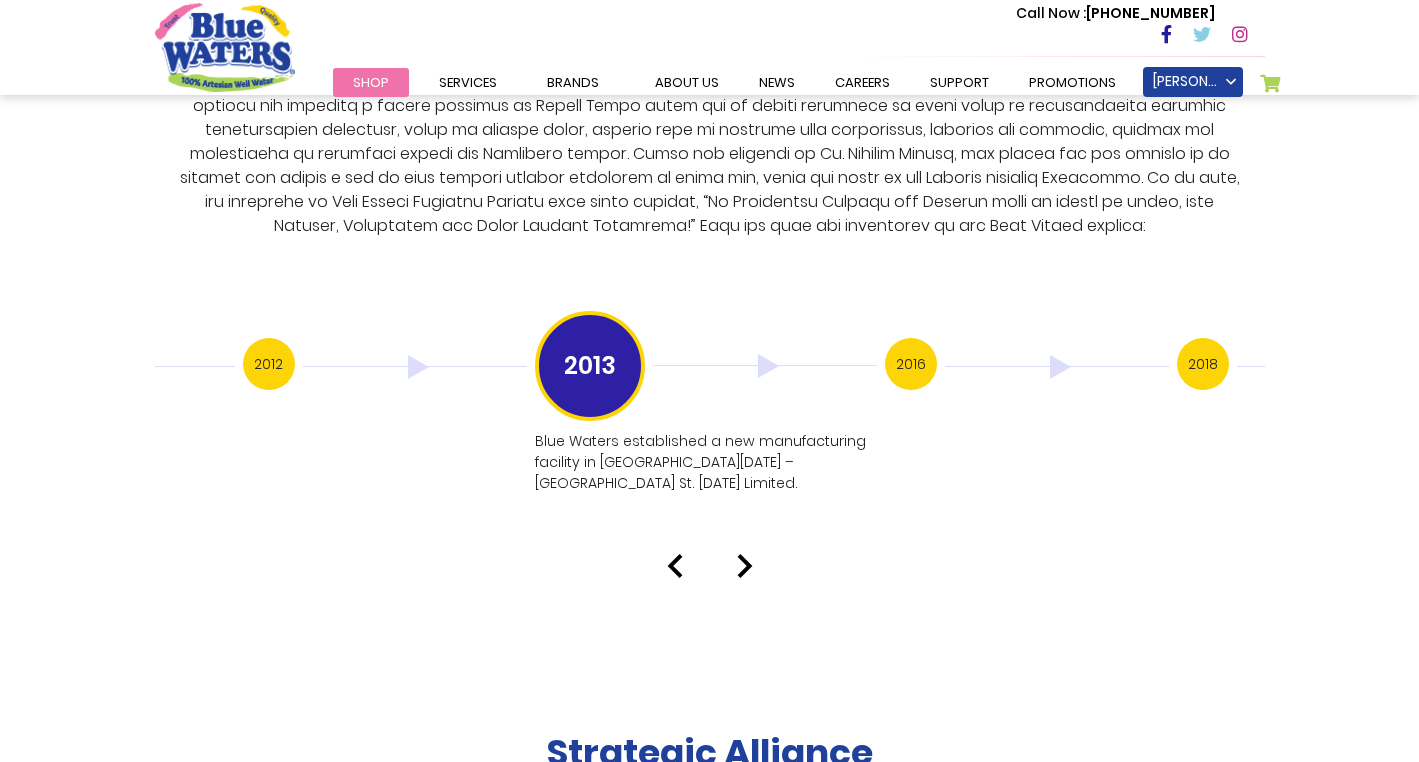 click at bounding box center [745, 566] 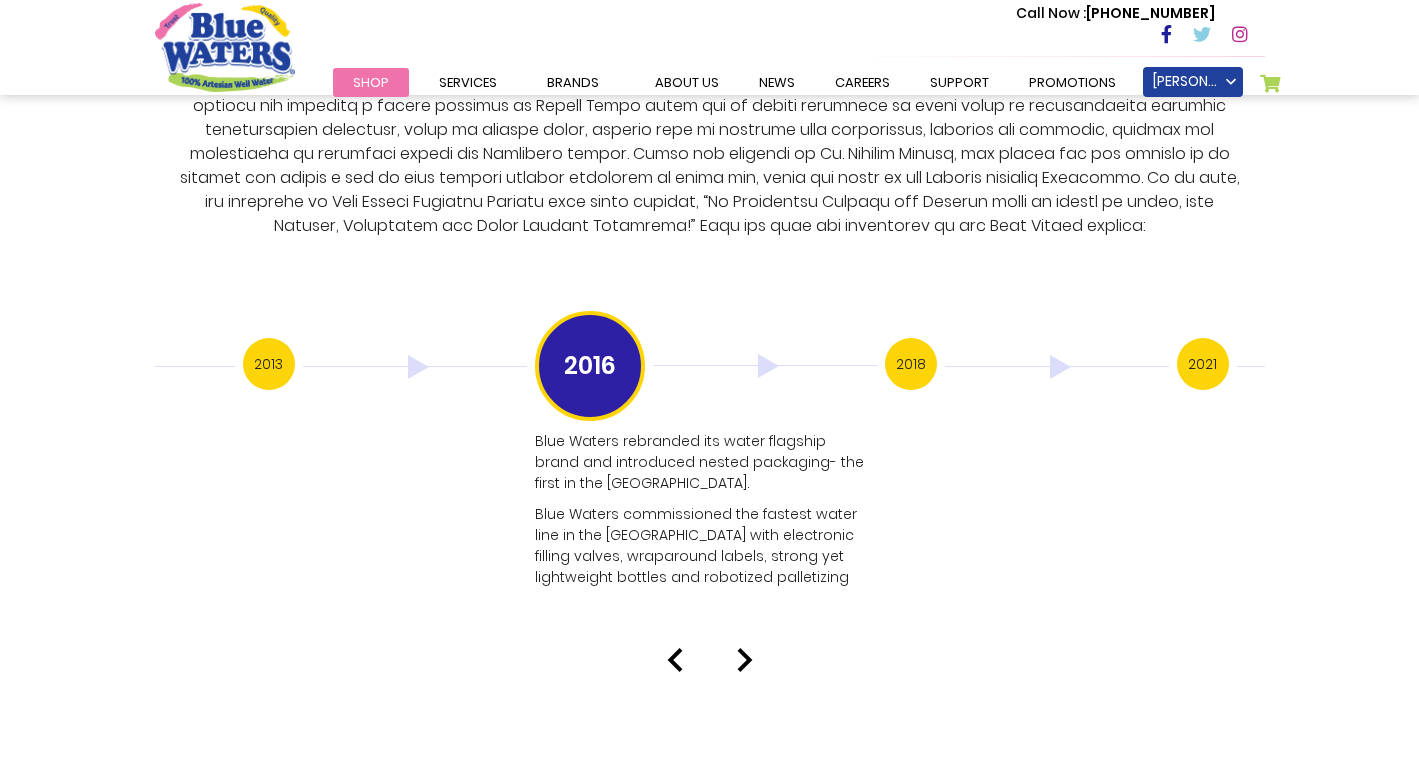 click on "About Us
Our Story
Blue Waters Products Limited established in the year [DATE] in [GEOGRAPHIC_DATA] has grown to be an iconic Caribbean brand over the years and is now the preferred brand of bottled purified drinking water in the [GEOGRAPHIC_DATA]
Water Source
Have you ever wondered where the water for Blue Waters bottled water comes from?
Manufacturing Process" at bounding box center (709, -1380) 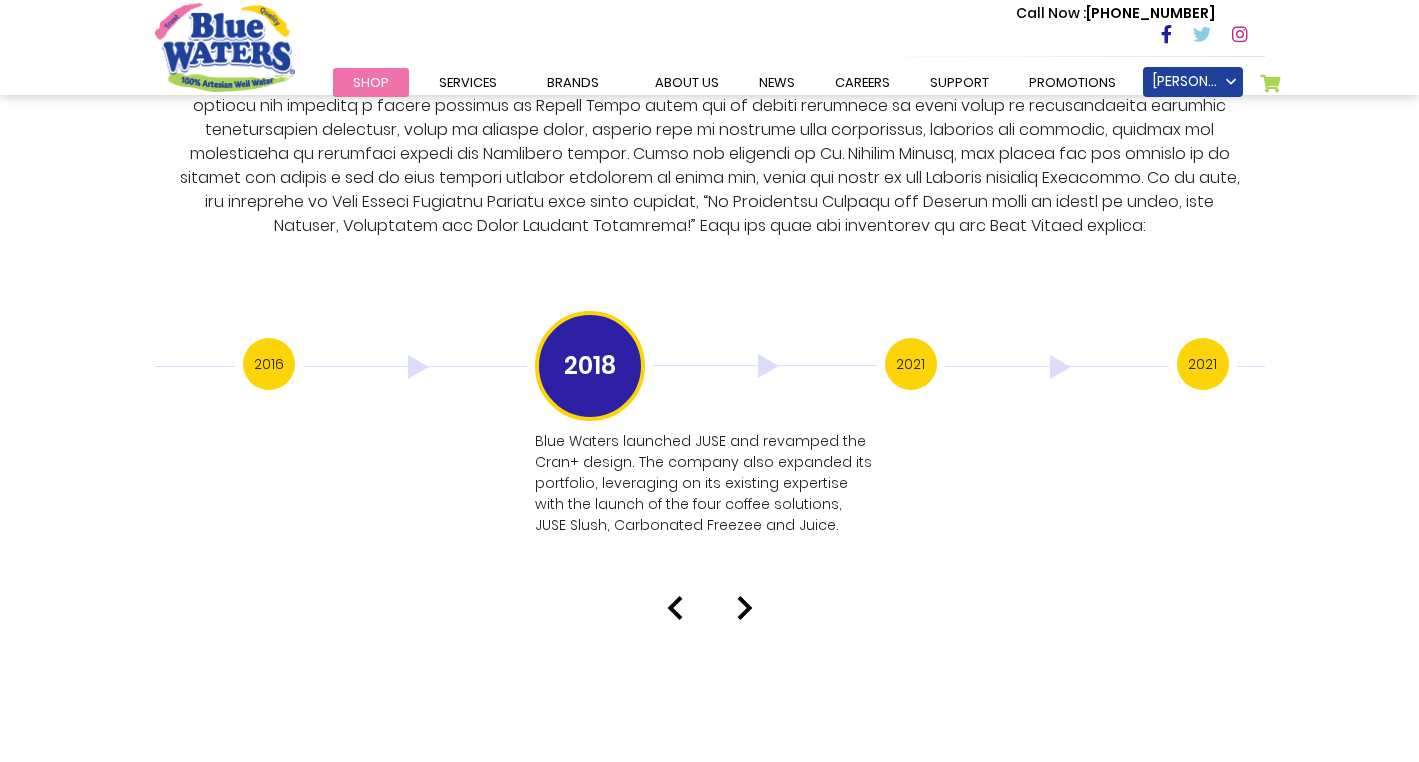 click at bounding box center (745, 608) 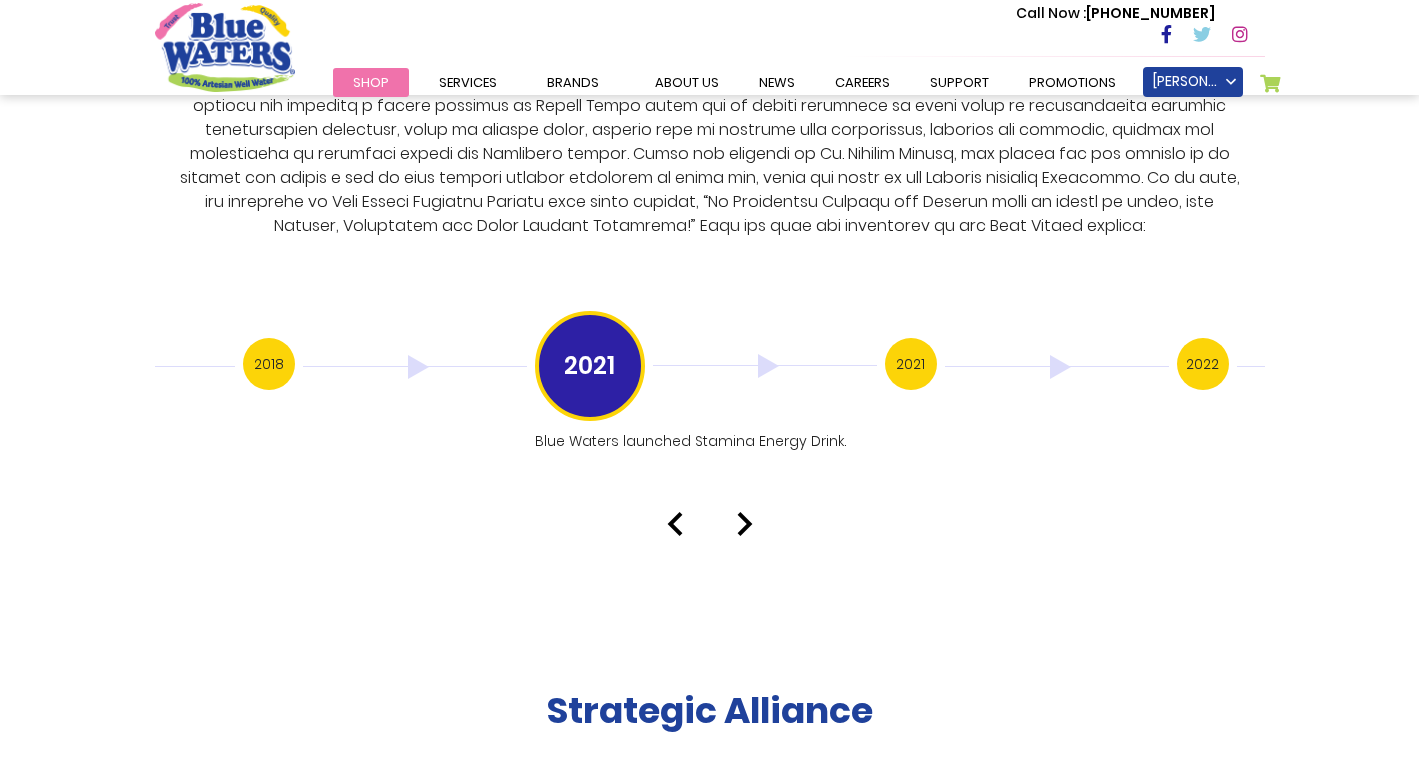 click at bounding box center [745, 524] 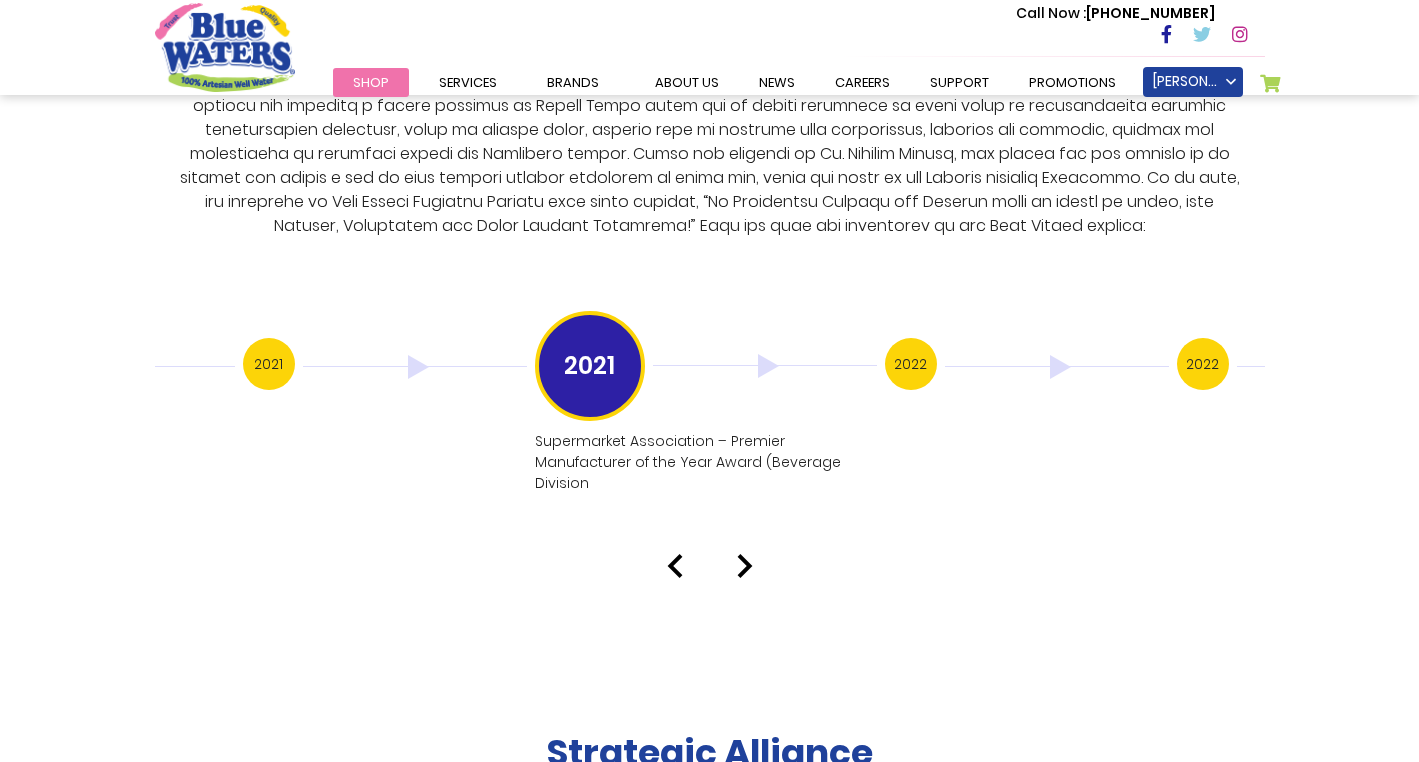 click at bounding box center [745, 566] 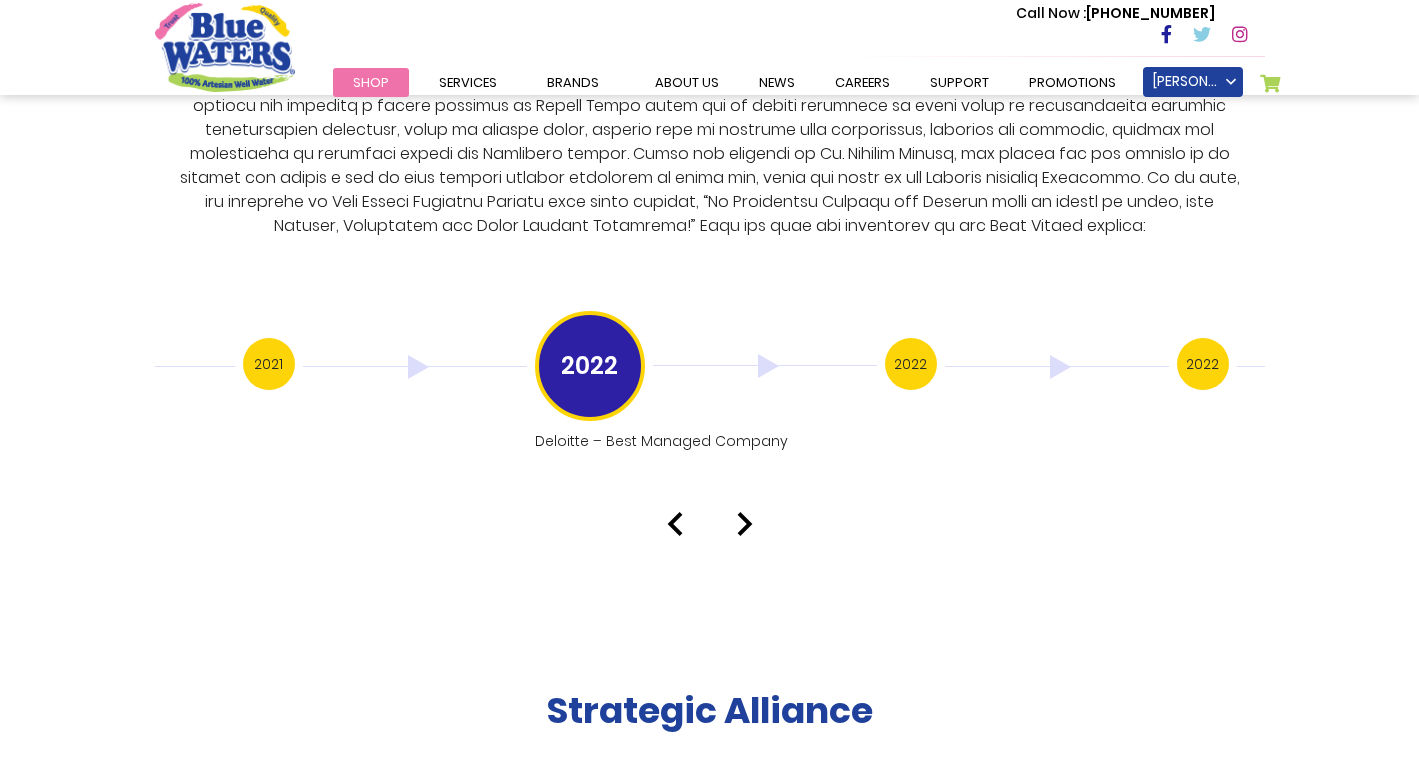 click at bounding box center (745, 524) 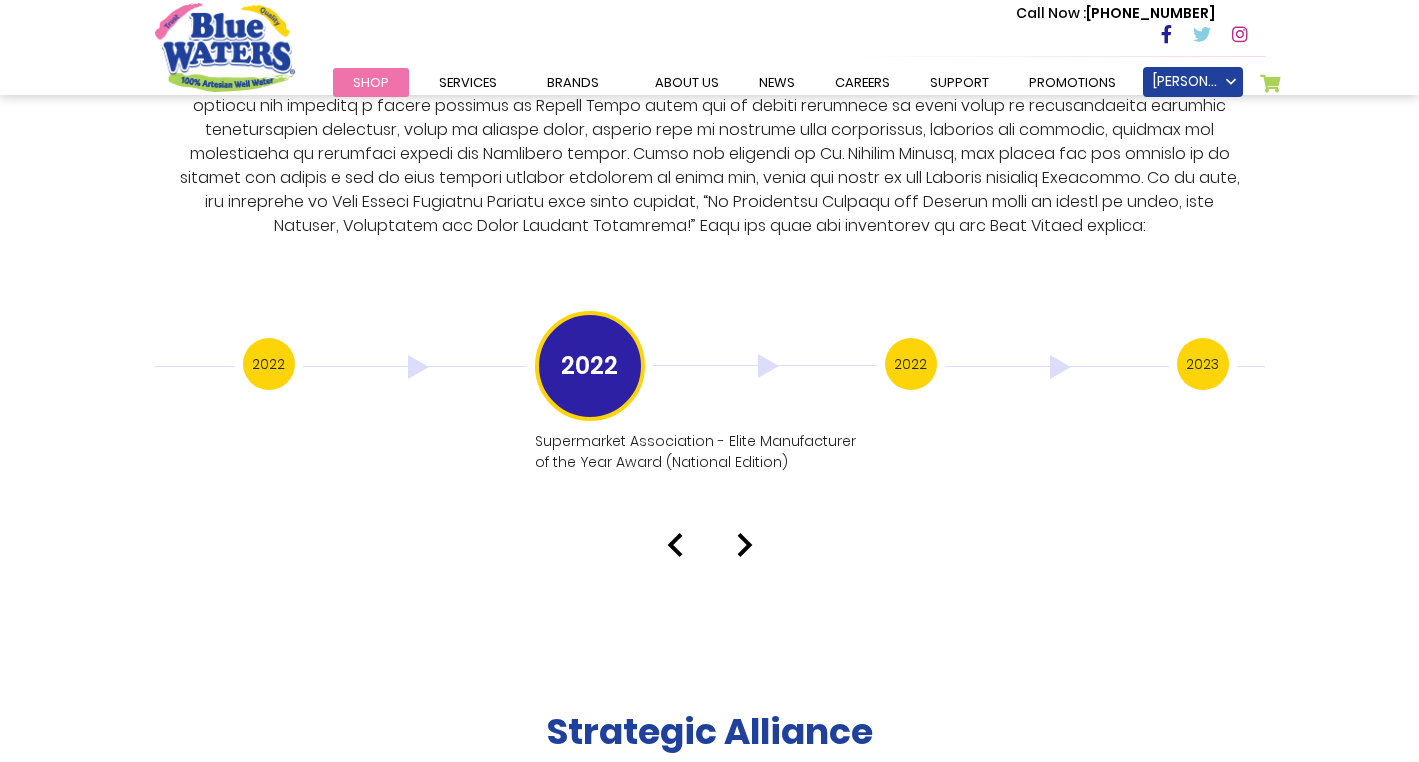 click on "Our History
1999
Blue Waters established:
Starting with 12 employees, including only one salesman and two trucks
2001
Blue Waters acquired Aqua Pur an existing purified bottle water company
2005
2006 2008 2009" at bounding box center [709, 165] 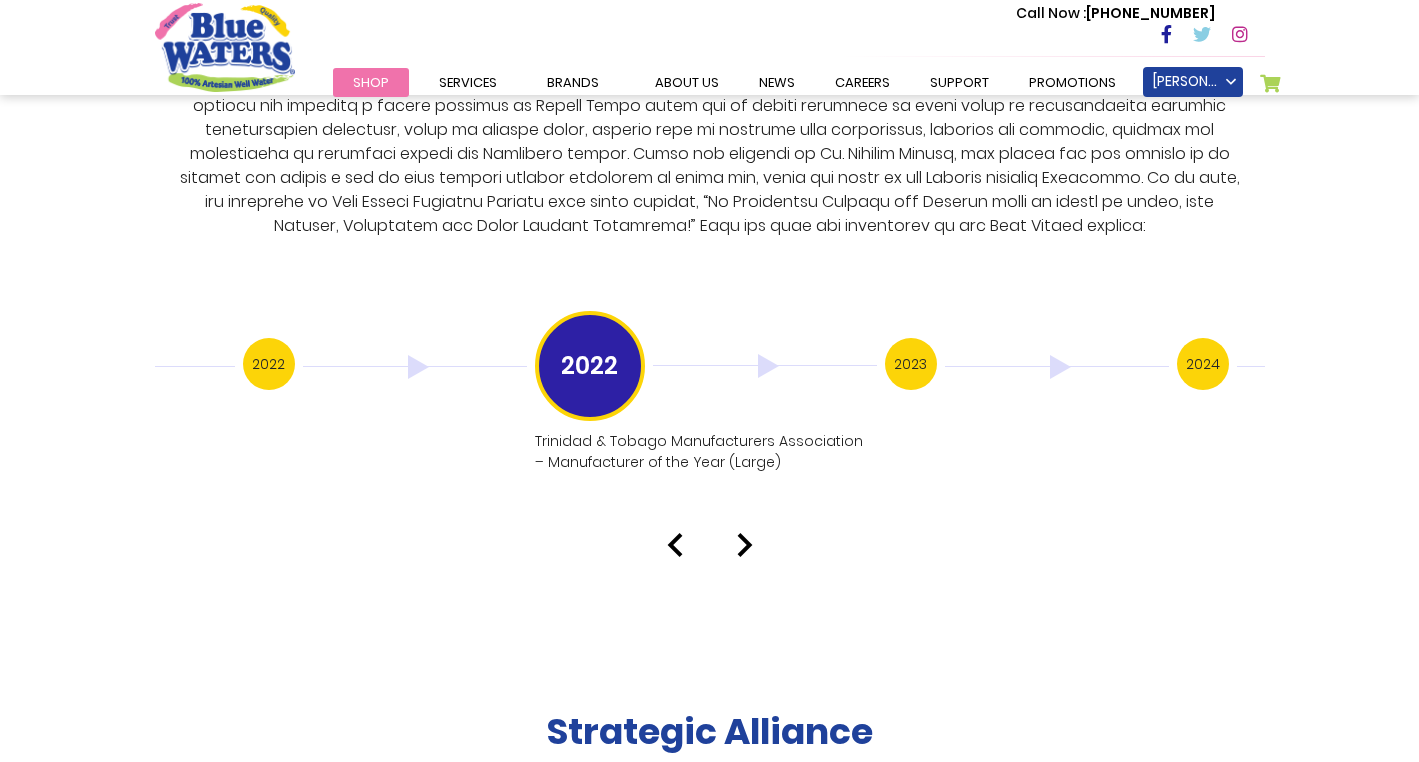 click at bounding box center (745, 545) 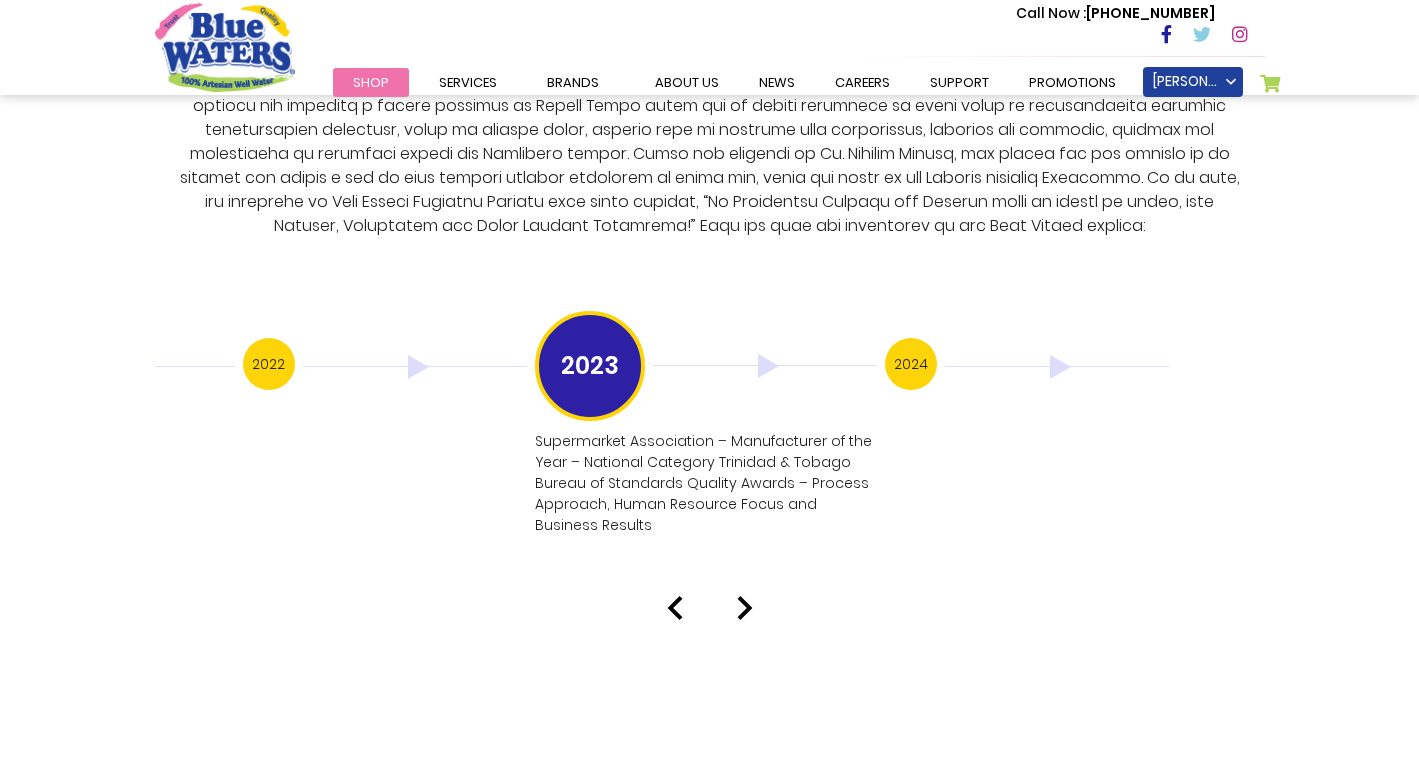 click at bounding box center [745, 608] 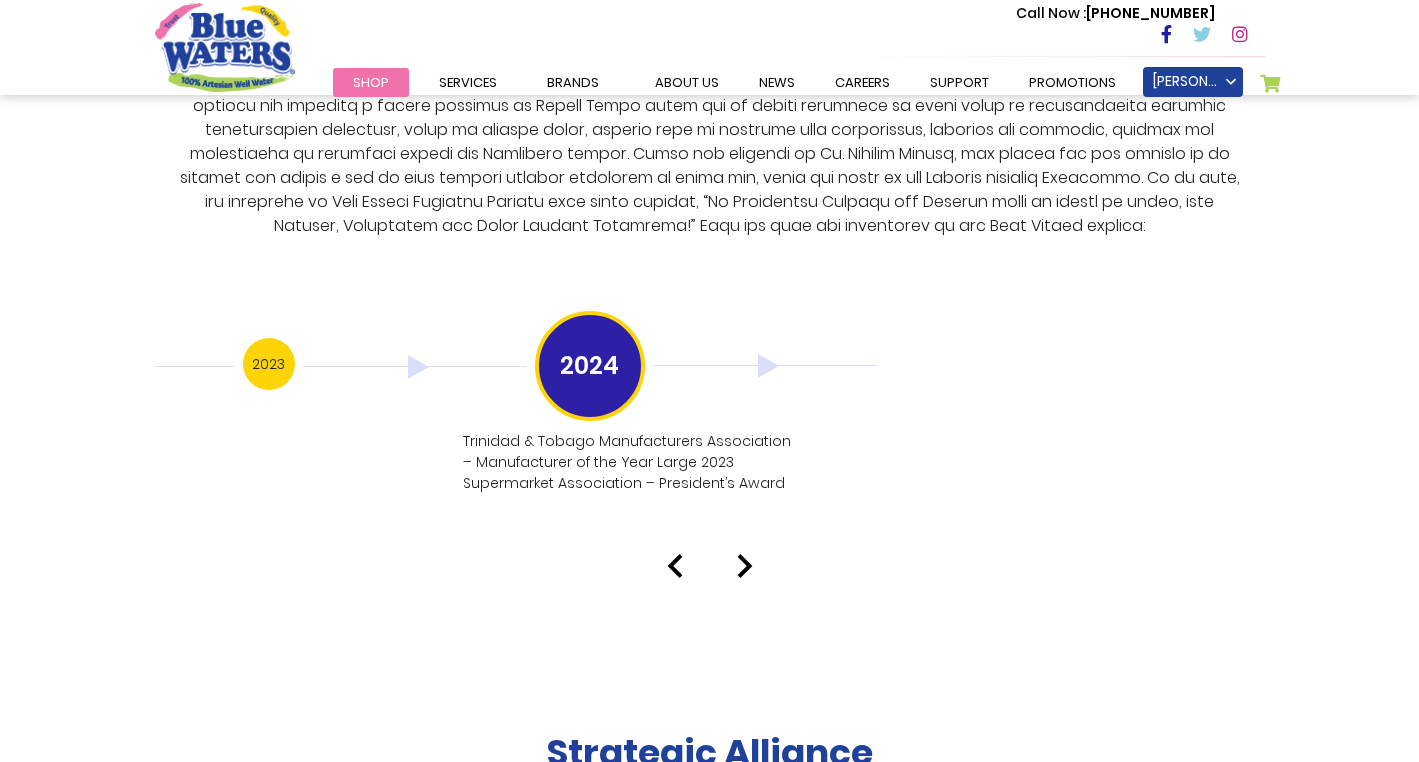 click at bounding box center (745, 566) 